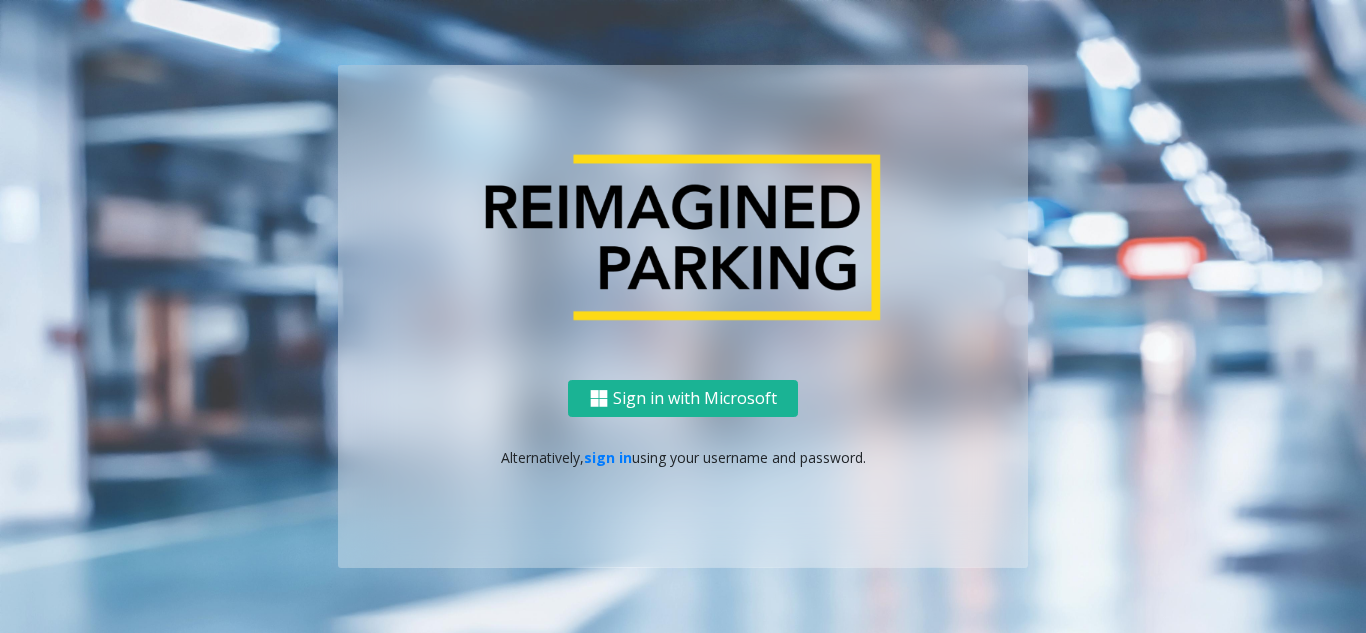 scroll, scrollTop: 0, scrollLeft: 0, axis: both 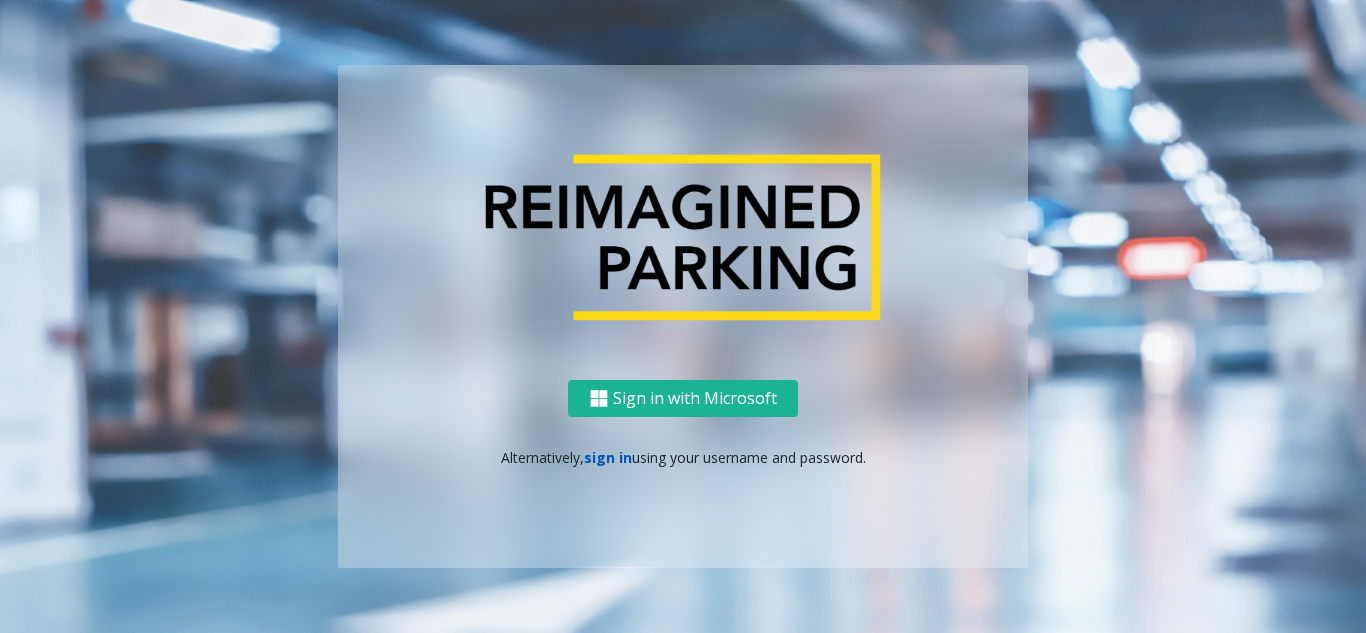 click on "sign in" 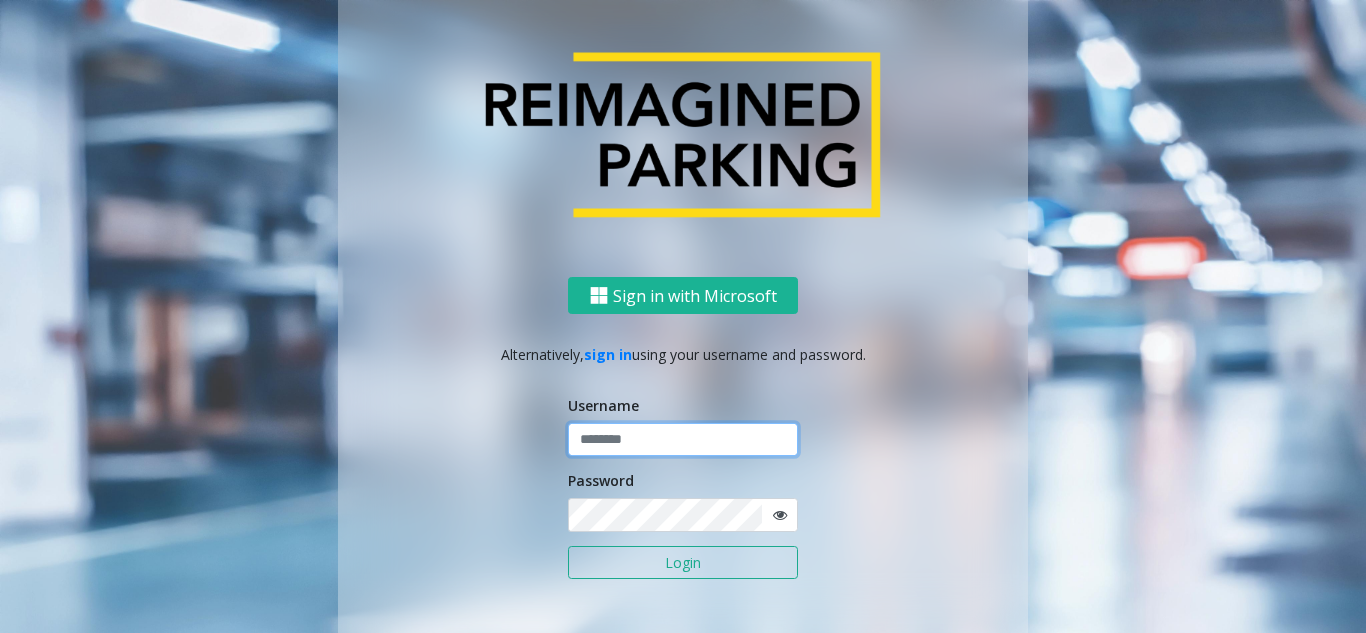 click 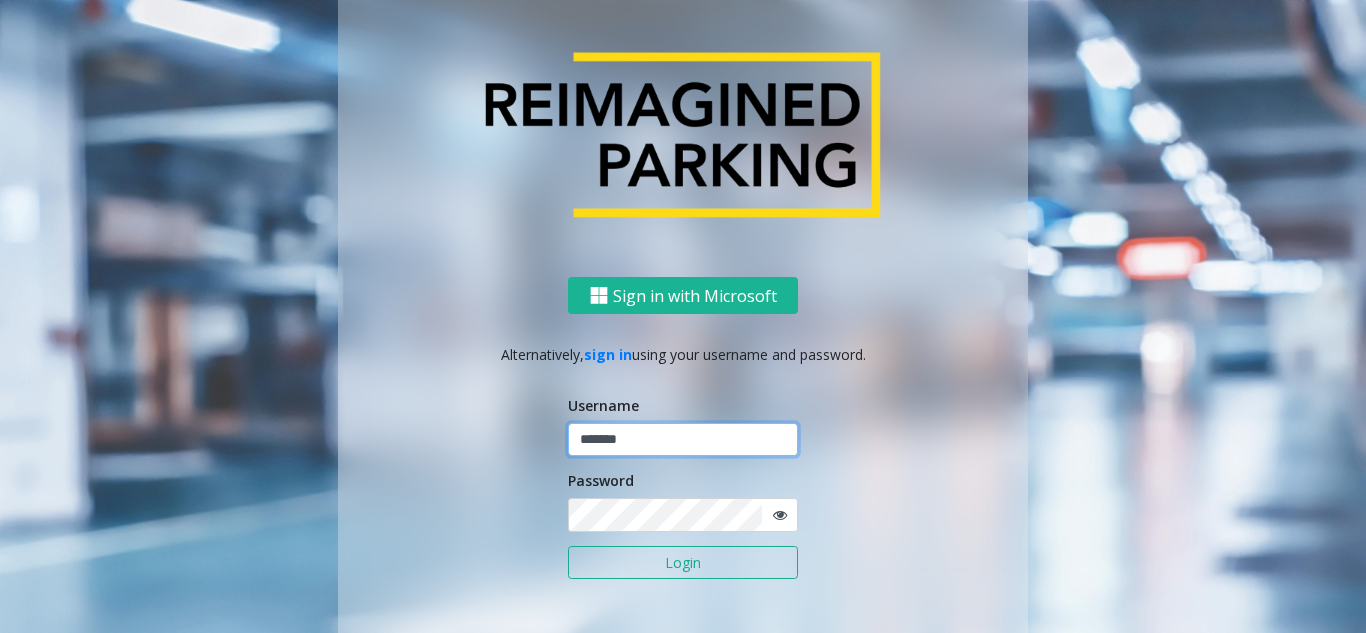 type on "*******" 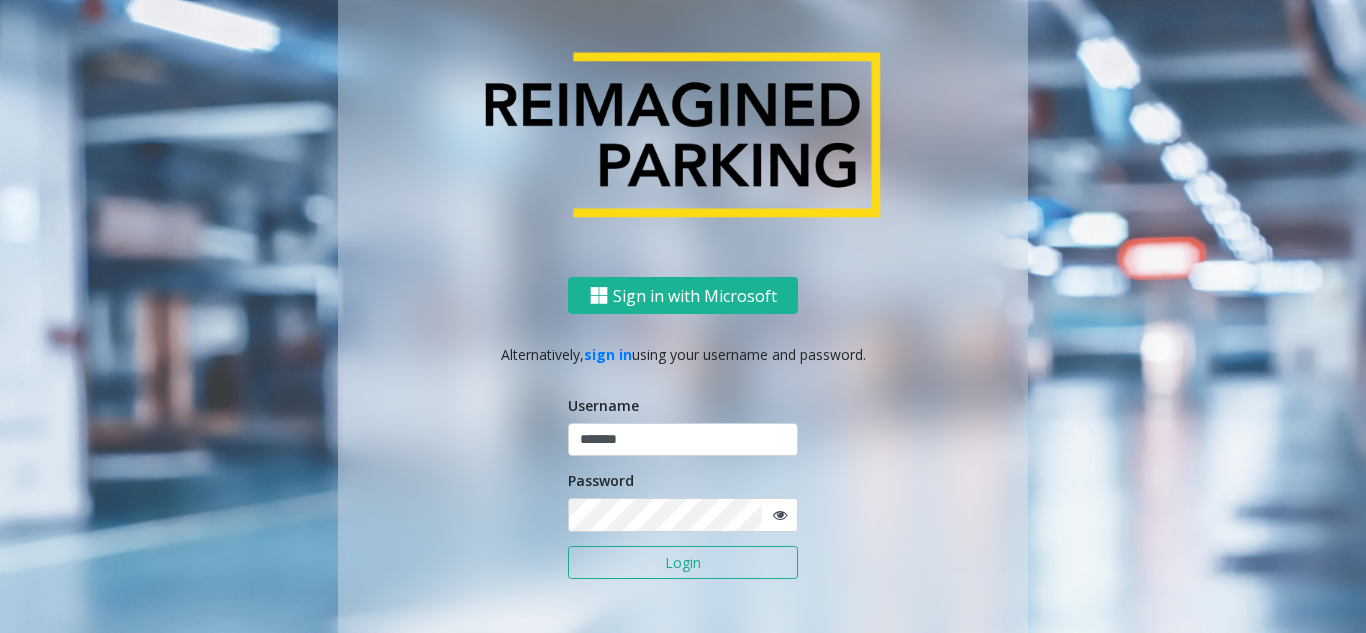 click on "Login" 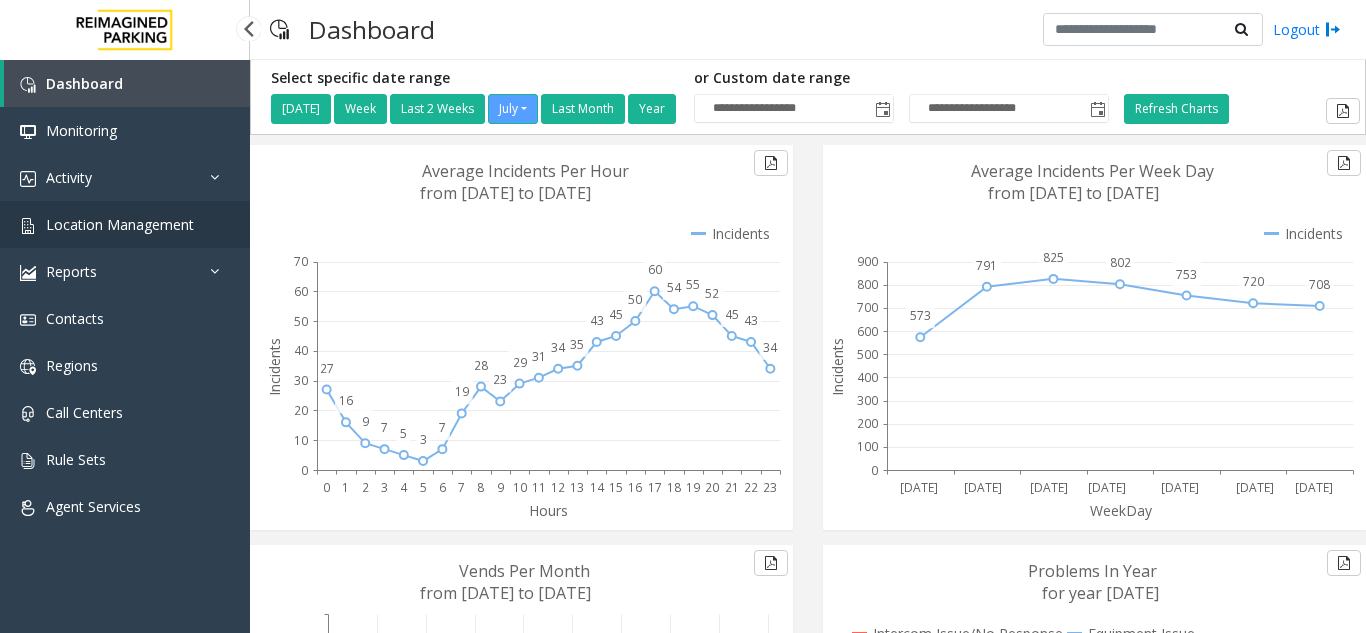 click on "Location Management" at bounding box center (120, 224) 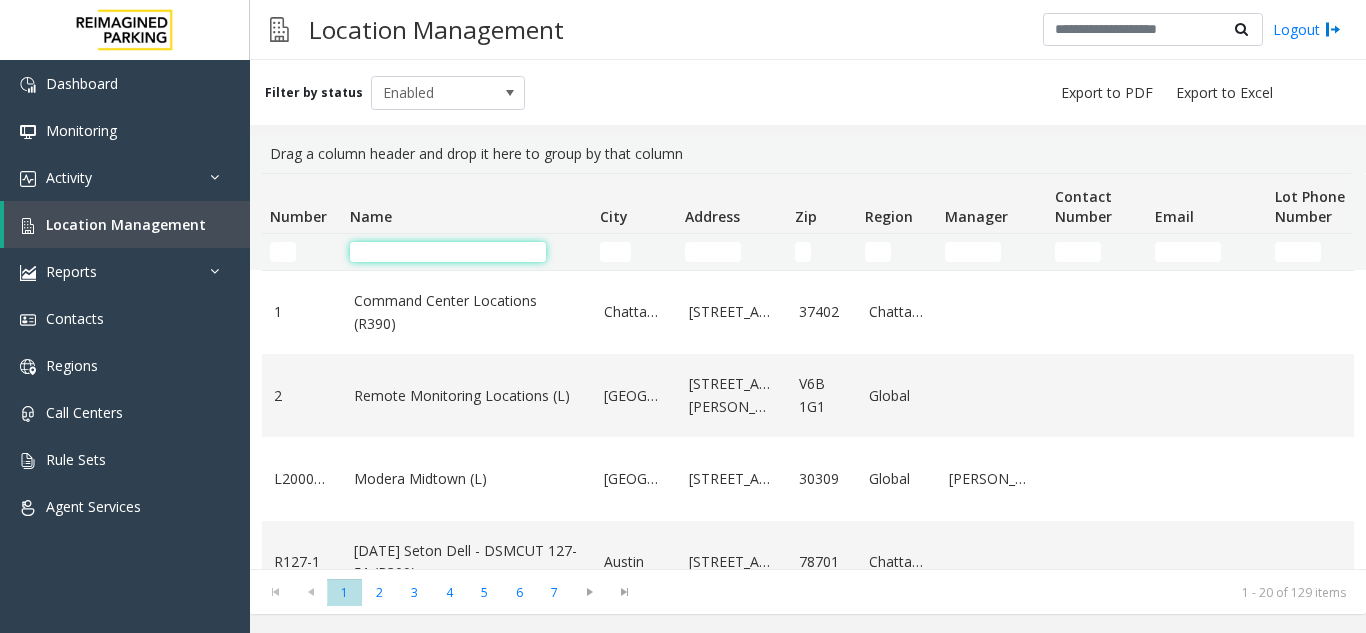 click 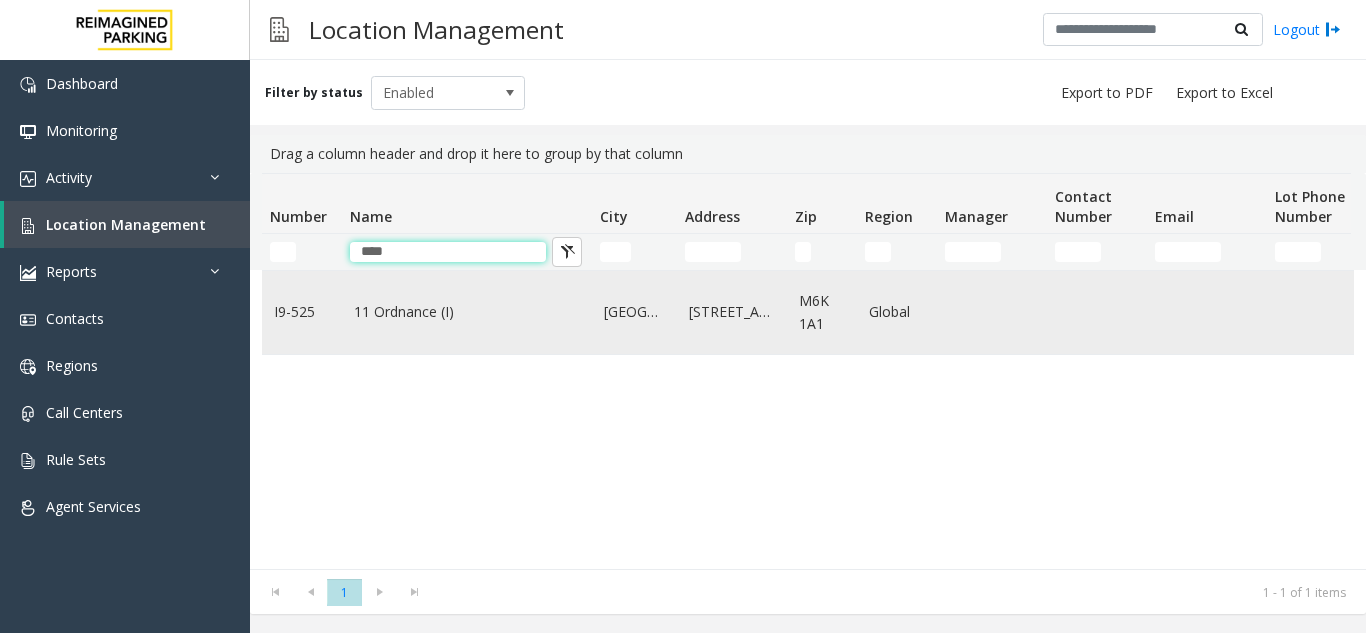type on "****" 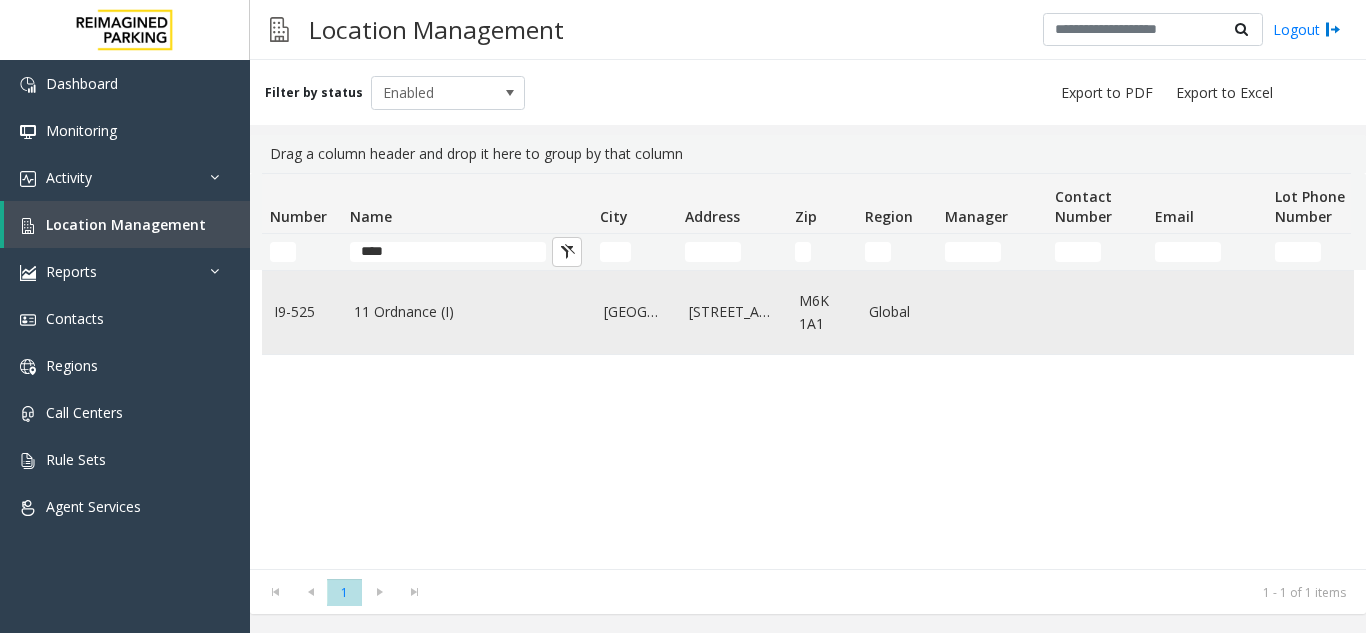 click on "11 Ordnance (I)" 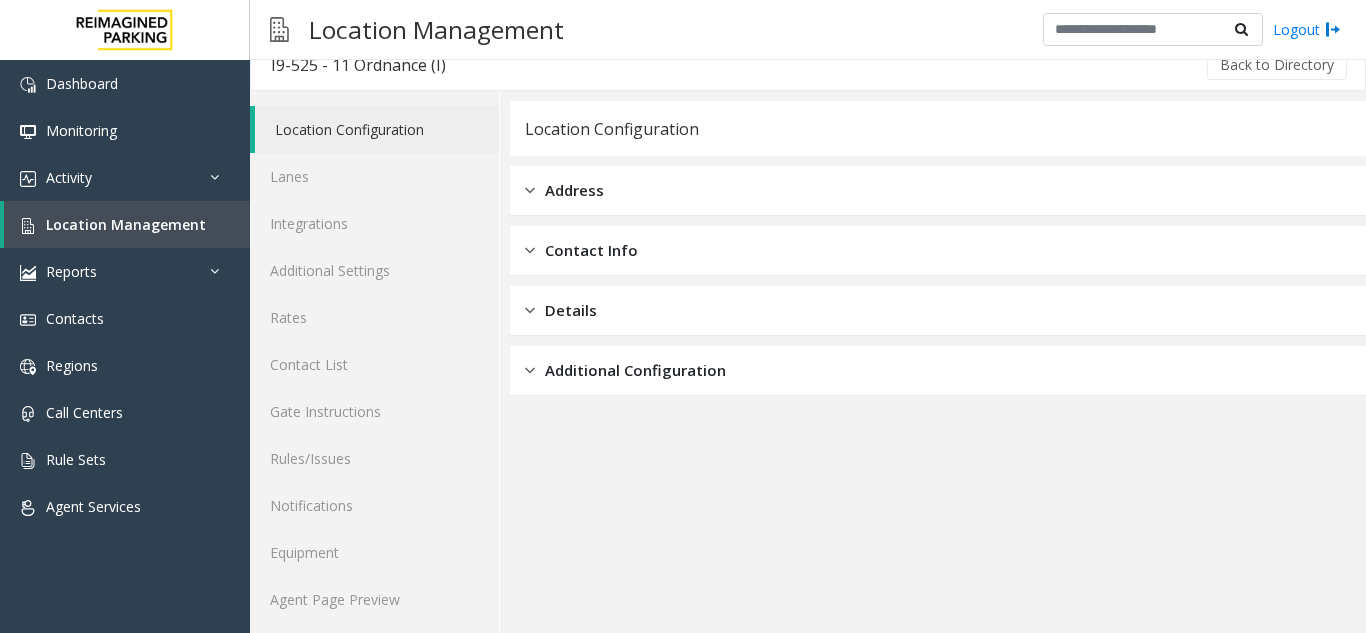 scroll, scrollTop: 26, scrollLeft: 0, axis: vertical 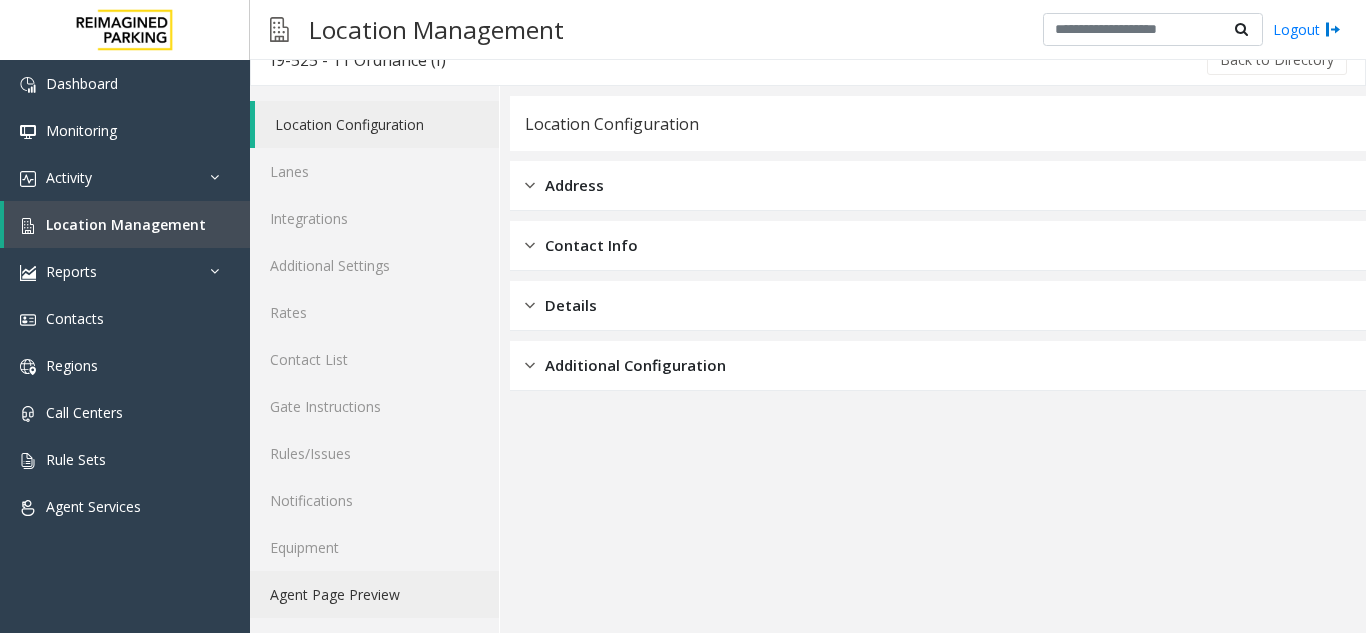 click on "Agent Page Preview" 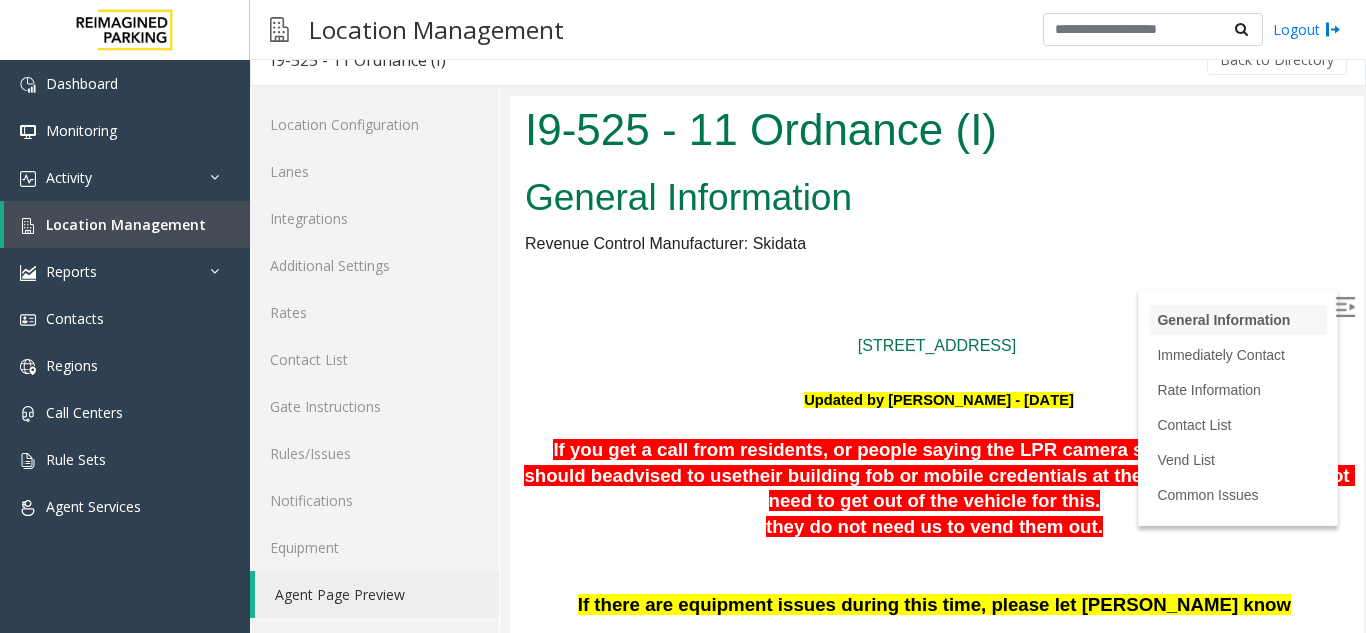 scroll, scrollTop: 0, scrollLeft: 0, axis: both 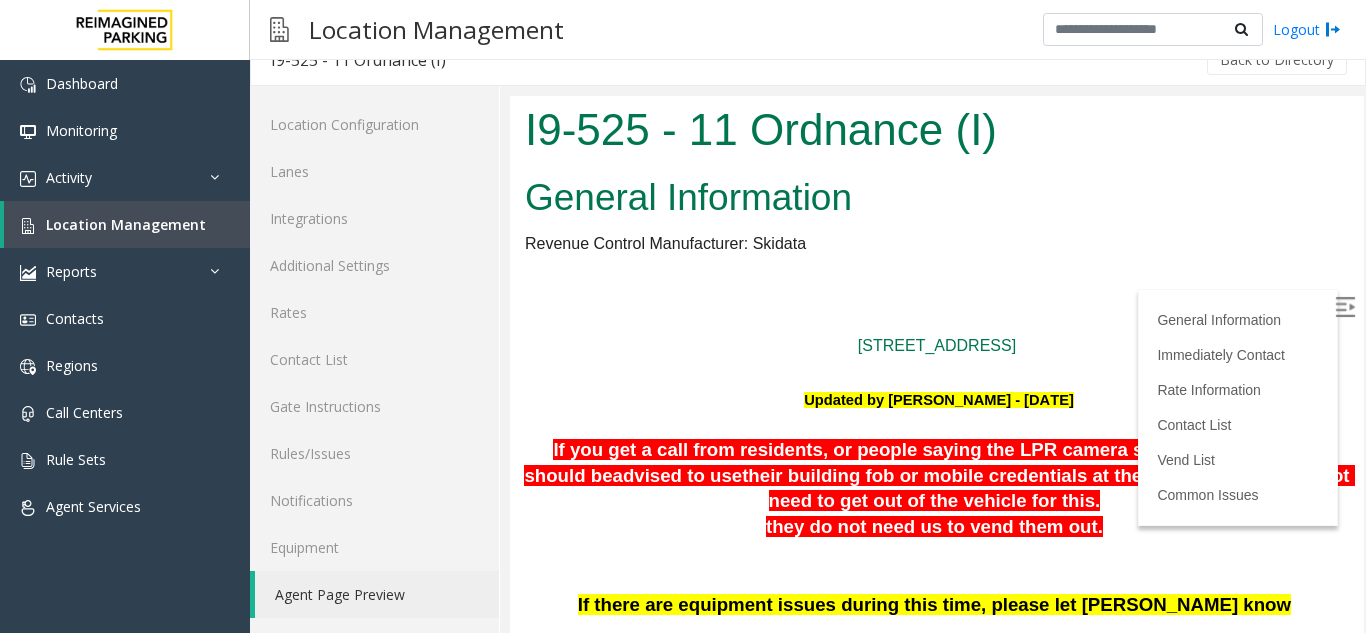click at bounding box center [1345, 307] 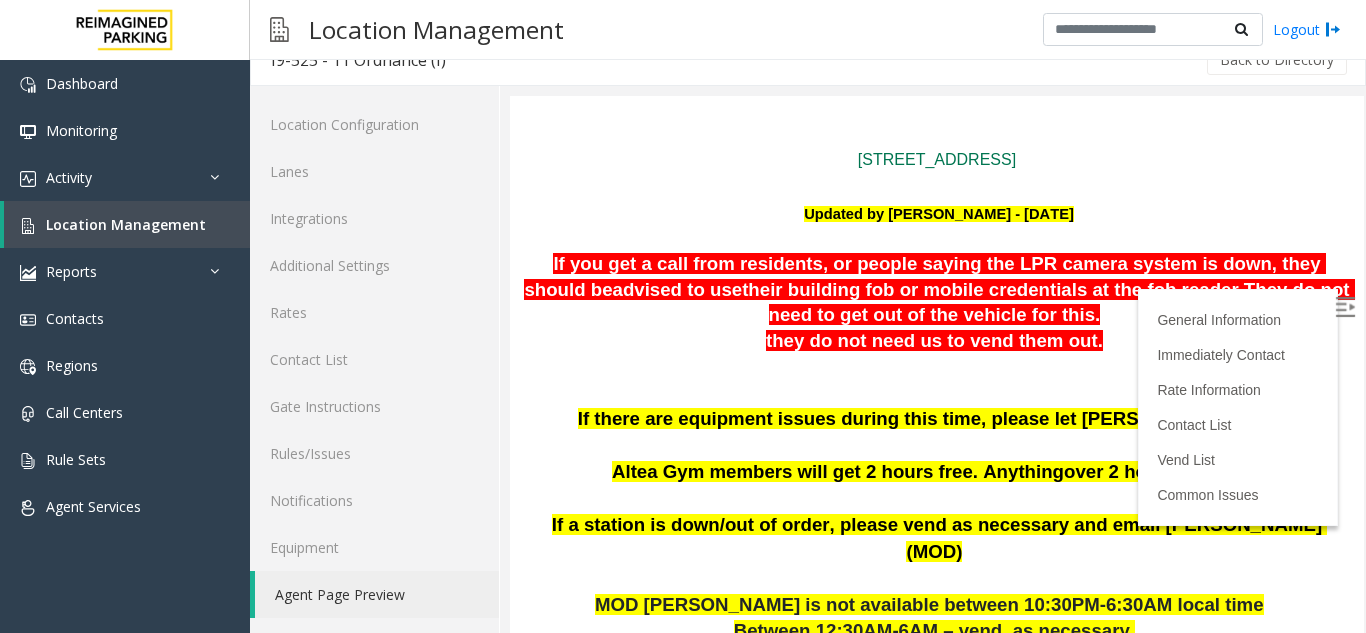 scroll, scrollTop: 200, scrollLeft: 0, axis: vertical 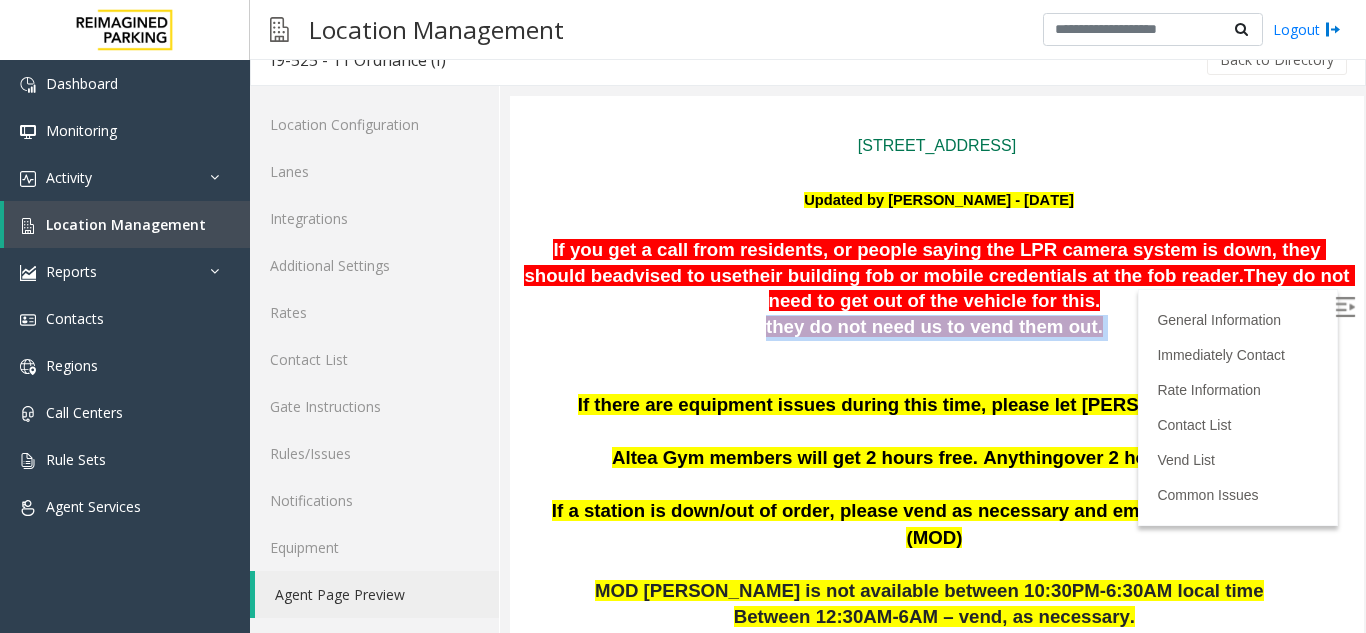 drag, startPoint x: 1088, startPoint y: 326, endPoint x: 750, endPoint y: 330, distance: 338.02368 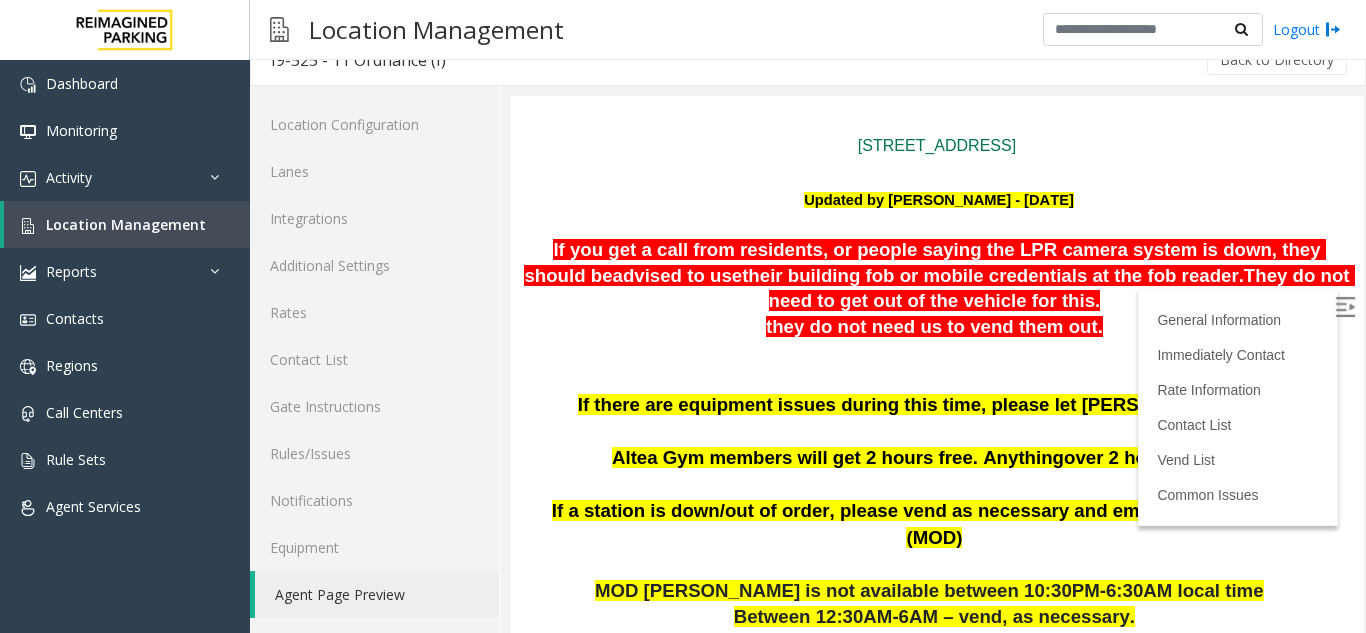click at bounding box center (937, 379) 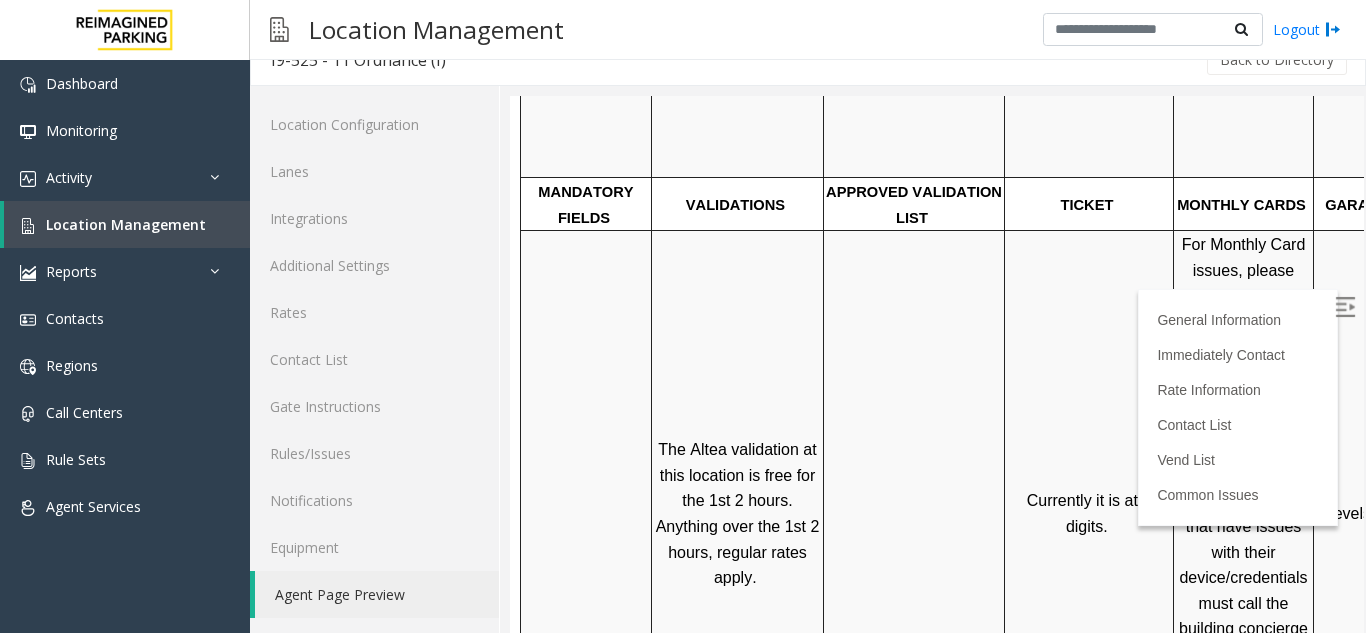 scroll, scrollTop: 1200, scrollLeft: 0, axis: vertical 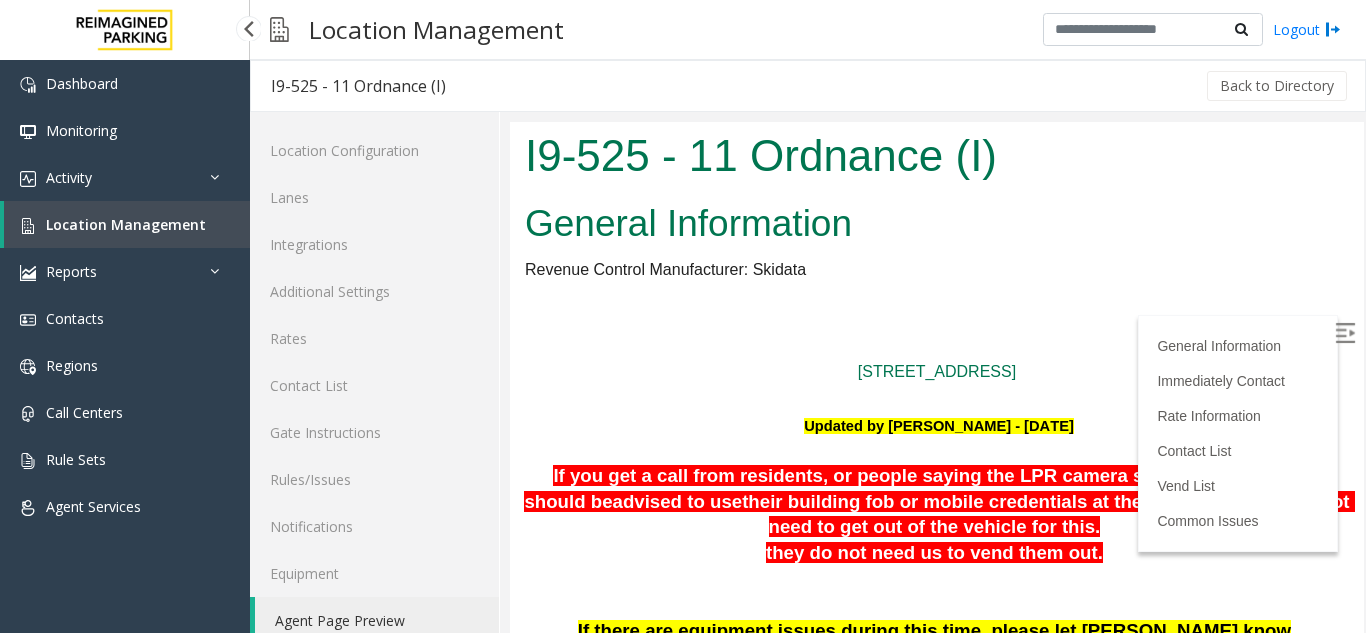 click on "Location Management" at bounding box center (127, 224) 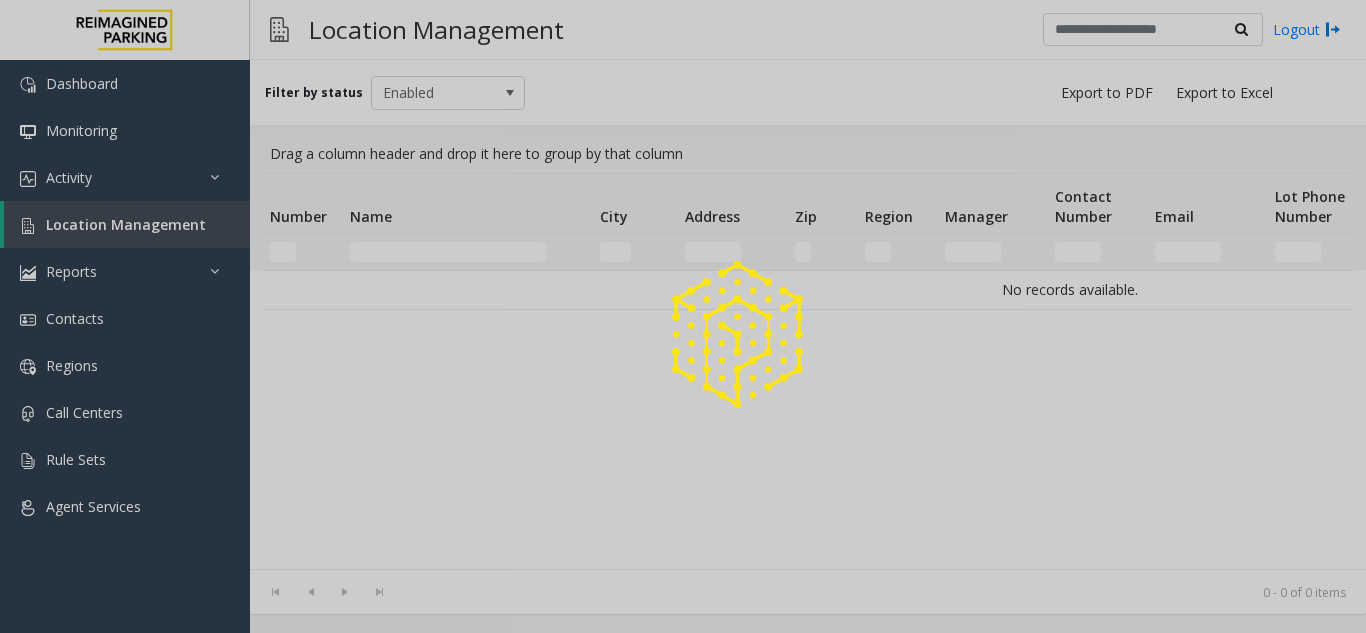 click 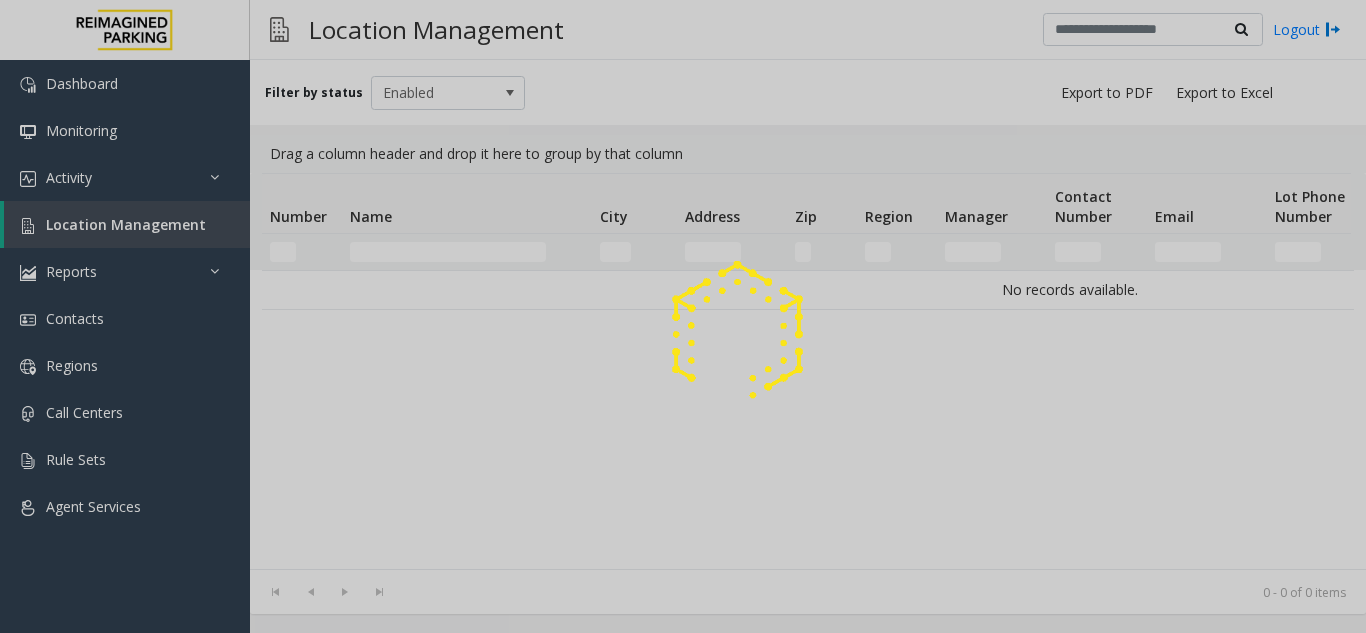 click 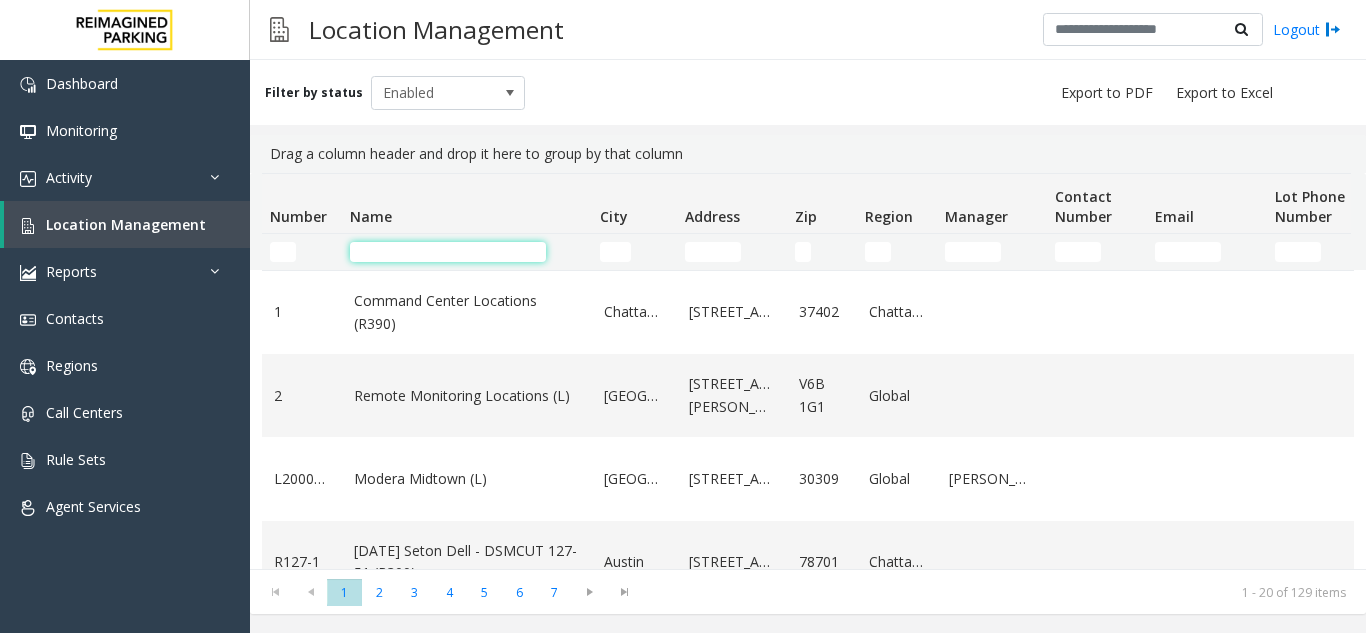 click 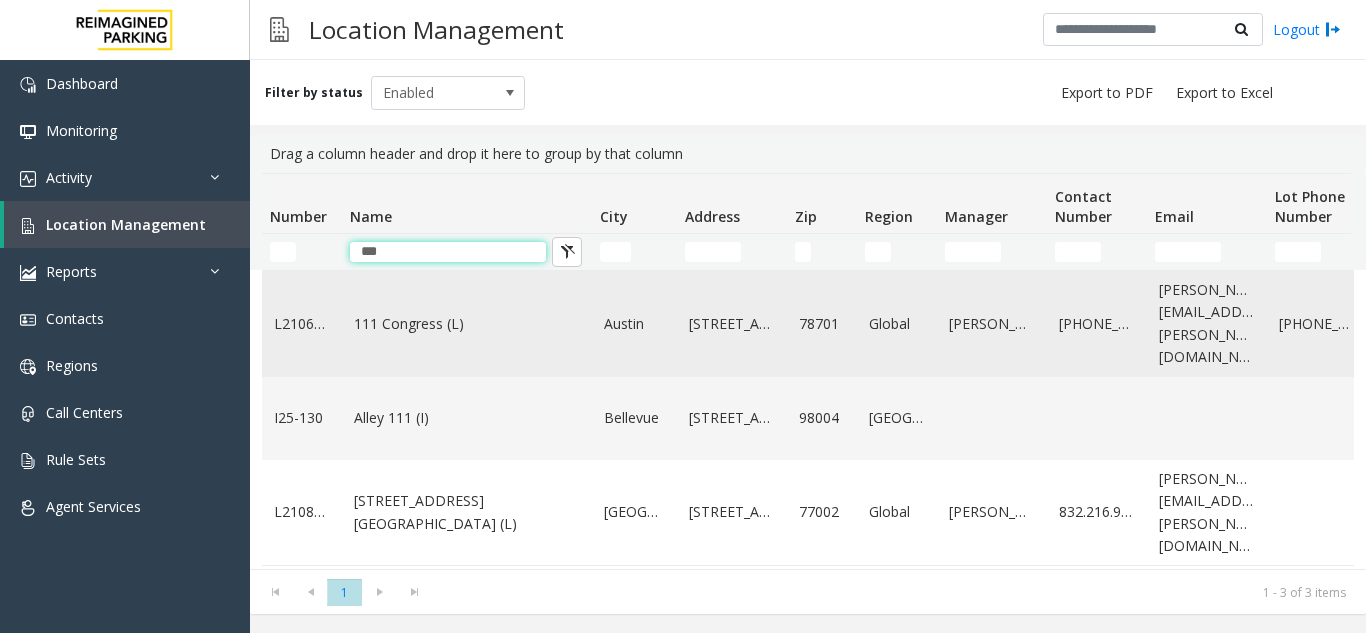 type on "***" 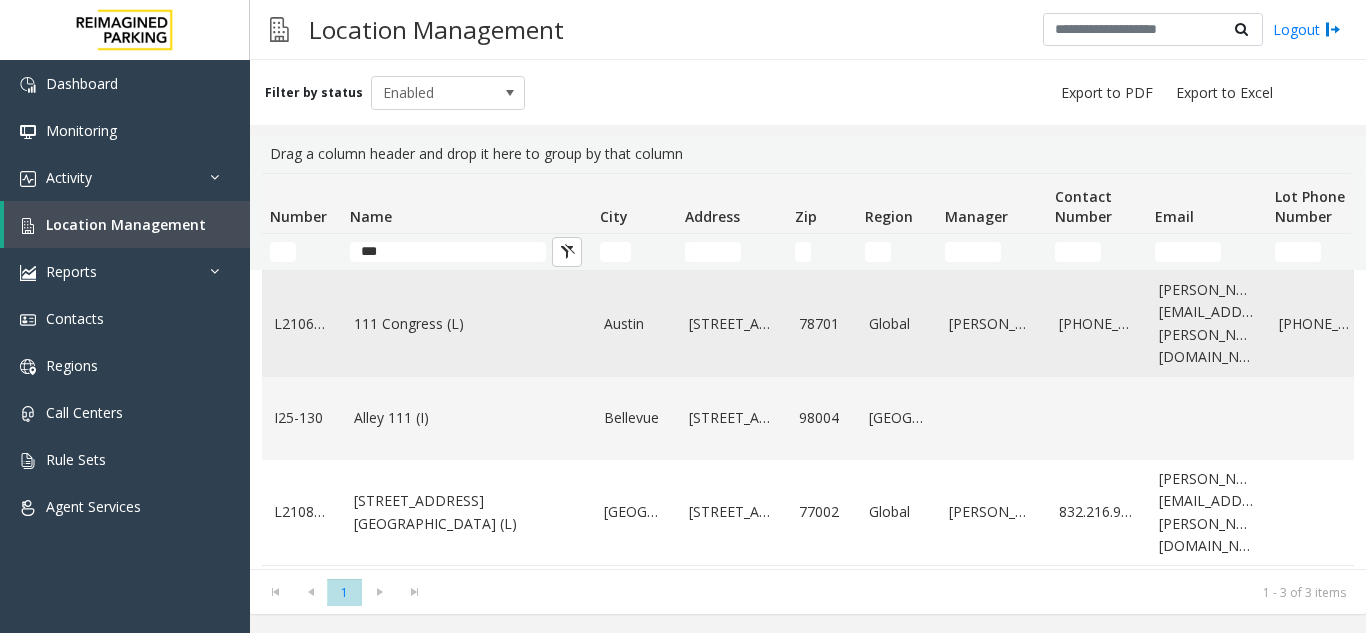 click on "111 Congress (L)" 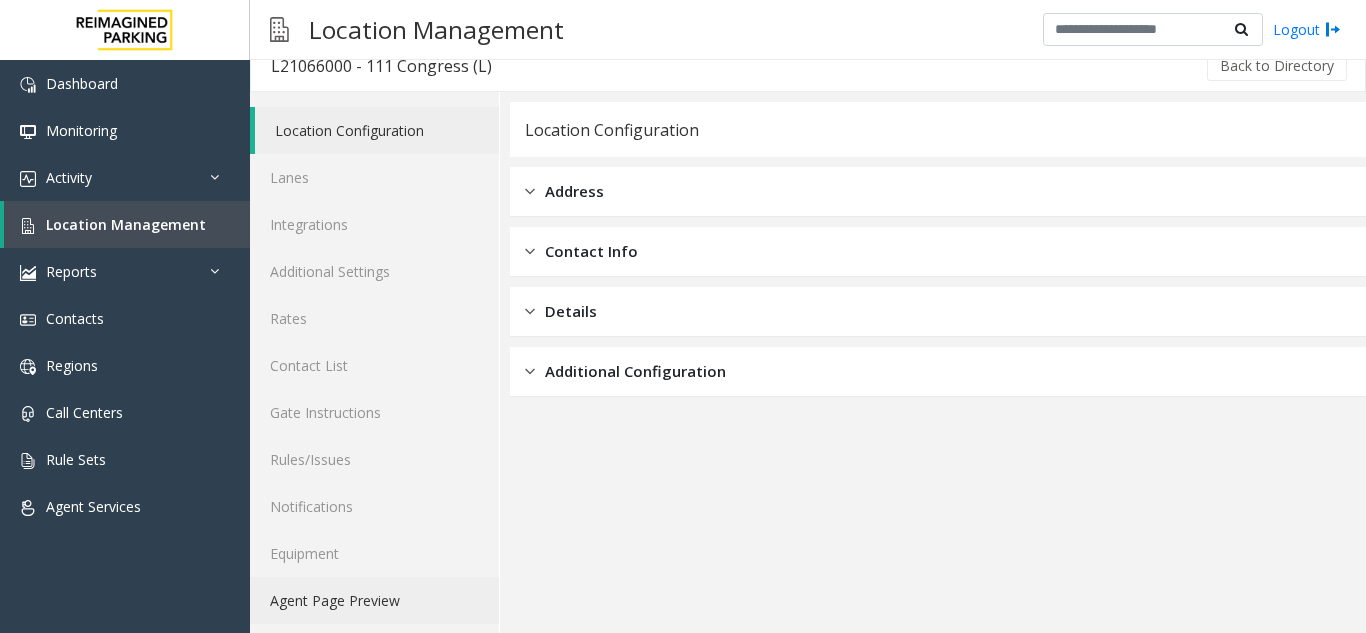 scroll, scrollTop: 26, scrollLeft: 0, axis: vertical 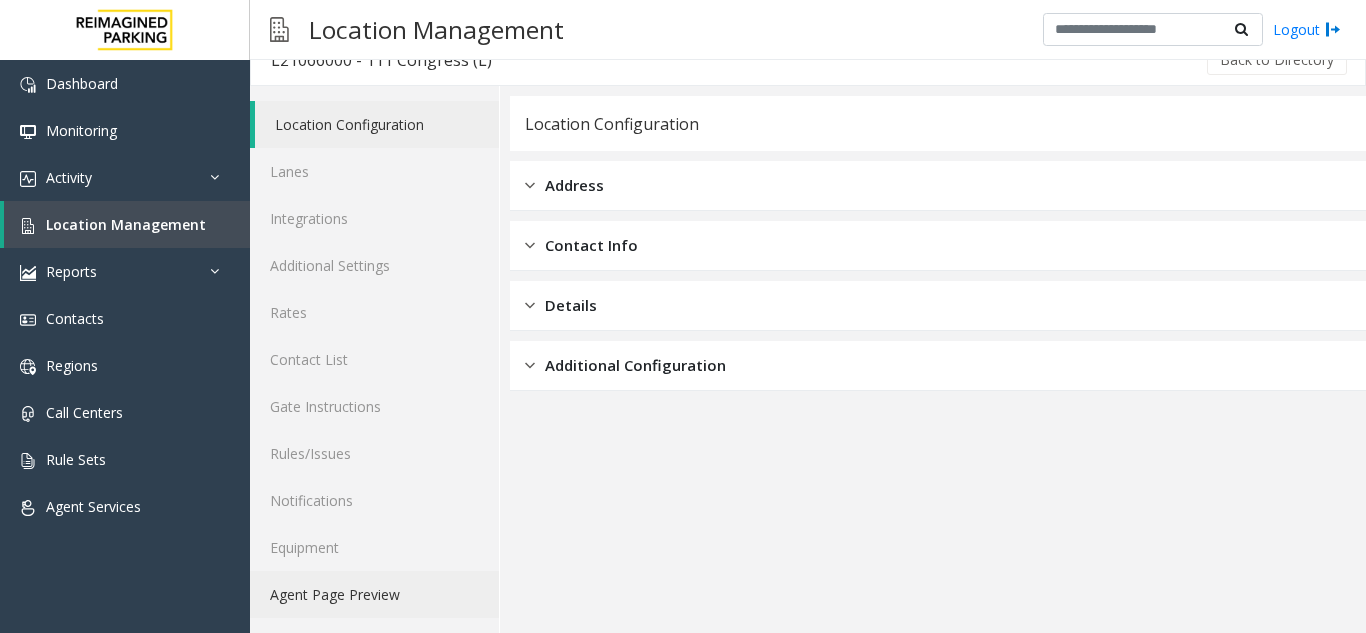 click on "Agent Page Preview" 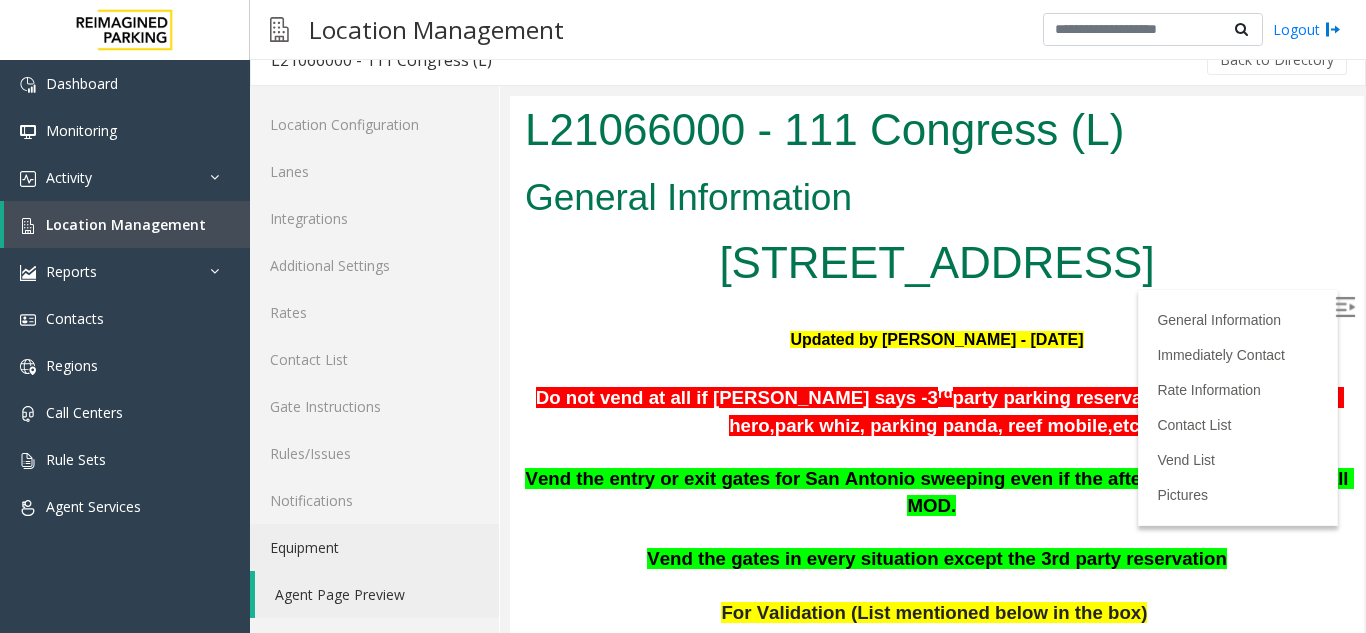 scroll, scrollTop: 0, scrollLeft: 0, axis: both 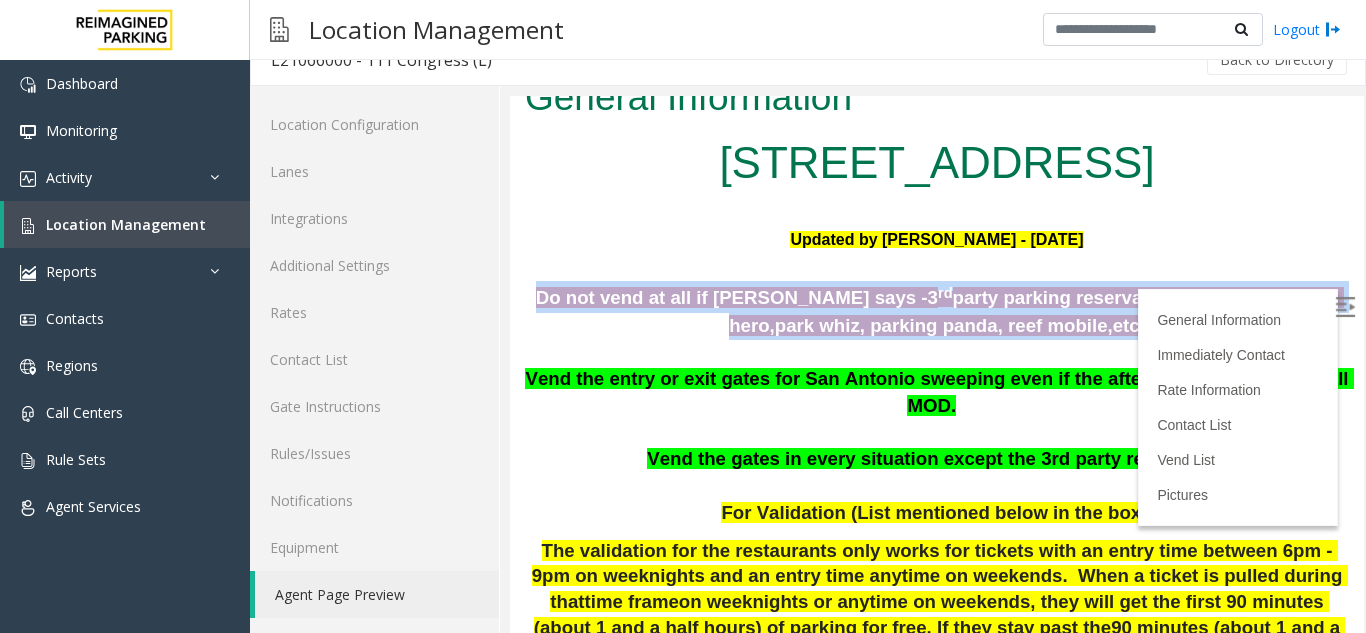 drag, startPoint x: 545, startPoint y: 301, endPoint x: 1098, endPoint y: 327, distance: 553.6109 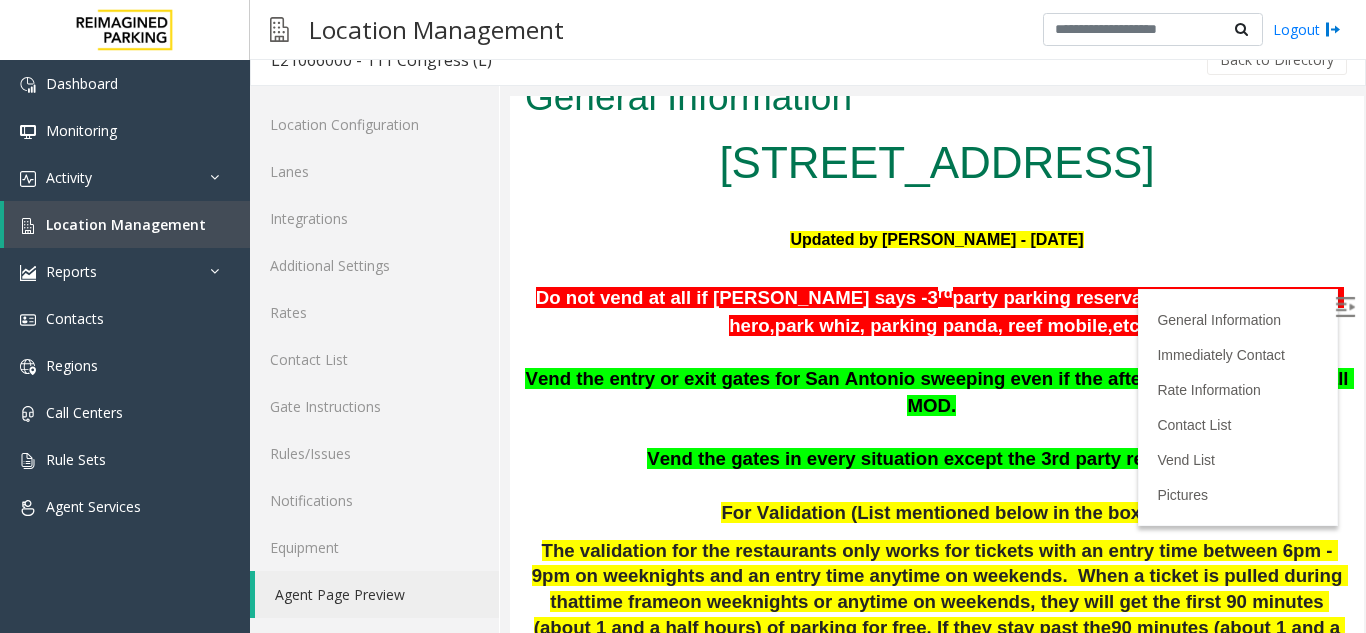 click at bounding box center (937, 353) 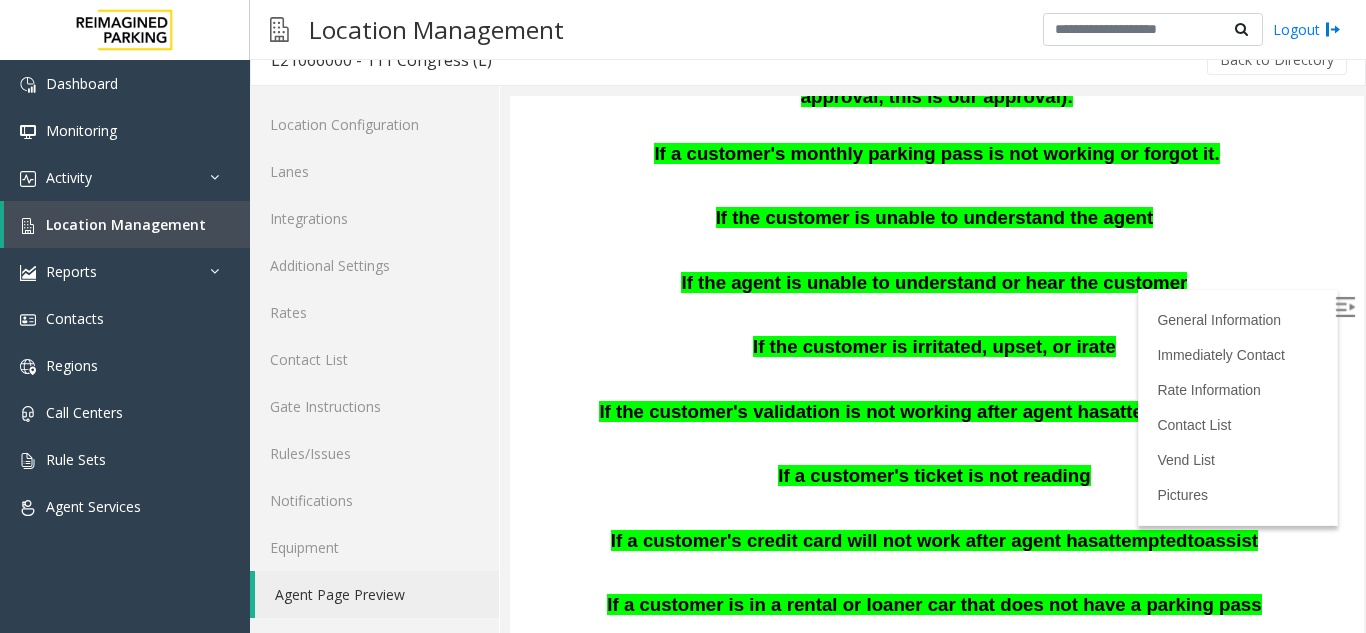 scroll, scrollTop: 600, scrollLeft: 0, axis: vertical 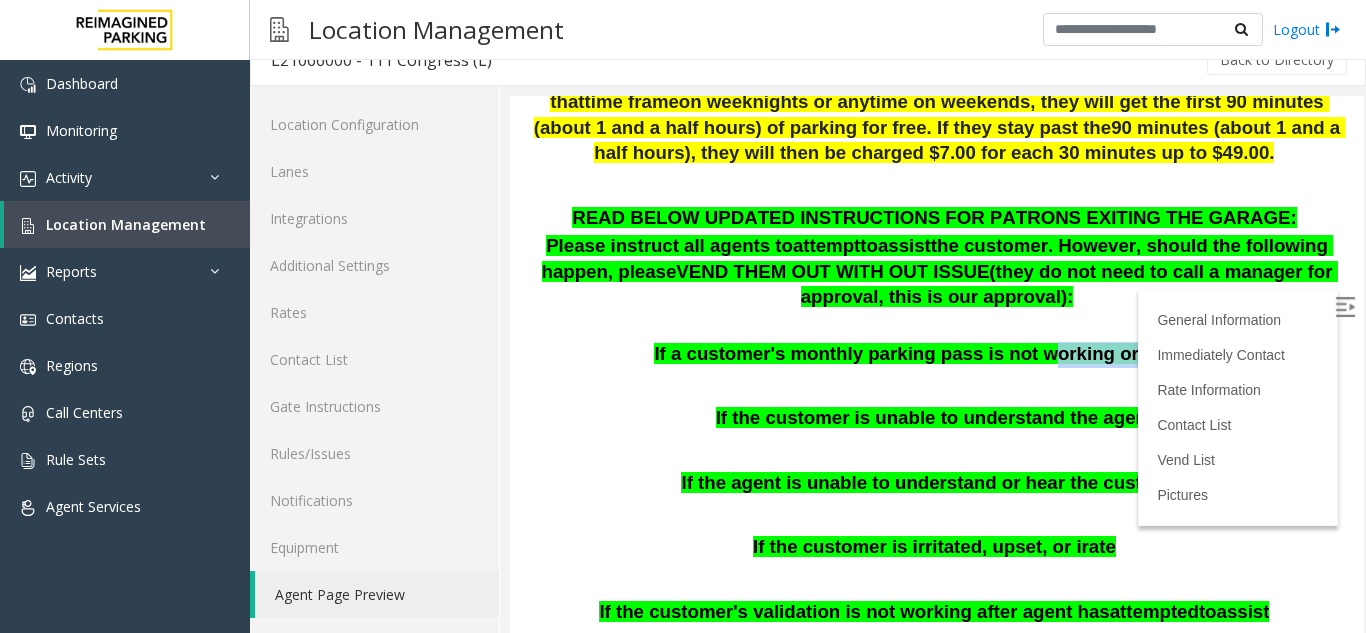 drag, startPoint x: 1030, startPoint y: 327, endPoint x: 1132, endPoint y: 326, distance: 102.0049 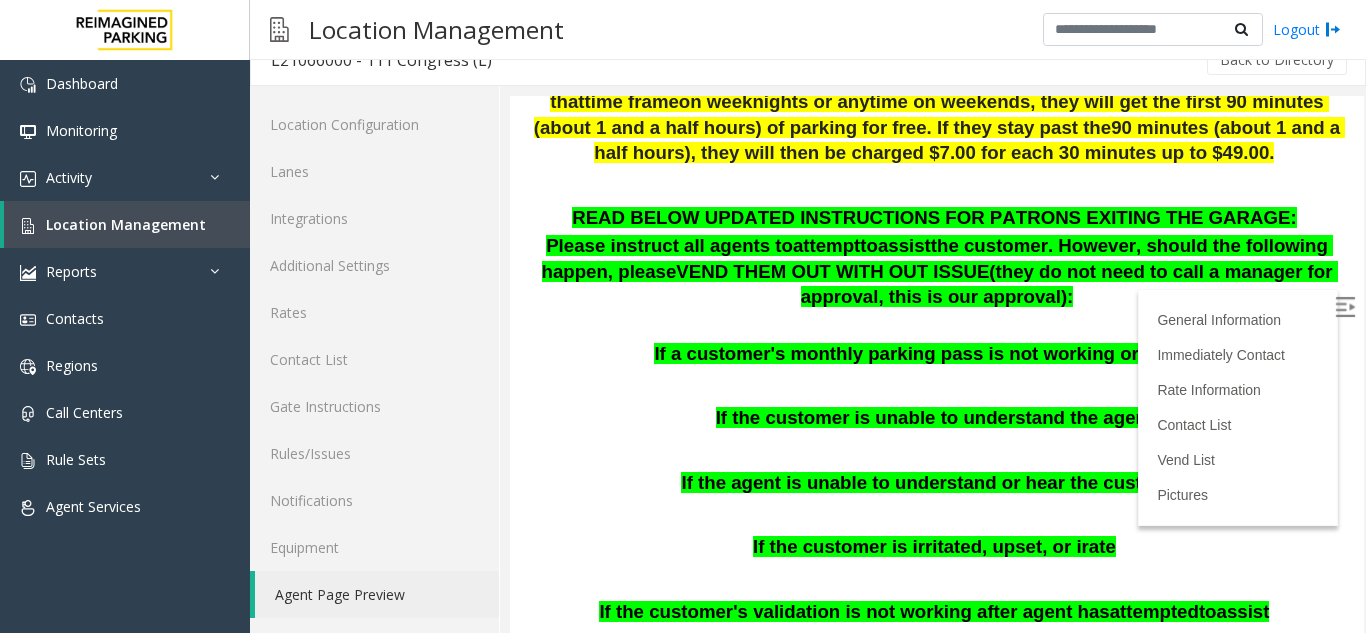 click on "If the customer is unable to understand the agent" at bounding box center (937, 419) 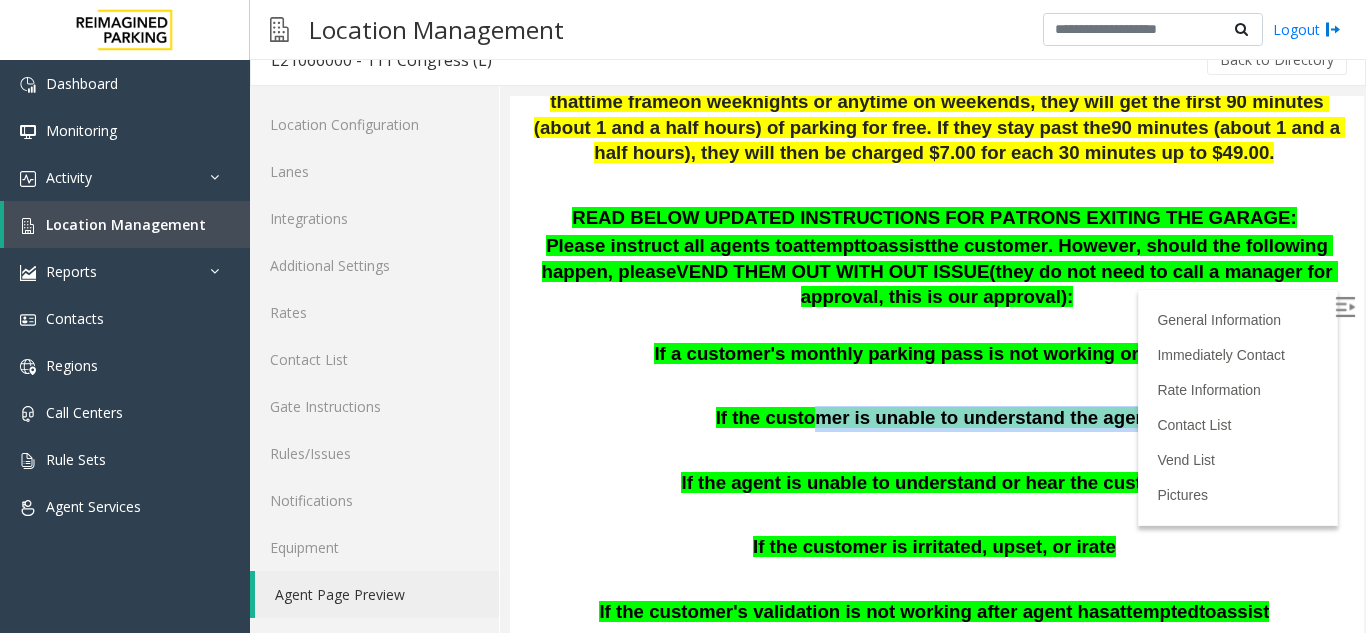 drag, startPoint x: 817, startPoint y: 393, endPoint x: 1119, endPoint y: 394, distance: 302.00165 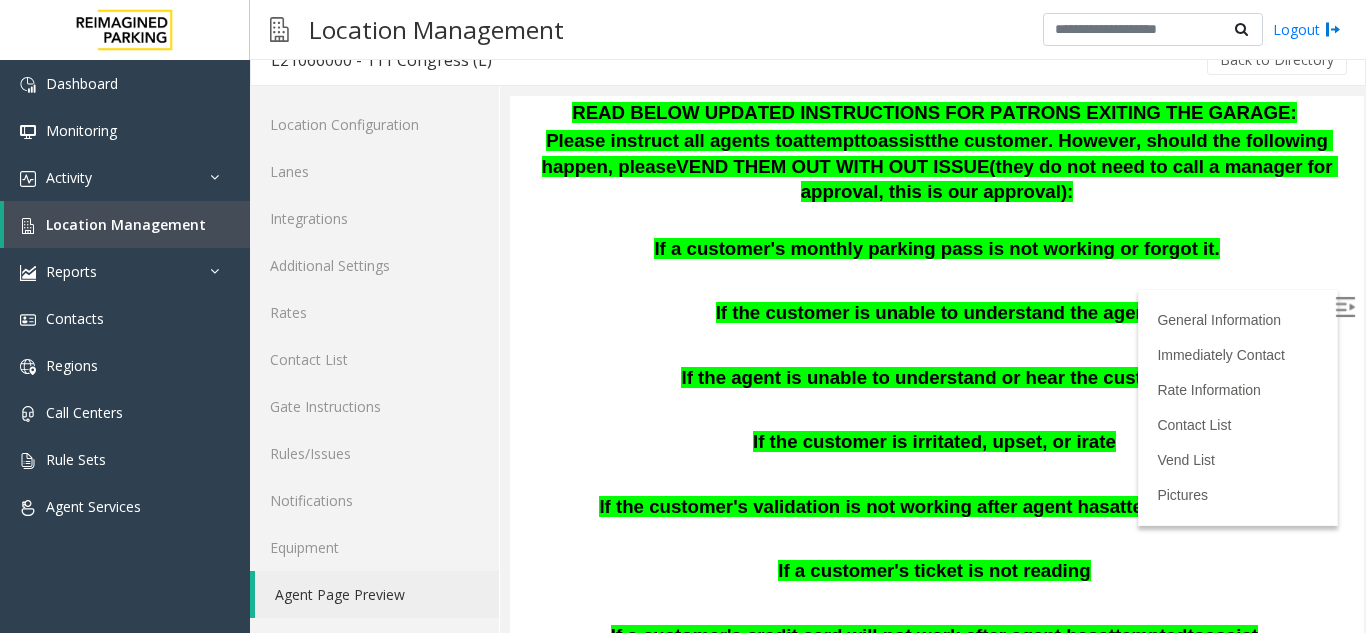 scroll, scrollTop: 800, scrollLeft: 0, axis: vertical 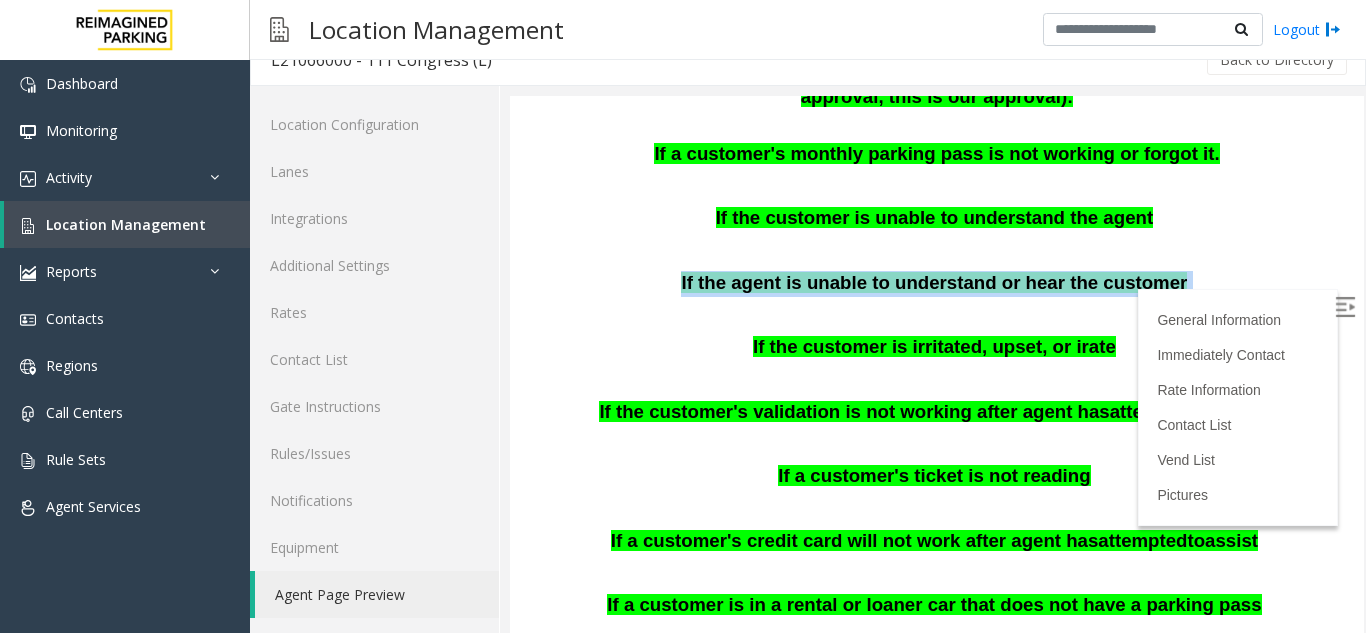 drag, startPoint x: 782, startPoint y: 268, endPoint x: 1171, endPoint y: 260, distance: 389.08224 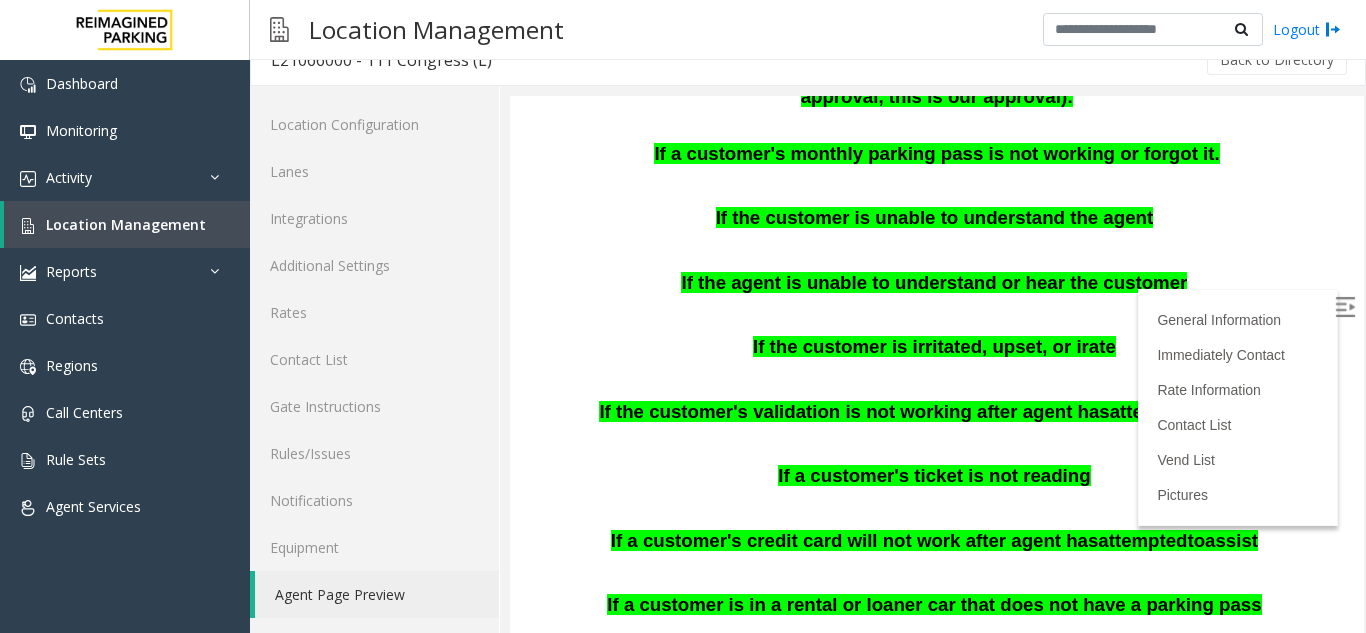 click at bounding box center [937, 376] 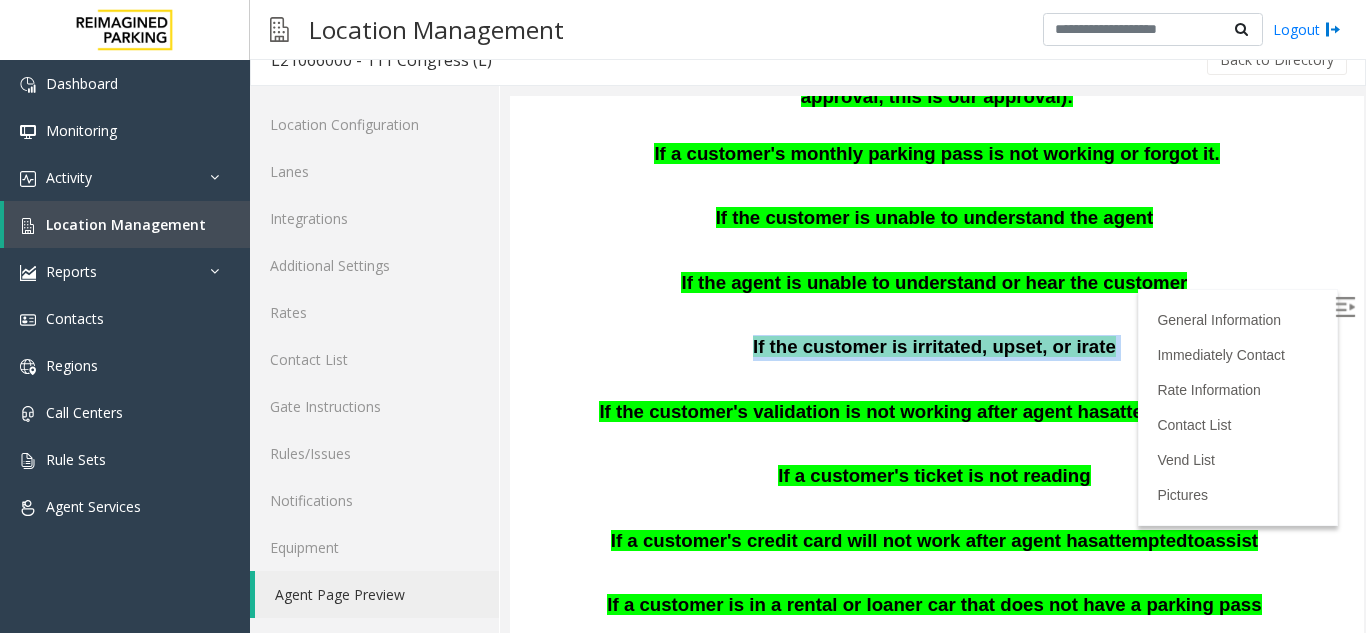 drag, startPoint x: 746, startPoint y: 327, endPoint x: 1105, endPoint y: 322, distance: 359.03482 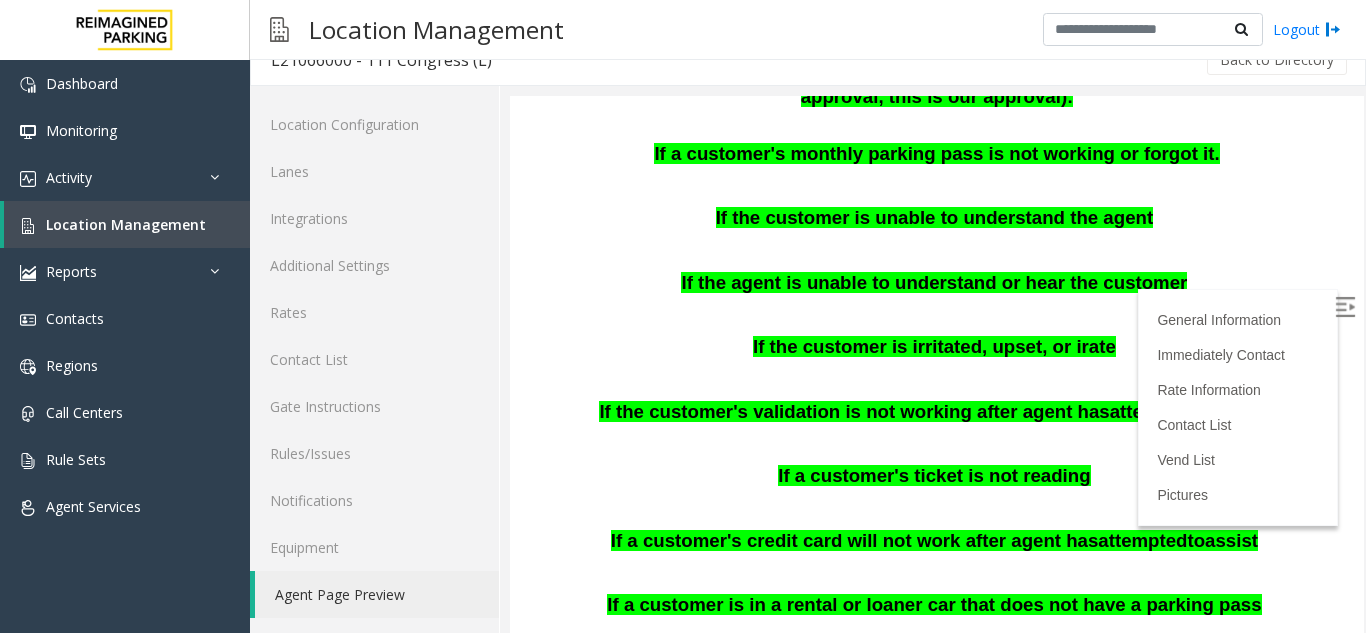 drag, startPoint x: 625, startPoint y: 379, endPoint x: 1179, endPoint y: 400, distance: 554.3979 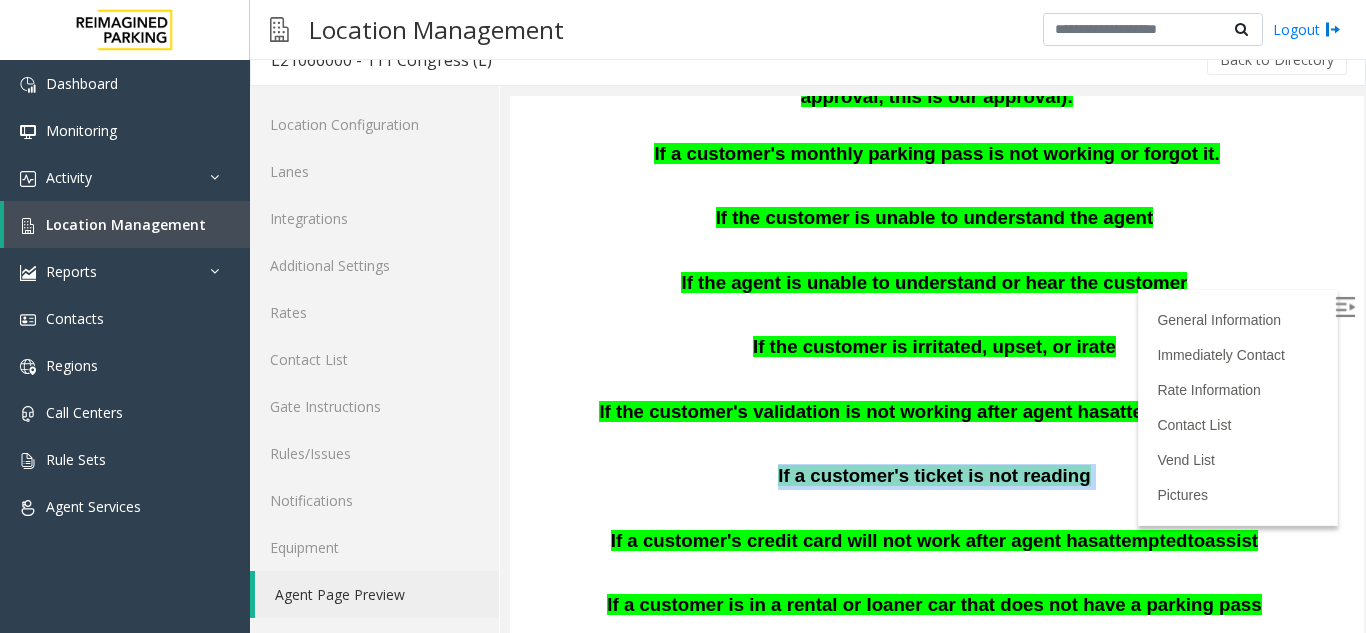 drag, startPoint x: 752, startPoint y: 452, endPoint x: 1101, endPoint y: 447, distance: 349.03583 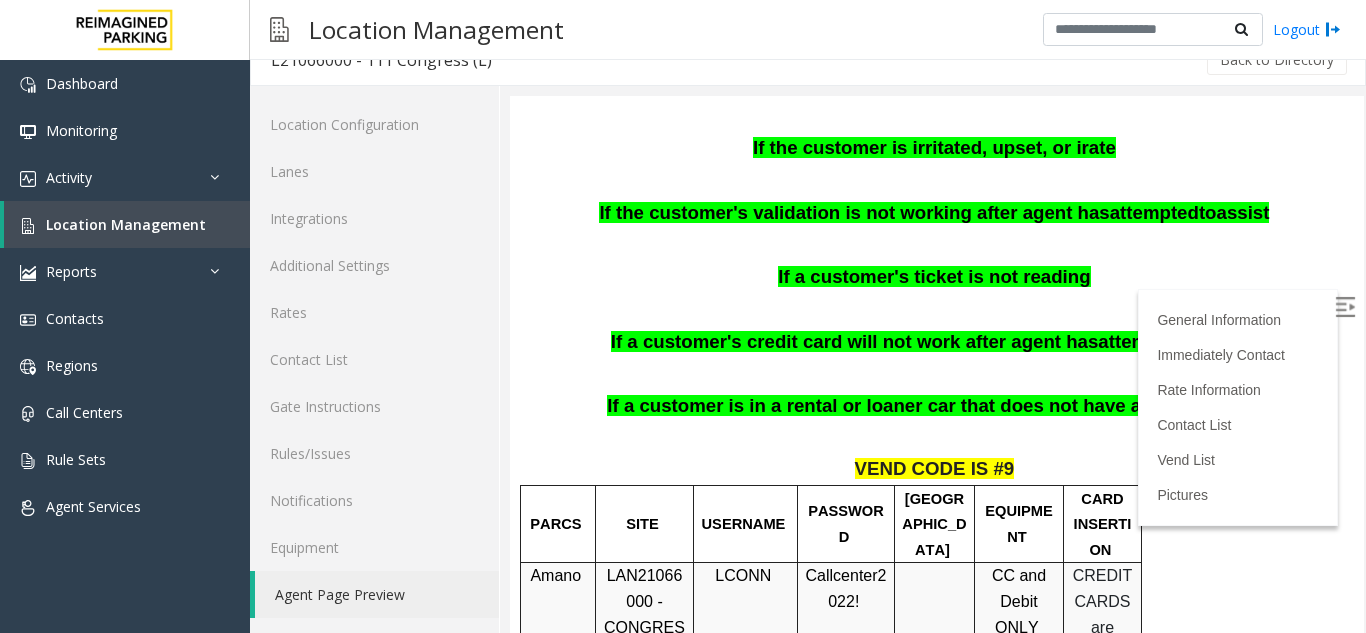 scroll, scrollTop: 1000, scrollLeft: 0, axis: vertical 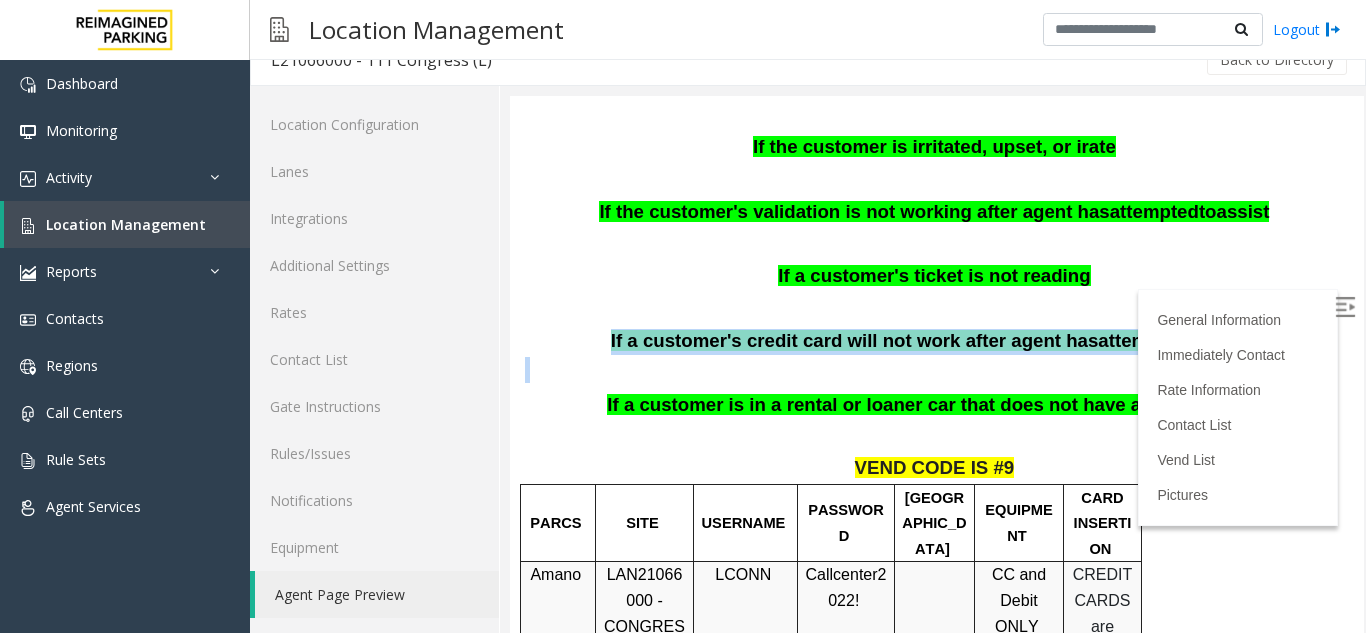 drag, startPoint x: 630, startPoint y: 315, endPoint x: 1155, endPoint y: 340, distance: 525.5949 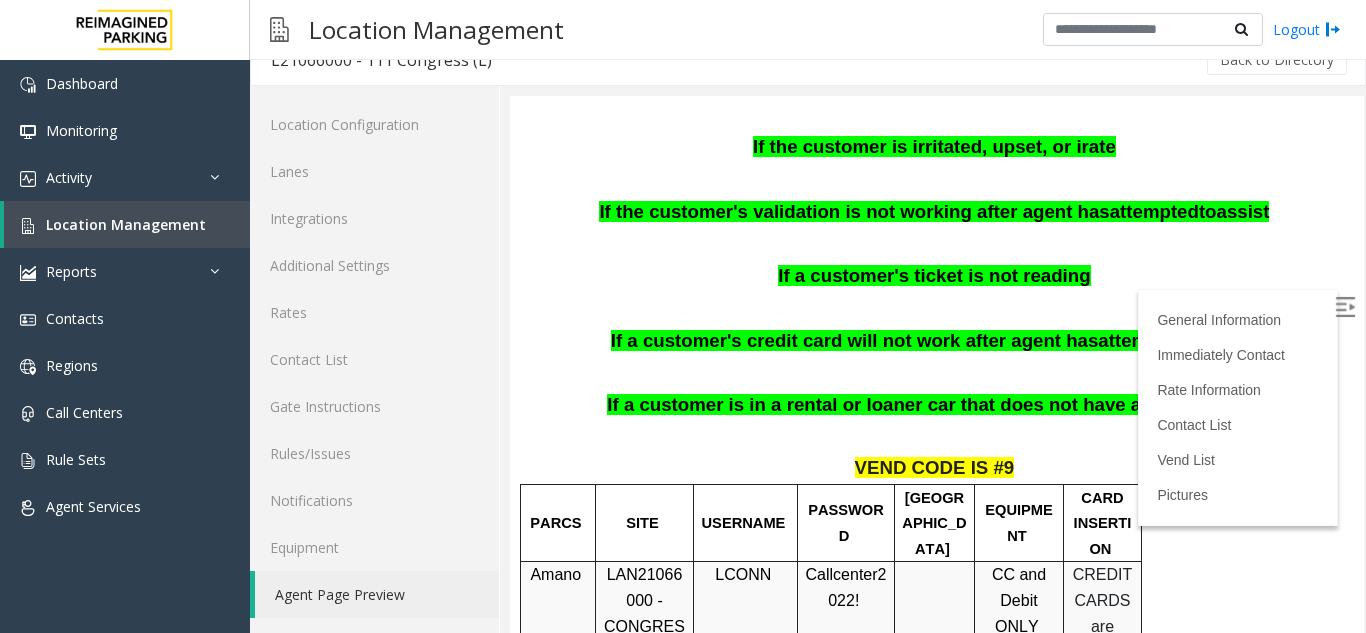 click on "READ BELOW UPDATED INSTRUCTIONS FOR PATRONS EXITING THE GARAGE:   Please instruct all agents to  attempt  to  assist  the customer. However, should the following happen, please  VEND THEM OUT WITH OUT ISSUE  (they do not need to call a manager for approval, this is our approval): If a customer's monthly parking pass is not working or forgot it.   If the customer is unable to understand the agent     If the agent is unable to understand or hear the customer     If the customer is irritated, upset, or irate     If the customer's validation is not working after agent has  attempted  to  assist     If a customer's ticket is not reading     If a customer's credit card will not work after agent has  attempted  to  assist     If a customer is in a rental or loaner car that does not have a parking pass" at bounding box center [937, 125] 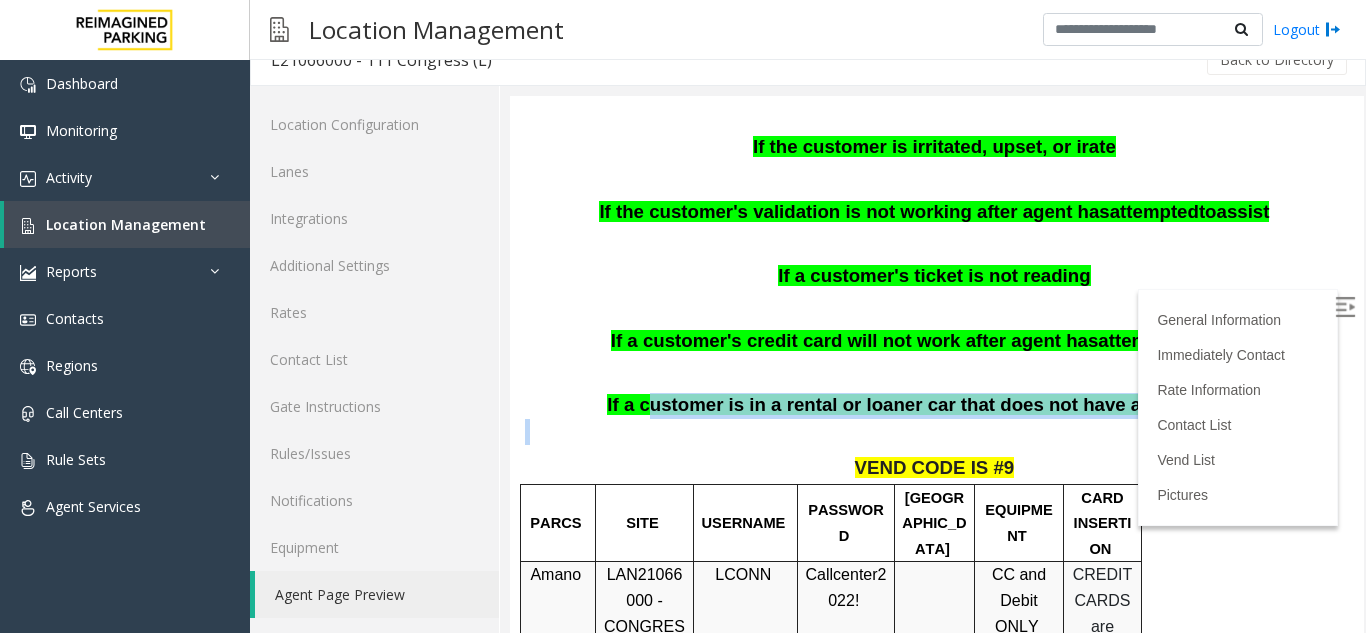 drag, startPoint x: 670, startPoint y: 387, endPoint x: 1185, endPoint y: 401, distance: 515.19025 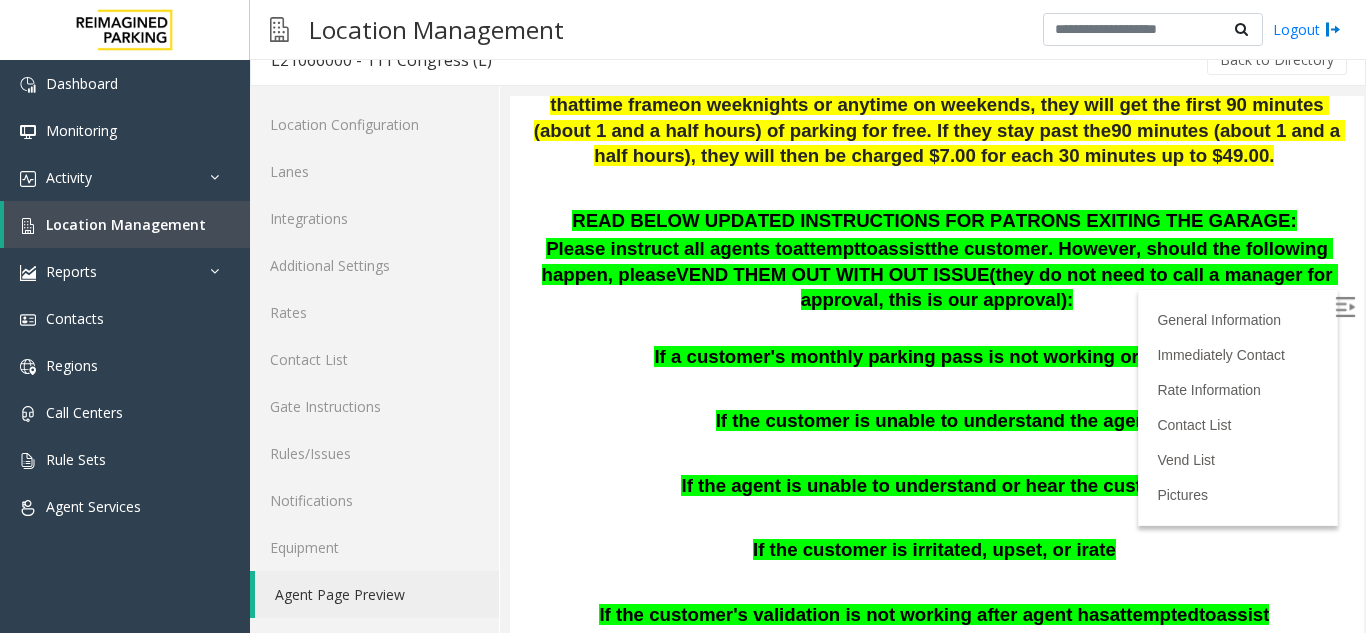 scroll, scrollTop: 669, scrollLeft: 0, axis: vertical 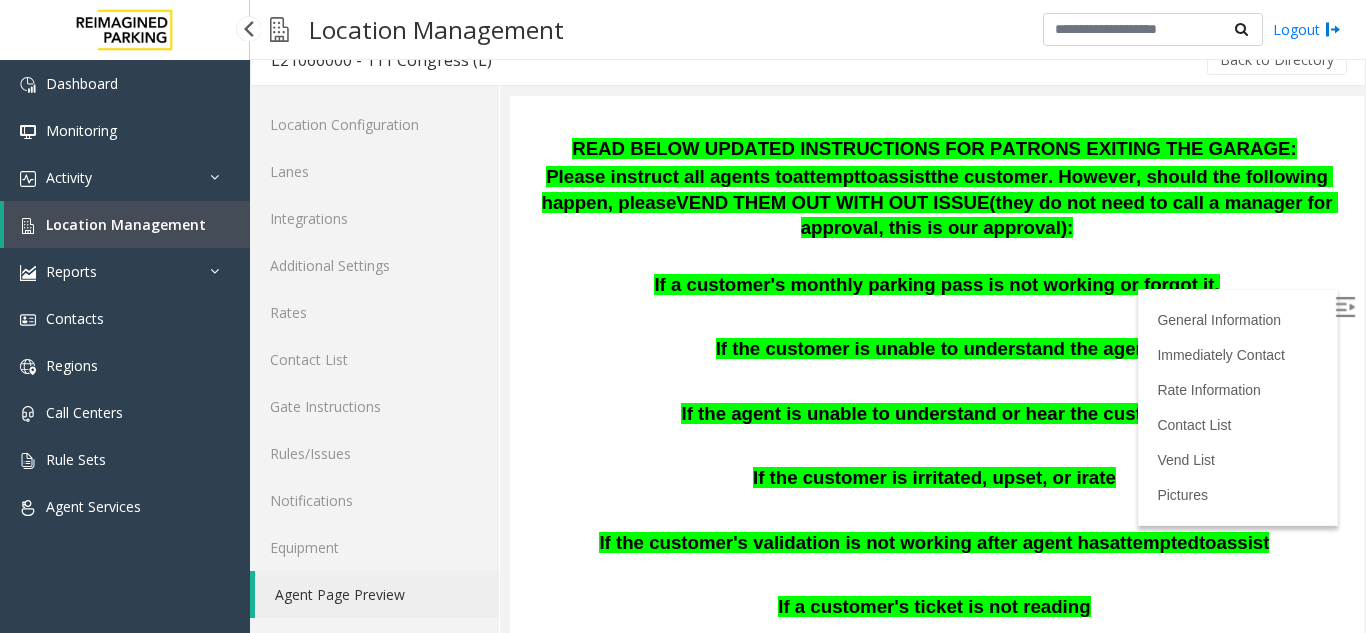 click on "Location Management" at bounding box center (126, 224) 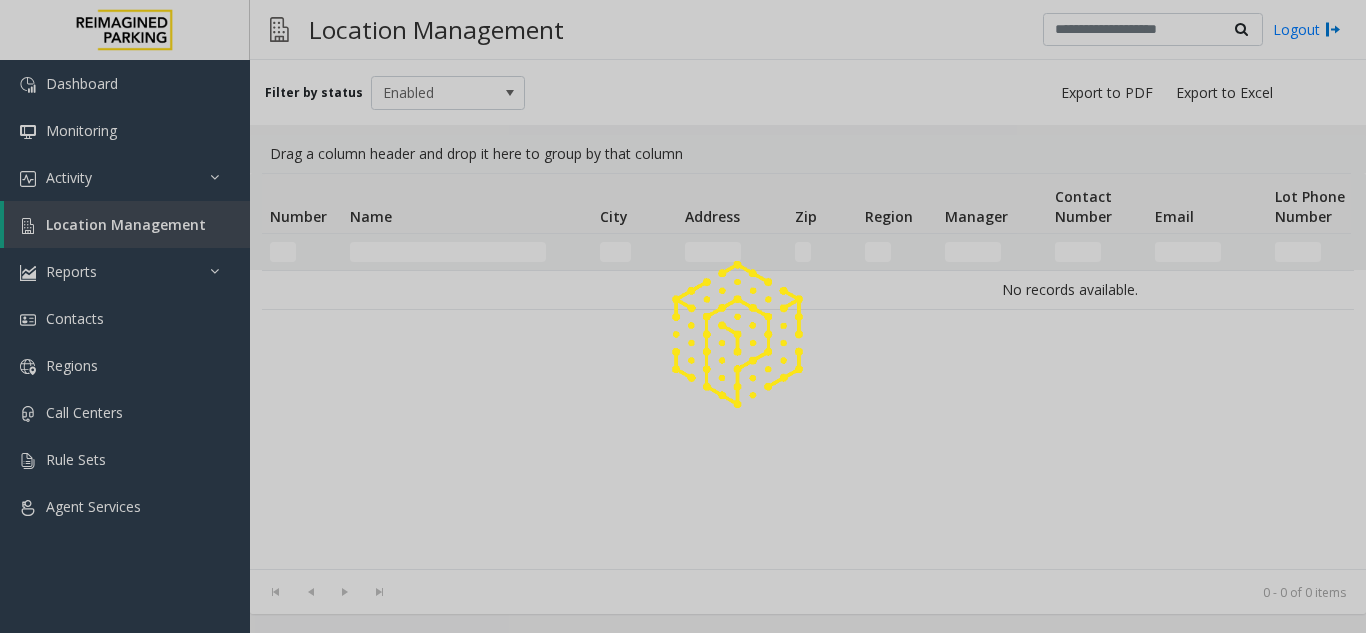 click 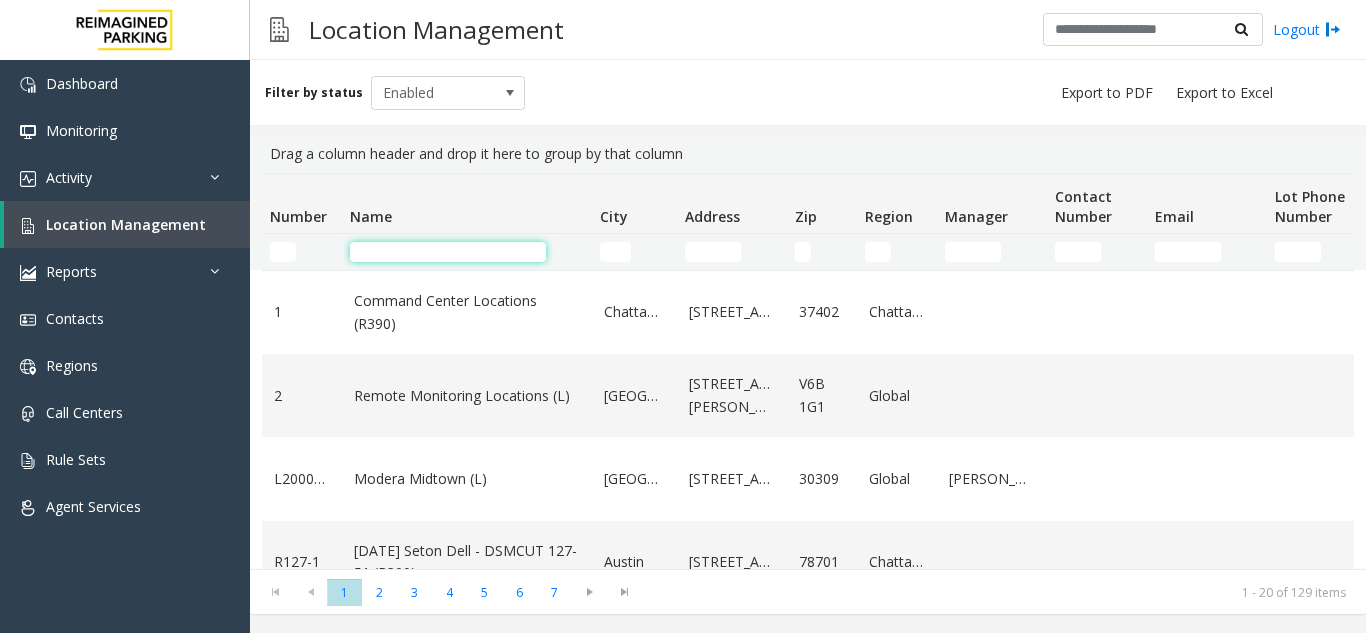 click 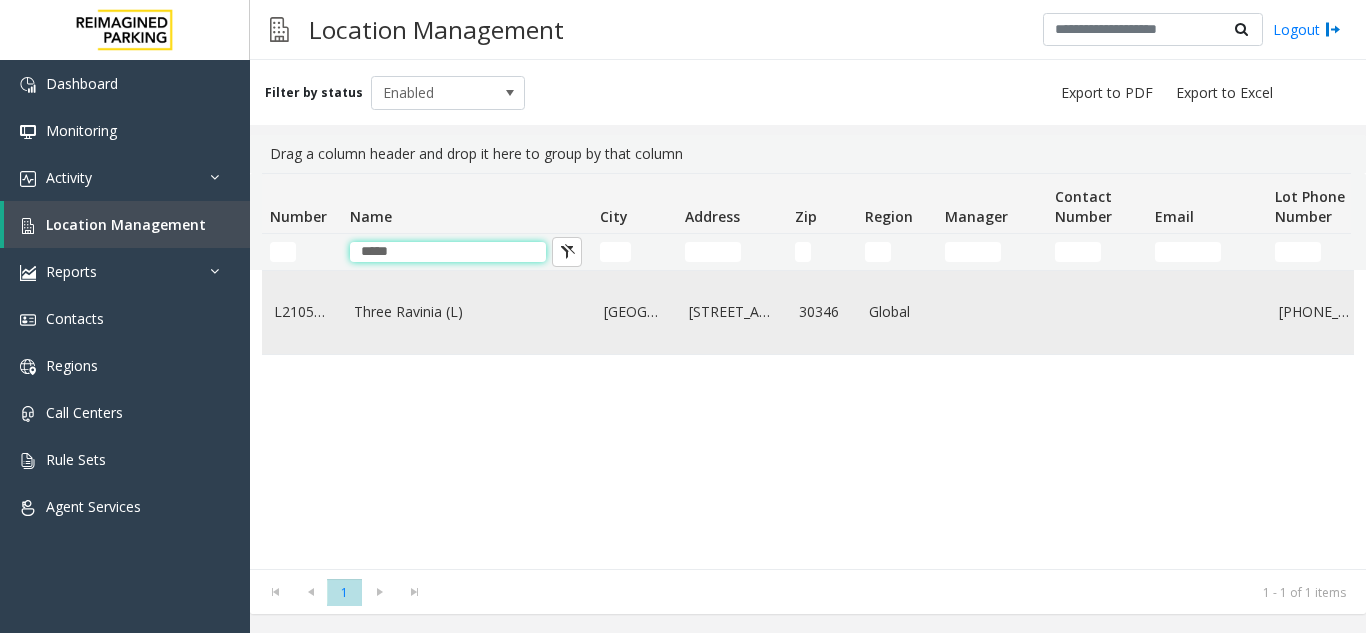 type on "*****" 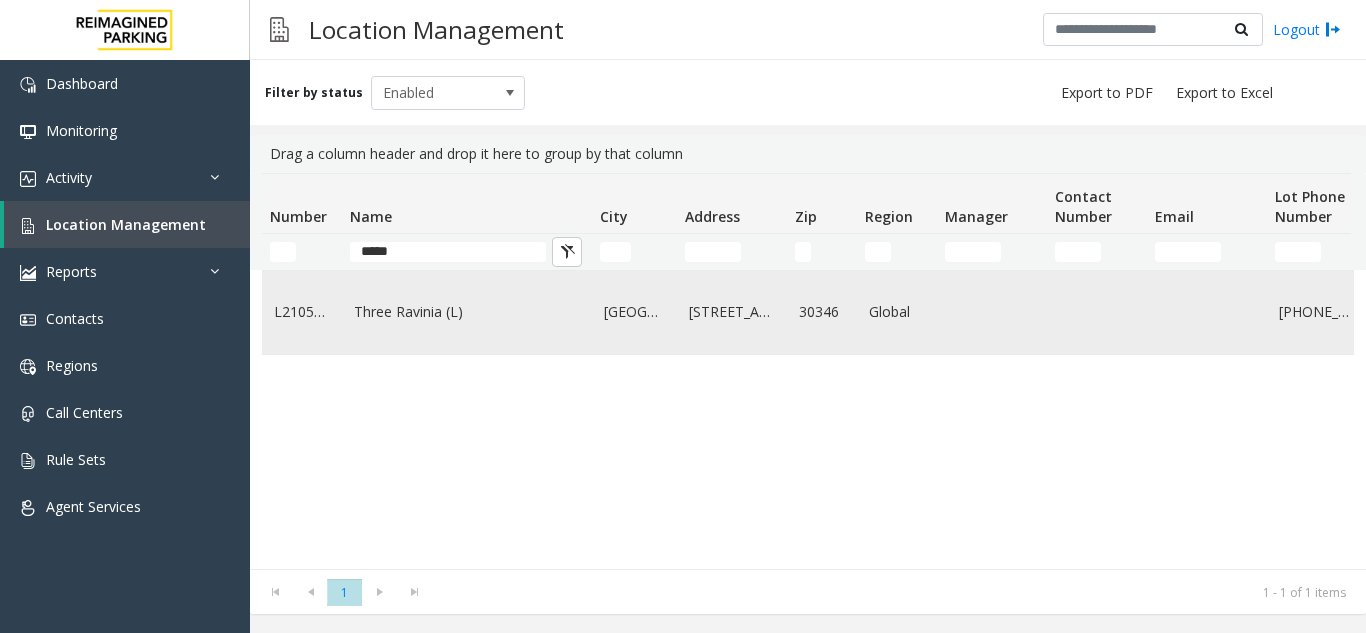 click on "Three Ravinia (L)" 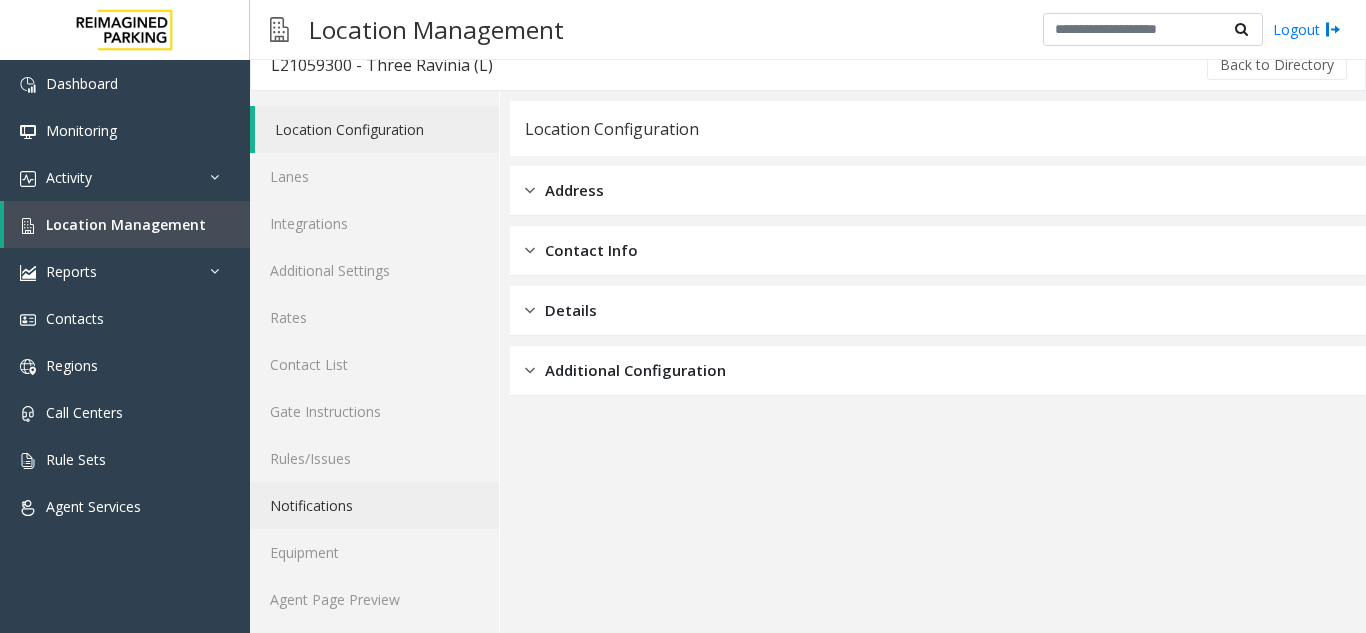 scroll, scrollTop: 26, scrollLeft: 0, axis: vertical 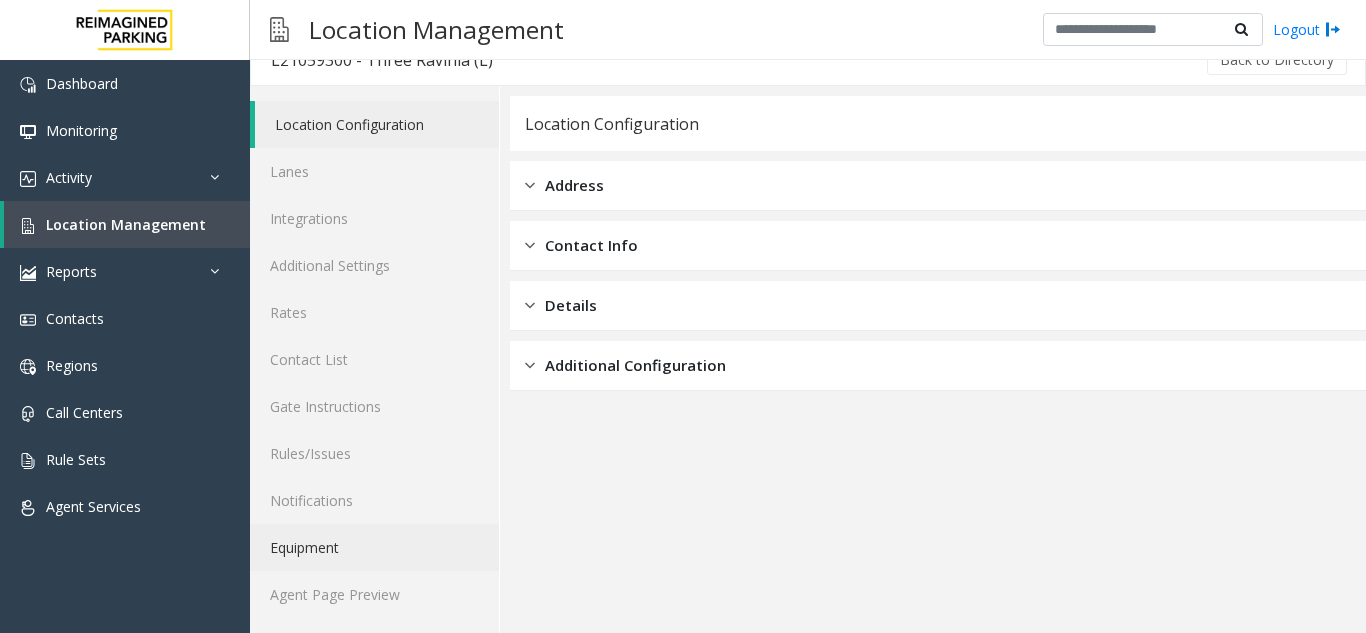 click on "Equipment" 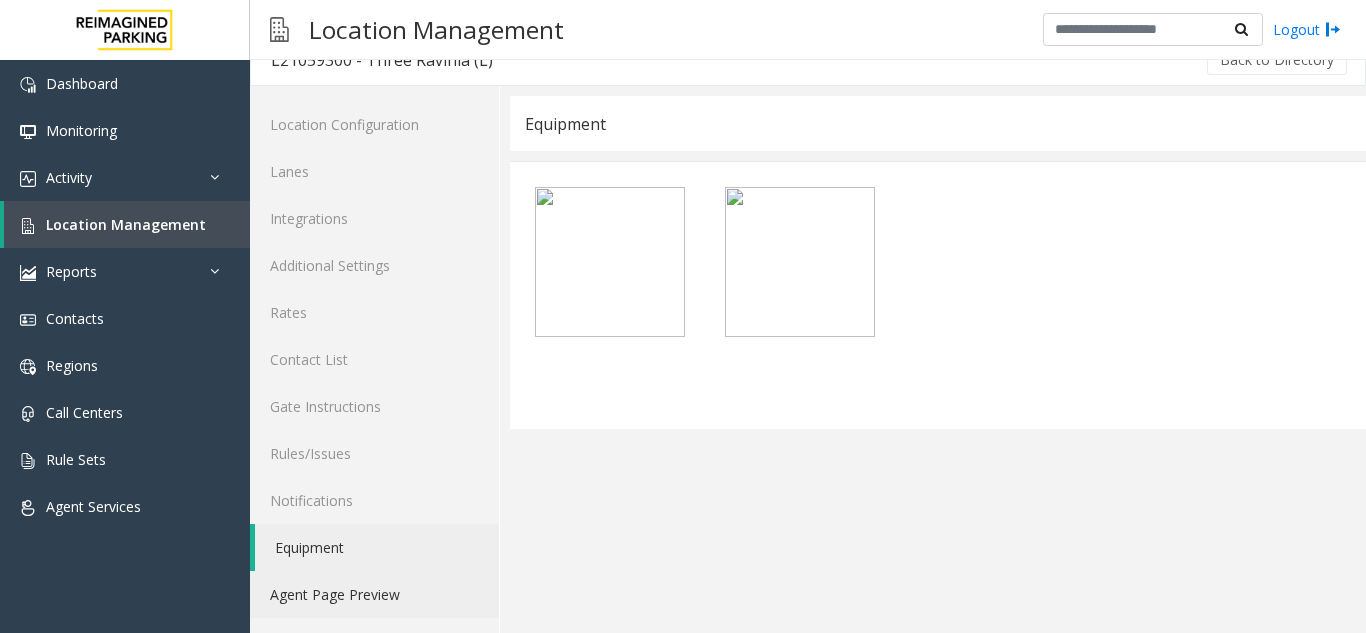 click on "Agent Page Preview" 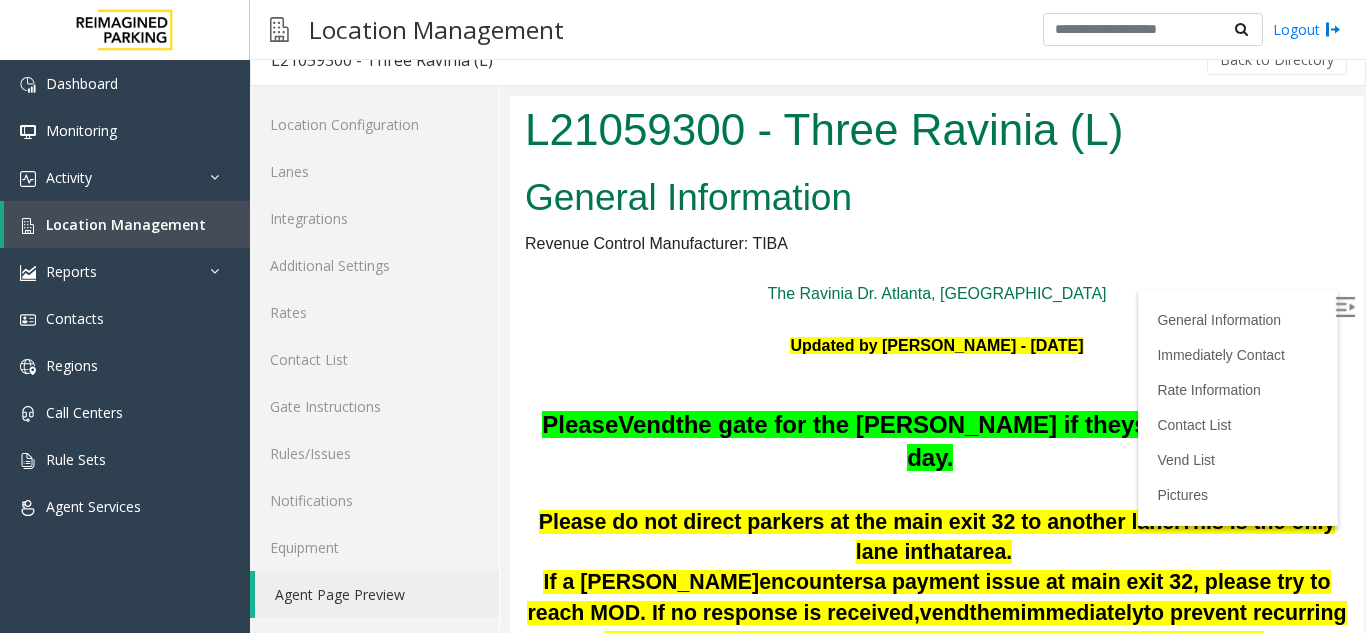 scroll, scrollTop: 0, scrollLeft: 0, axis: both 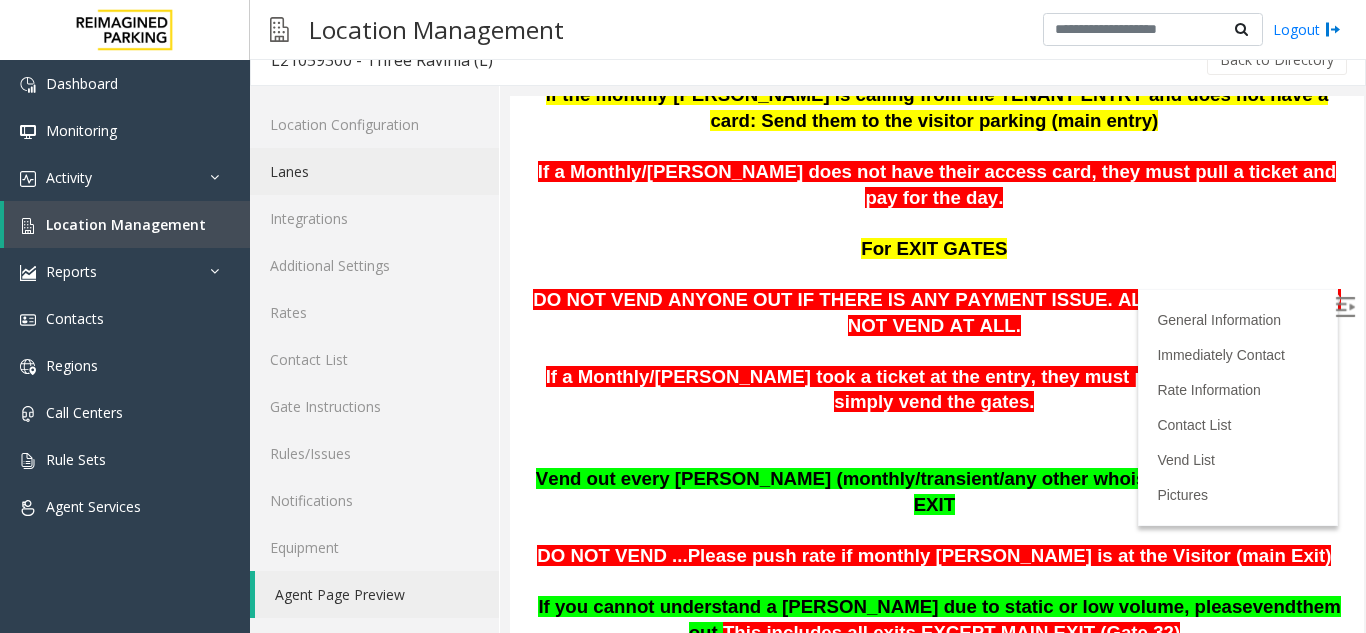 click on "Lanes" 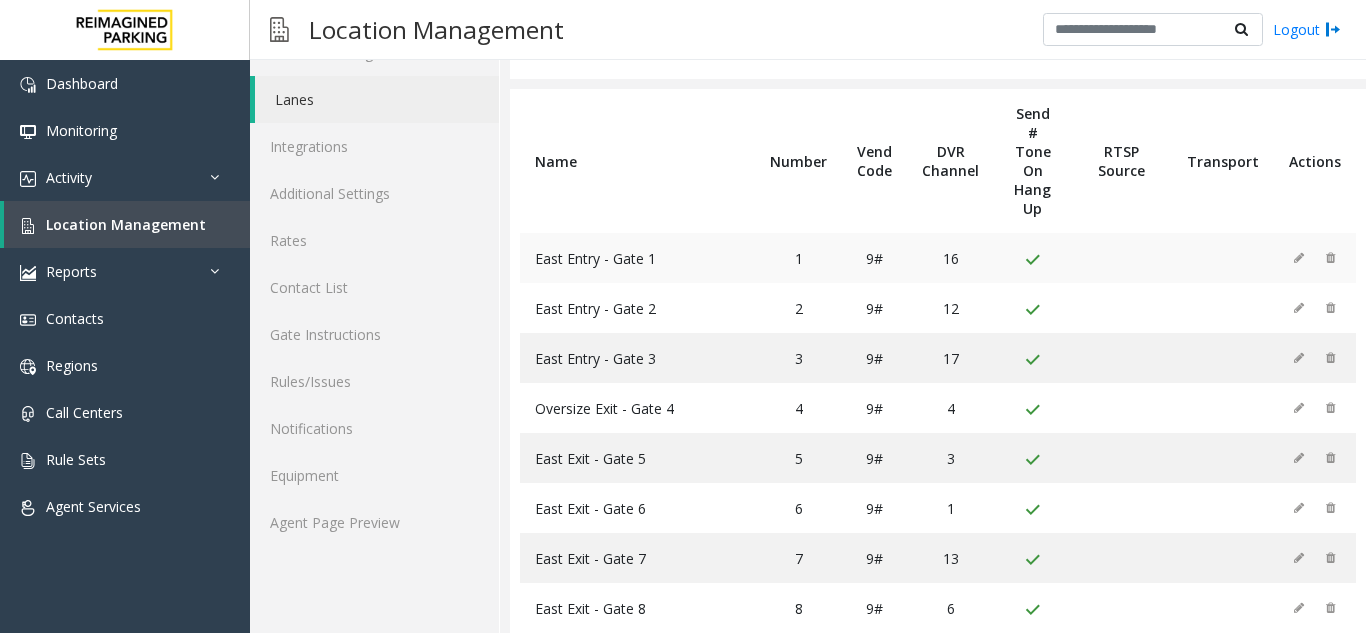 scroll, scrollTop: 226, scrollLeft: 0, axis: vertical 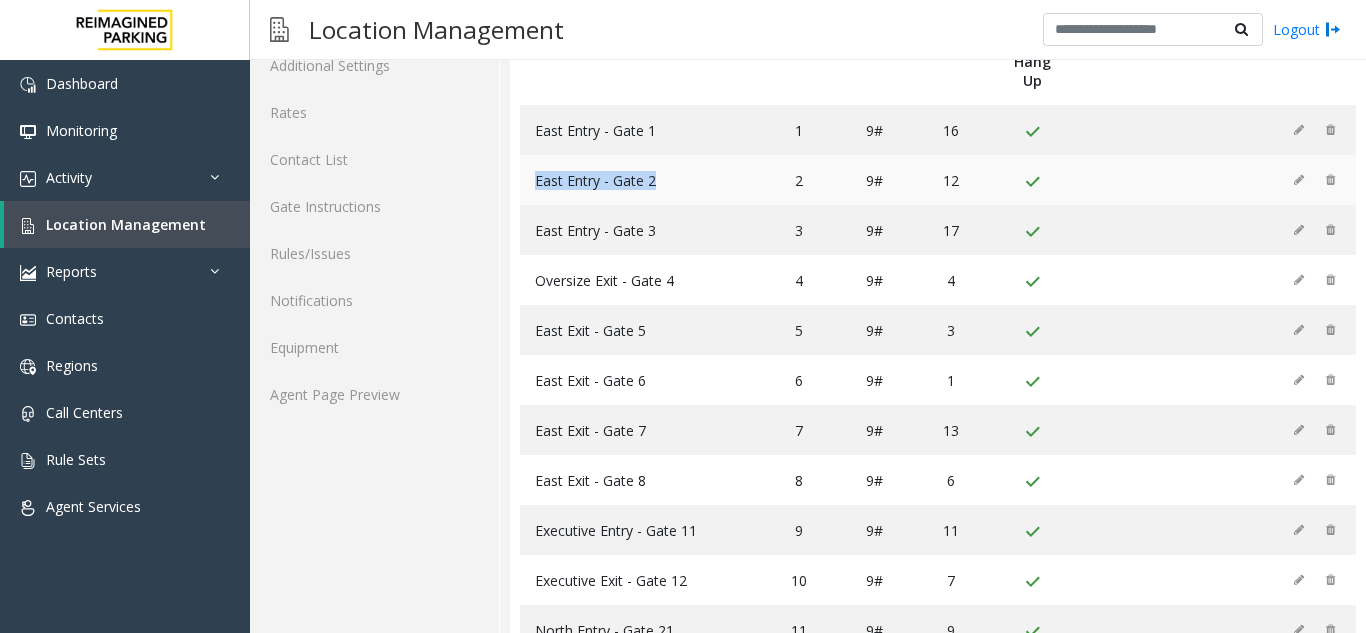 drag, startPoint x: 534, startPoint y: 165, endPoint x: 659, endPoint y: 163, distance: 125.016 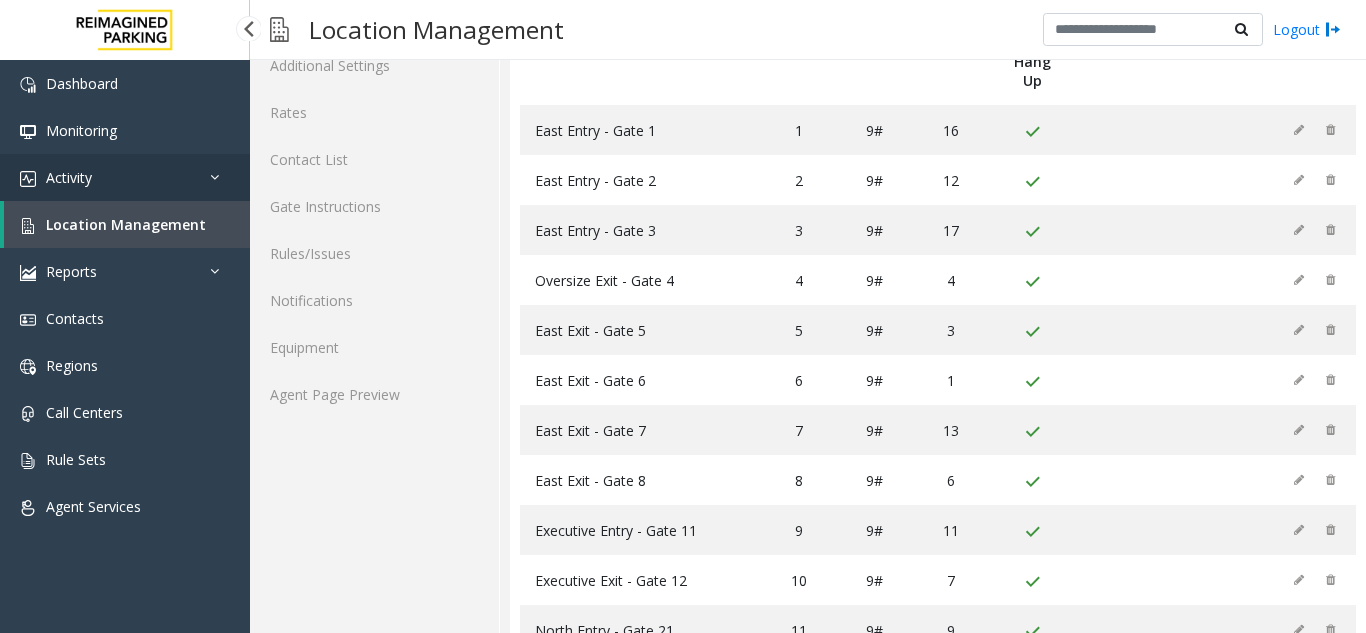 click on "Activity" at bounding box center [125, 177] 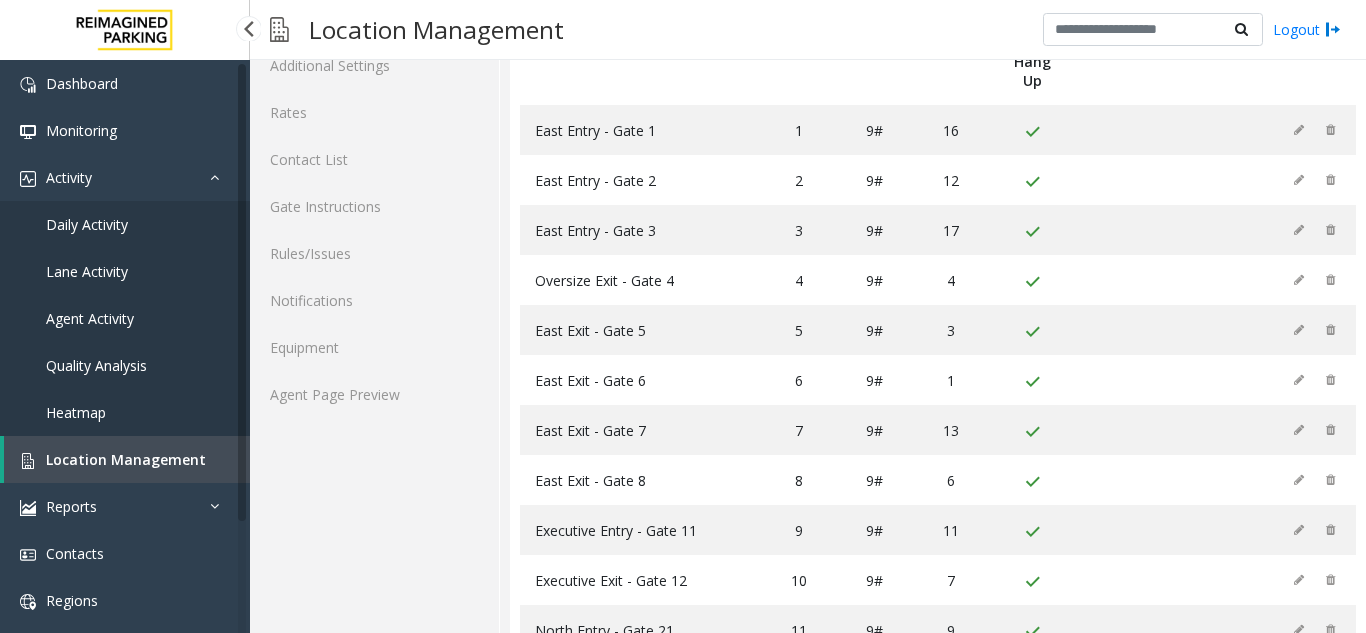 click on "Daily Activity" at bounding box center (87, 224) 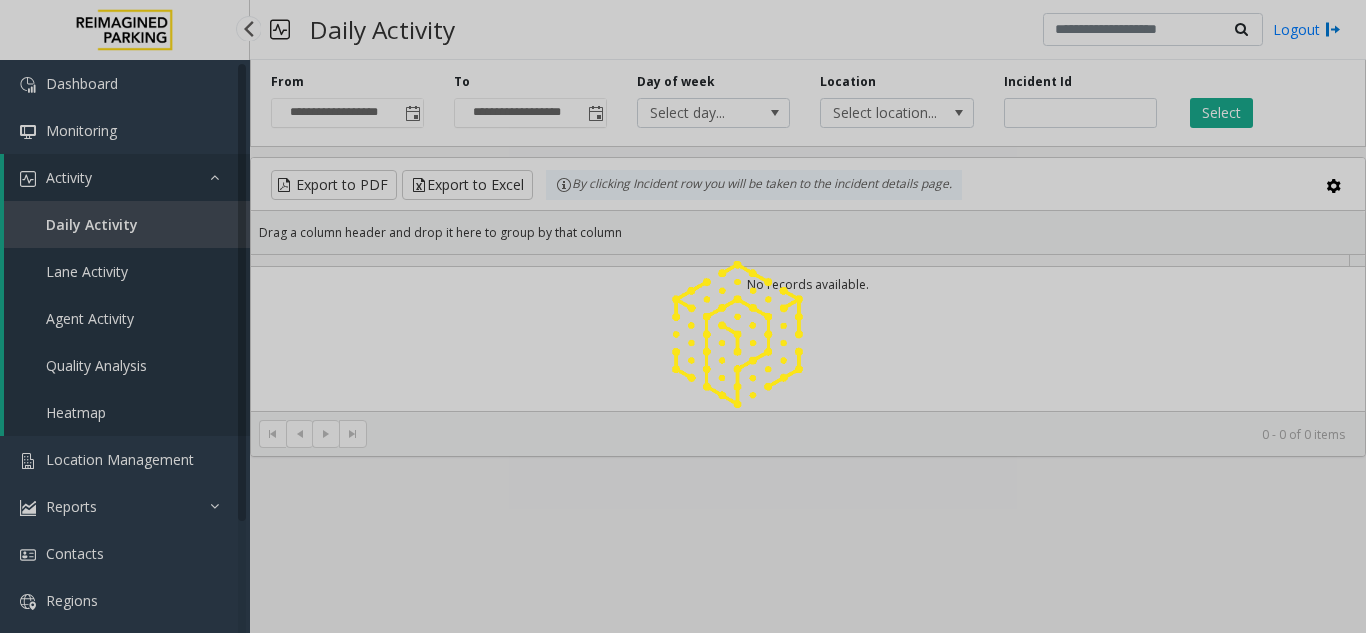 scroll, scrollTop: 0, scrollLeft: 0, axis: both 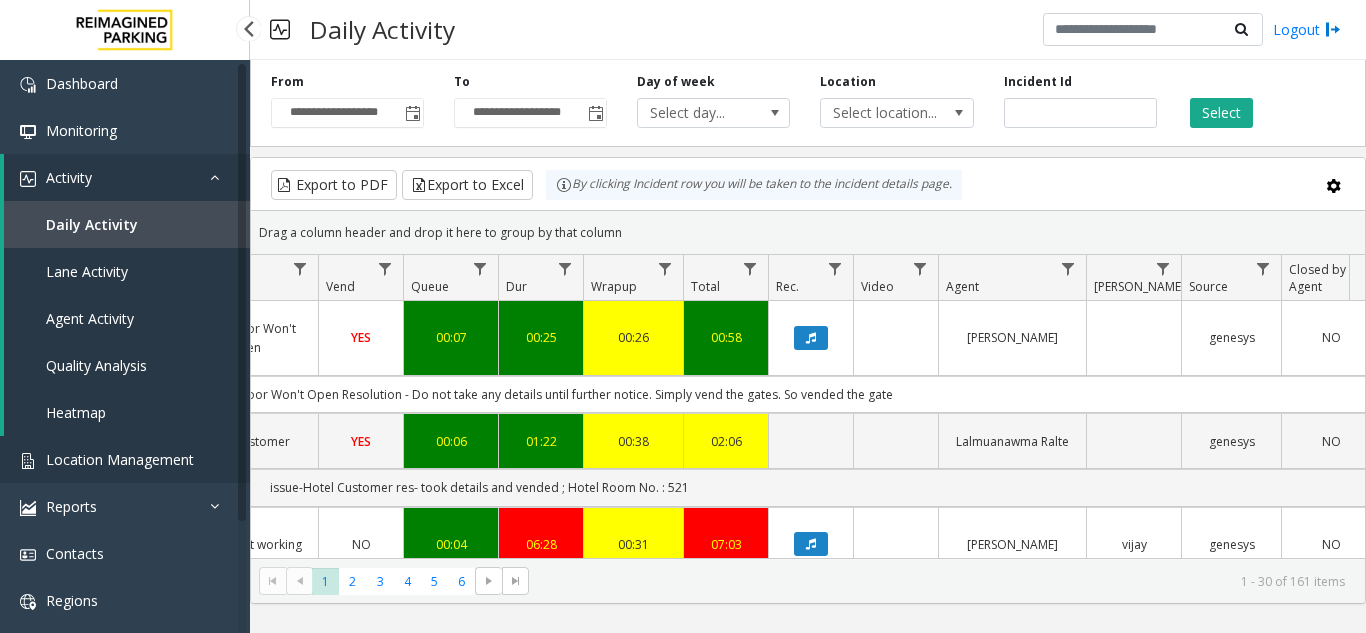 click on "Location Management" at bounding box center (120, 459) 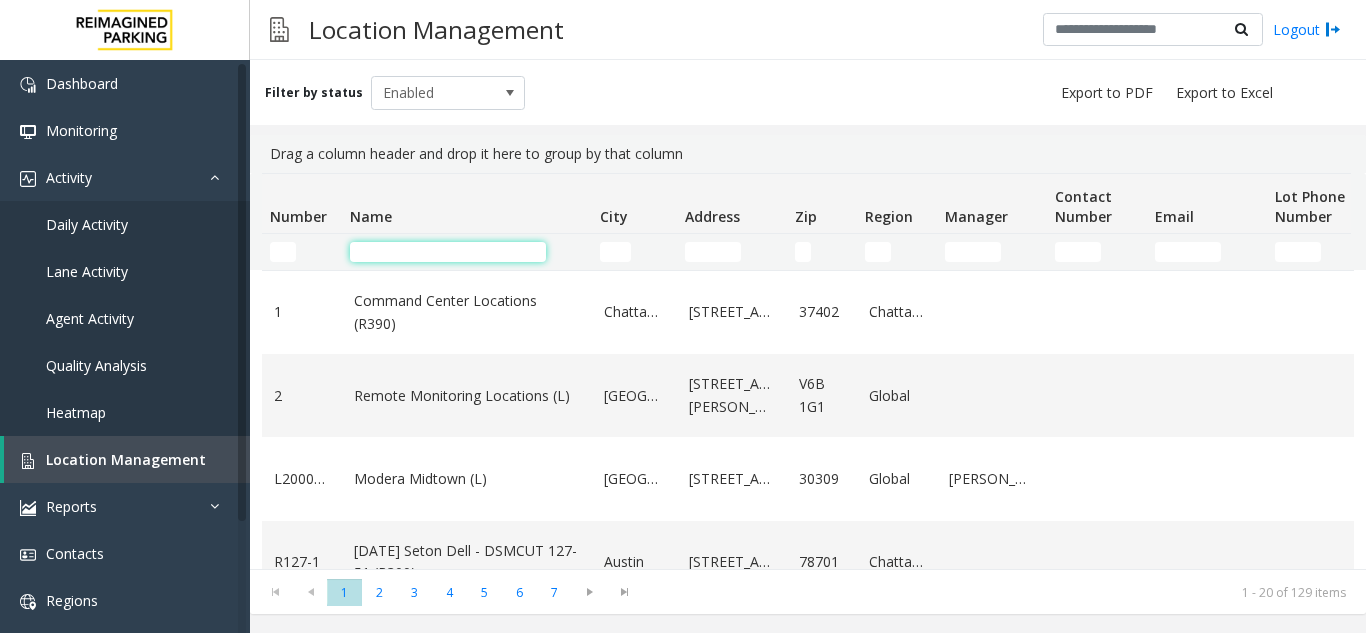 click 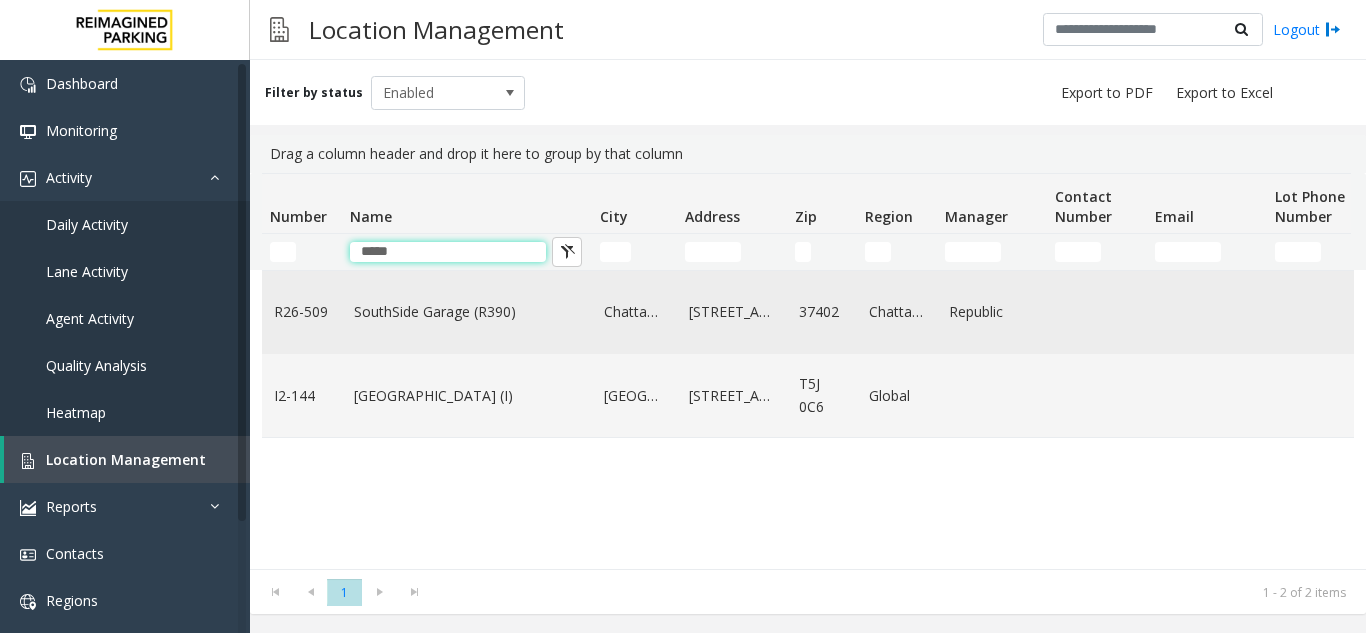 type on "*****" 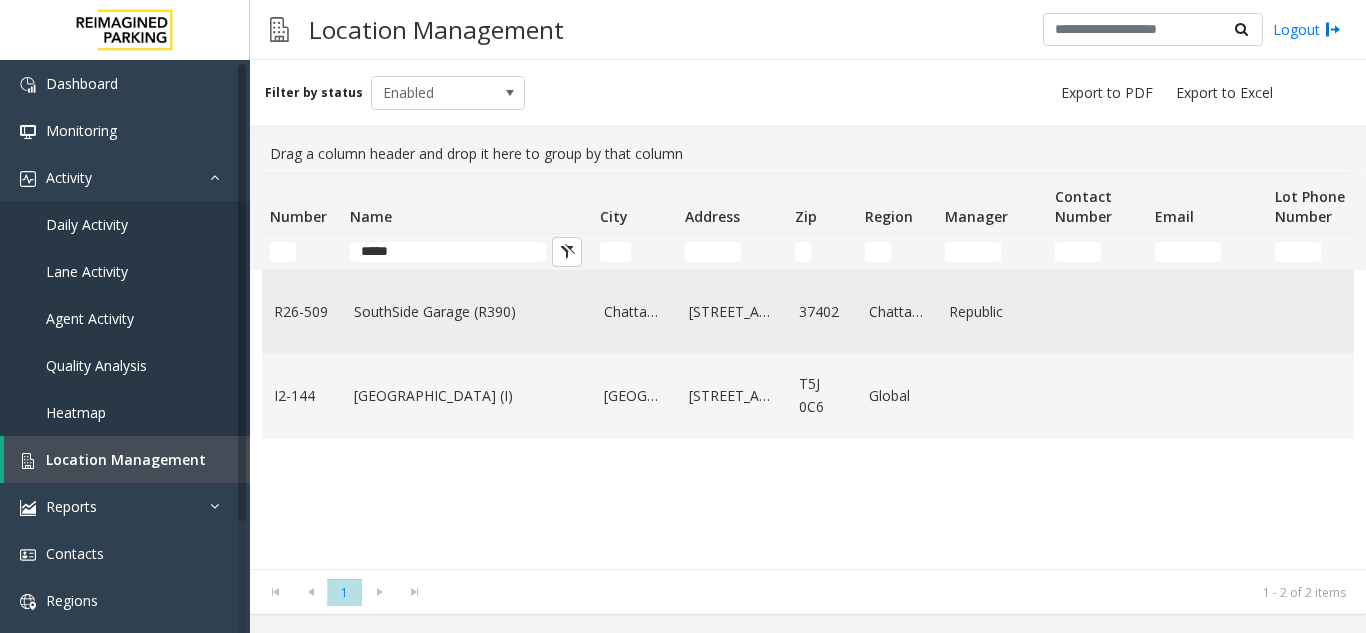 click on "SouthSide Garage (R390)" 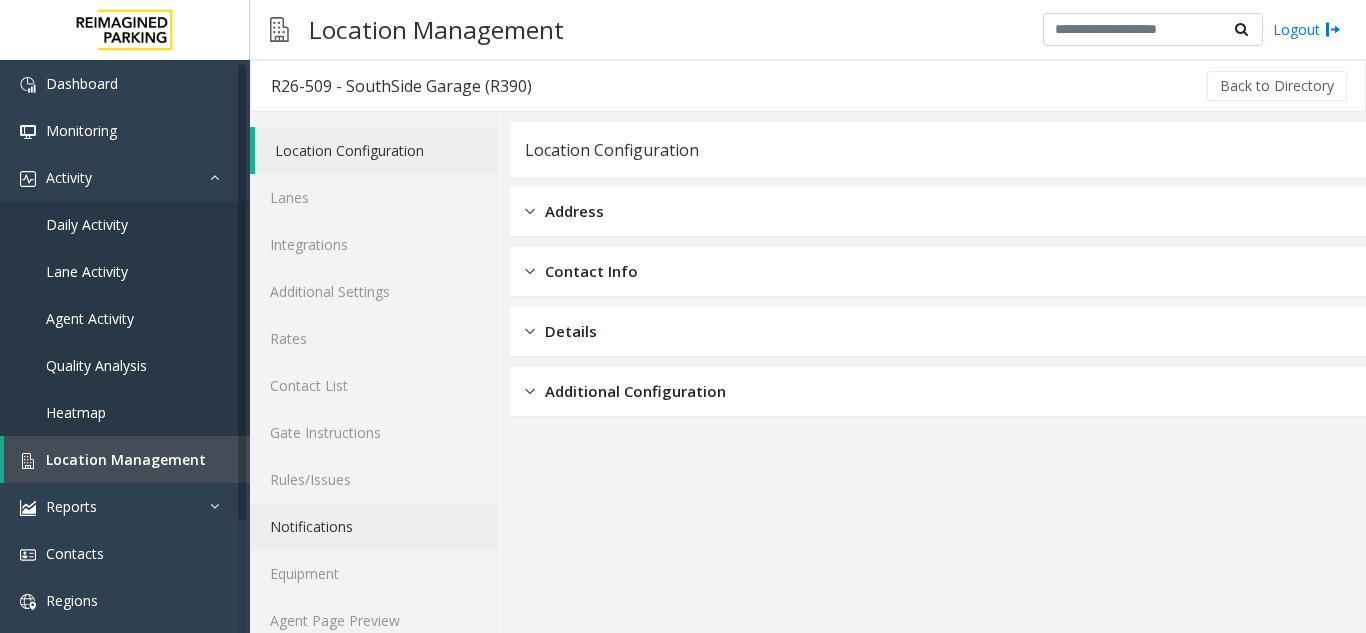 scroll, scrollTop: 26, scrollLeft: 0, axis: vertical 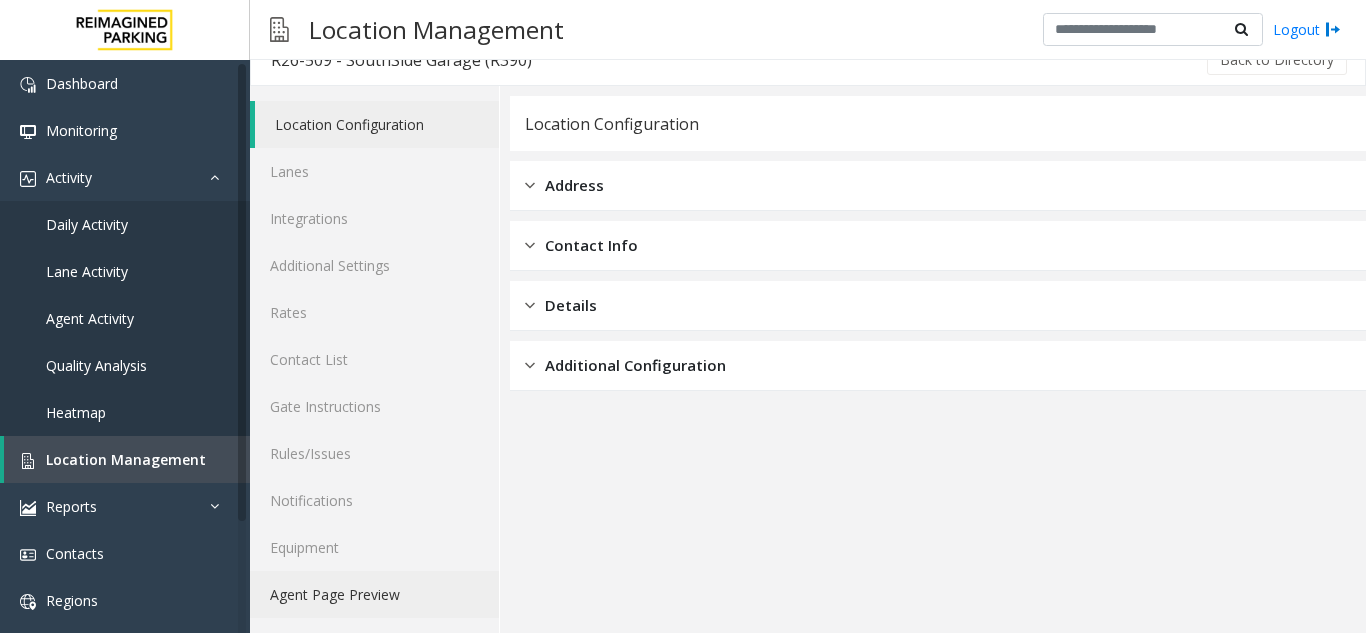 click on "Agent Page Preview" 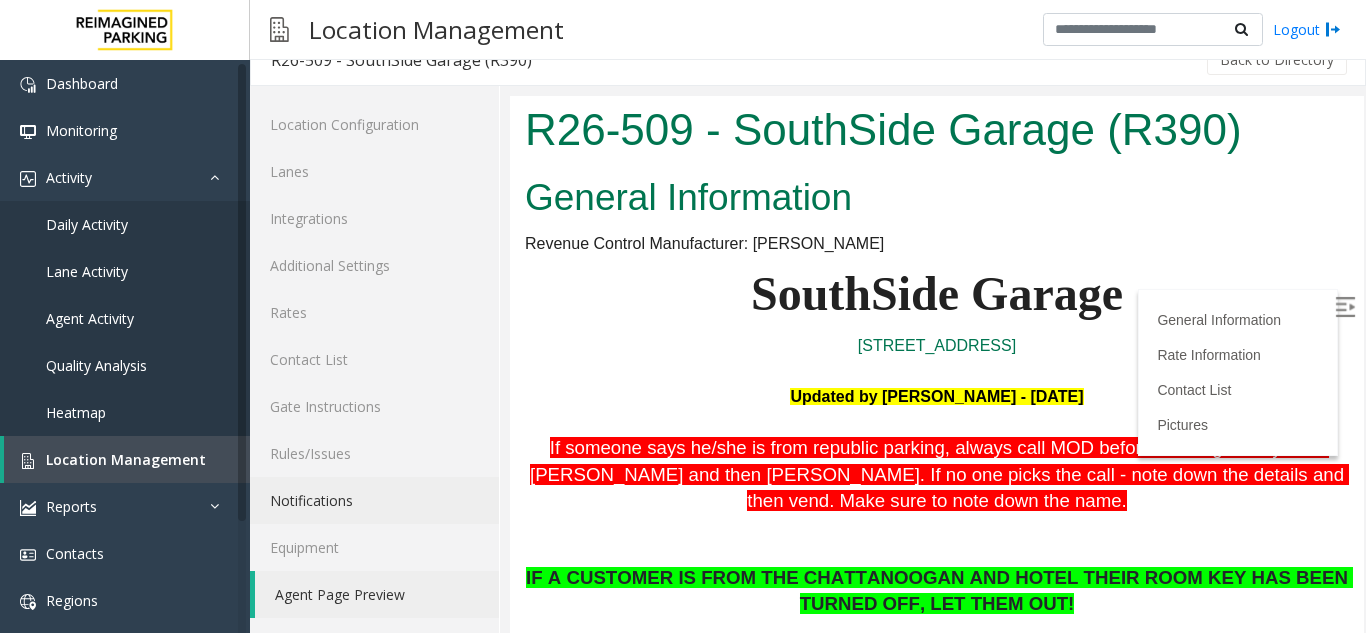 scroll, scrollTop: 300, scrollLeft: 0, axis: vertical 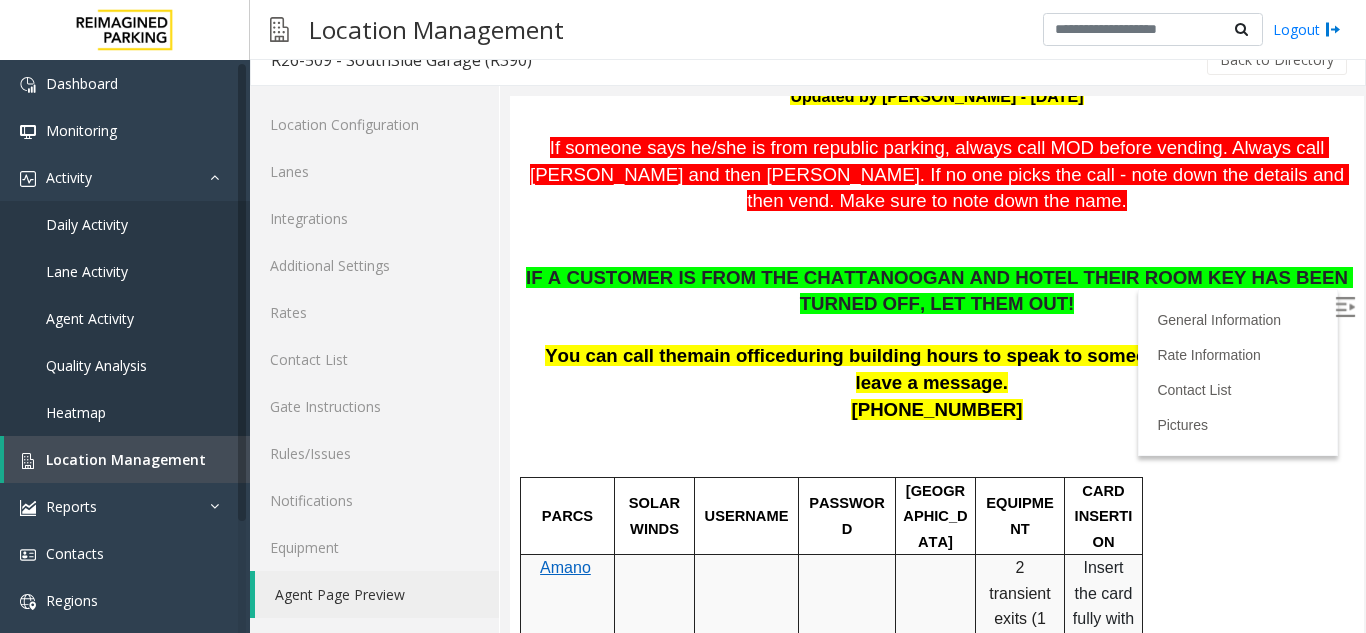 click at bounding box center [1347, 310] 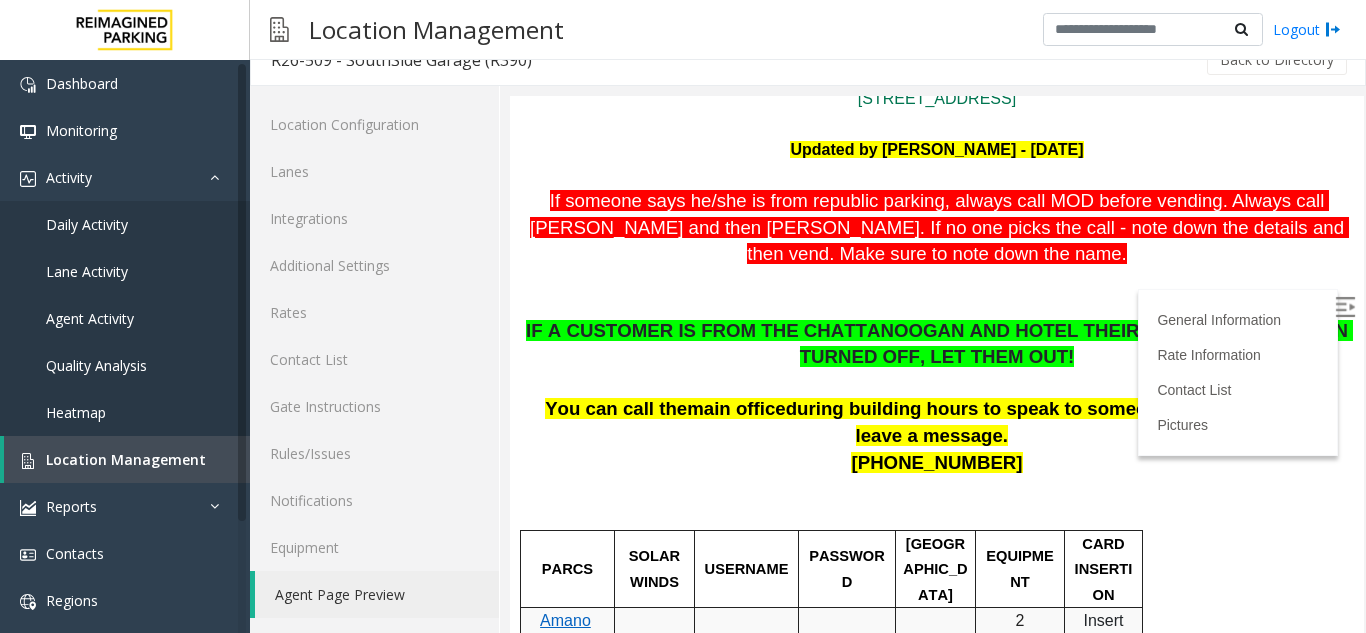 scroll, scrollTop: 200, scrollLeft: 0, axis: vertical 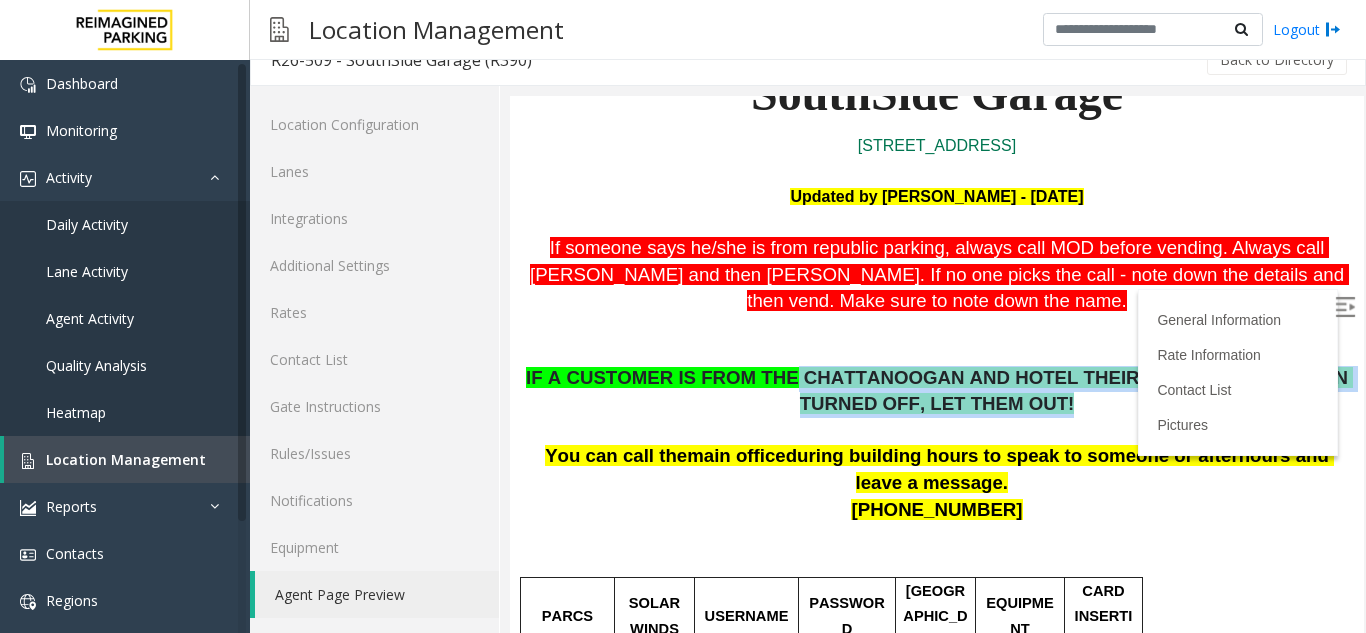 drag, startPoint x: 753, startPoint y: 386, endPoint x: 1001, endPoint y: 411, distance: 249.2569 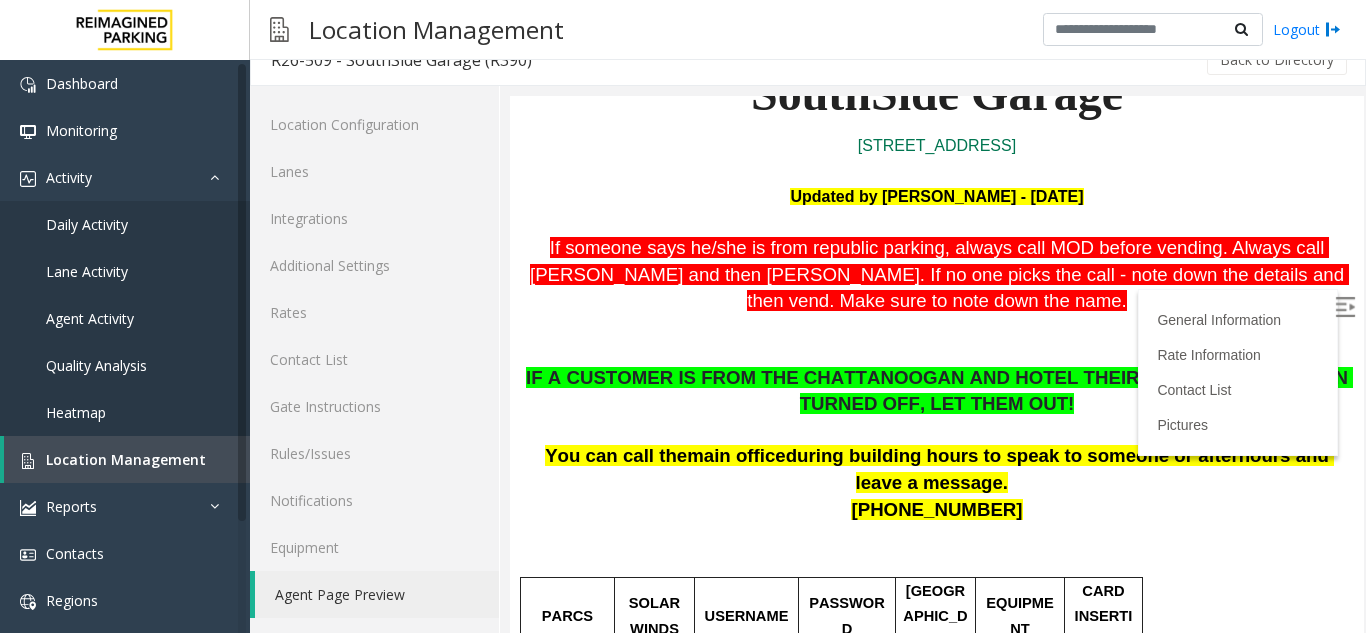 click at bounding box center (937, 431) 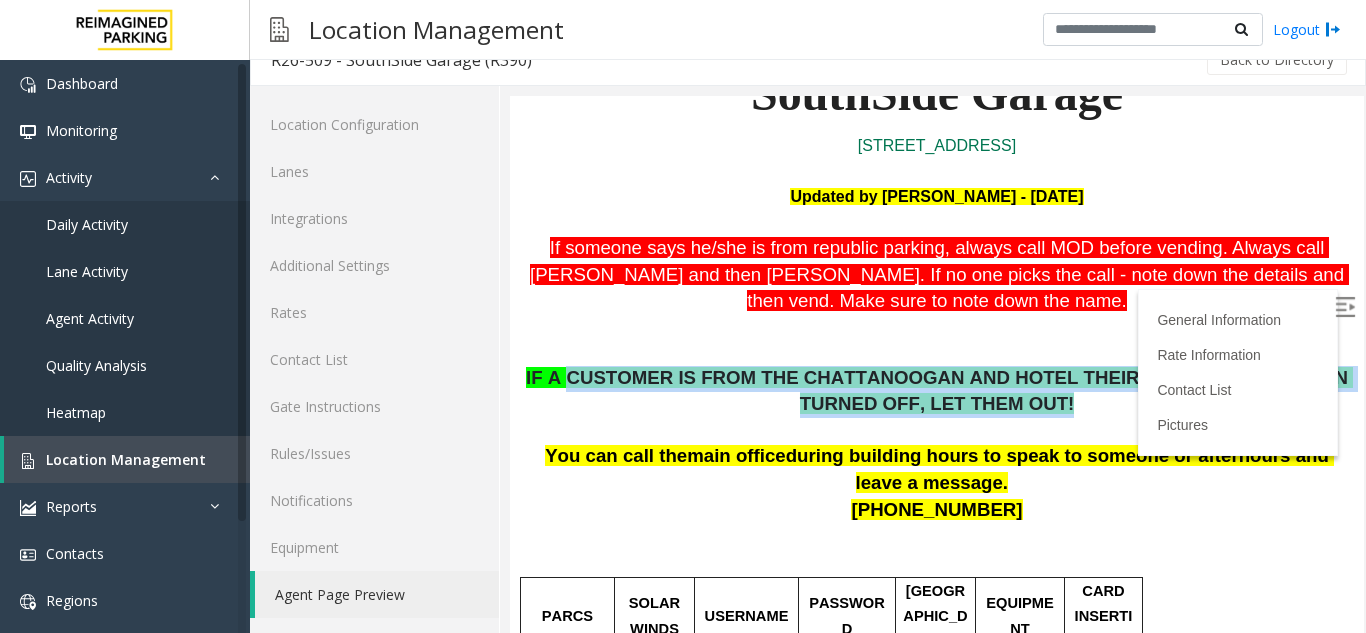 drag, startPoint x: 1030, startPoint y: 425, endPoint x: 561, endPoint y: 370, distance: 472.21393 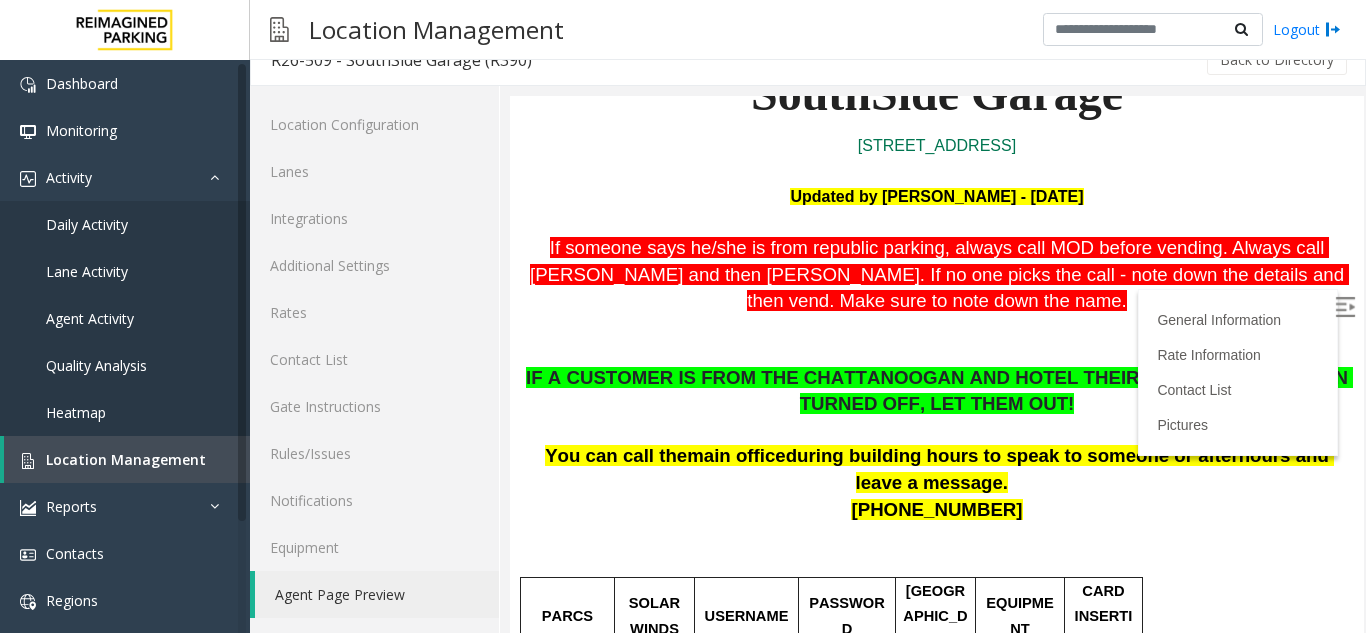 click on "If someone says he/she is from republic parking, always call MOD before vending . Always call [PERSON_NAME] and then [PERSON_NAME]. If no one picks the call - note down the details and then vend. Make sure to note down the name." at bounding box center [937, 275] 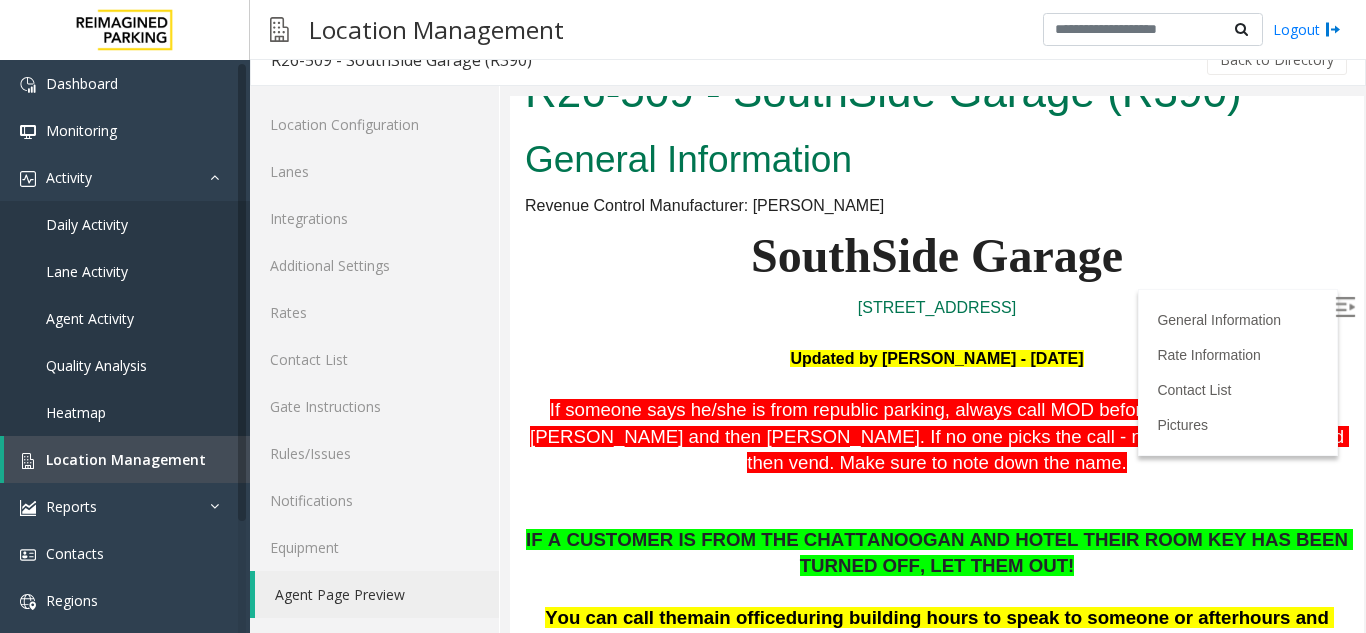 scroll, scrollTop: 0, scrollLeft: 0, axis: both 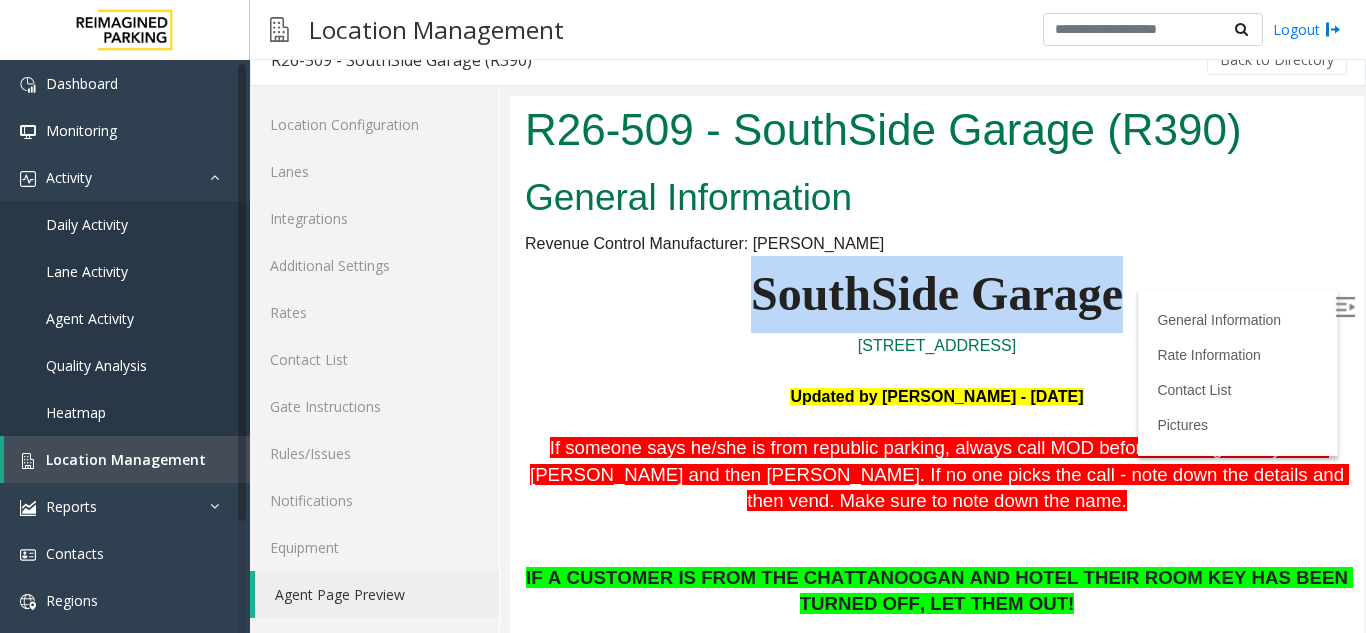 drag, startPoint x: 734, startPoint y: 300, endPoint x: 1107, endPoint y: 290, distance: 373.13403 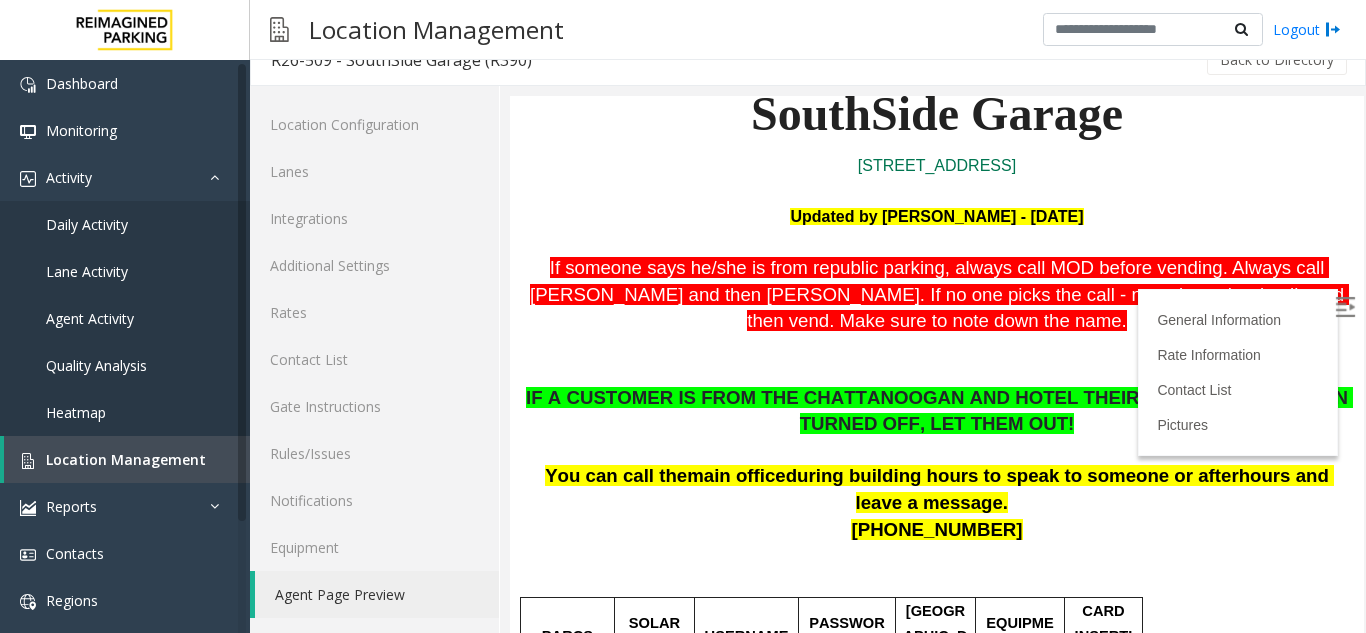 scroll, scrollTop: 200, scrollLeft: 0, axis: vertical 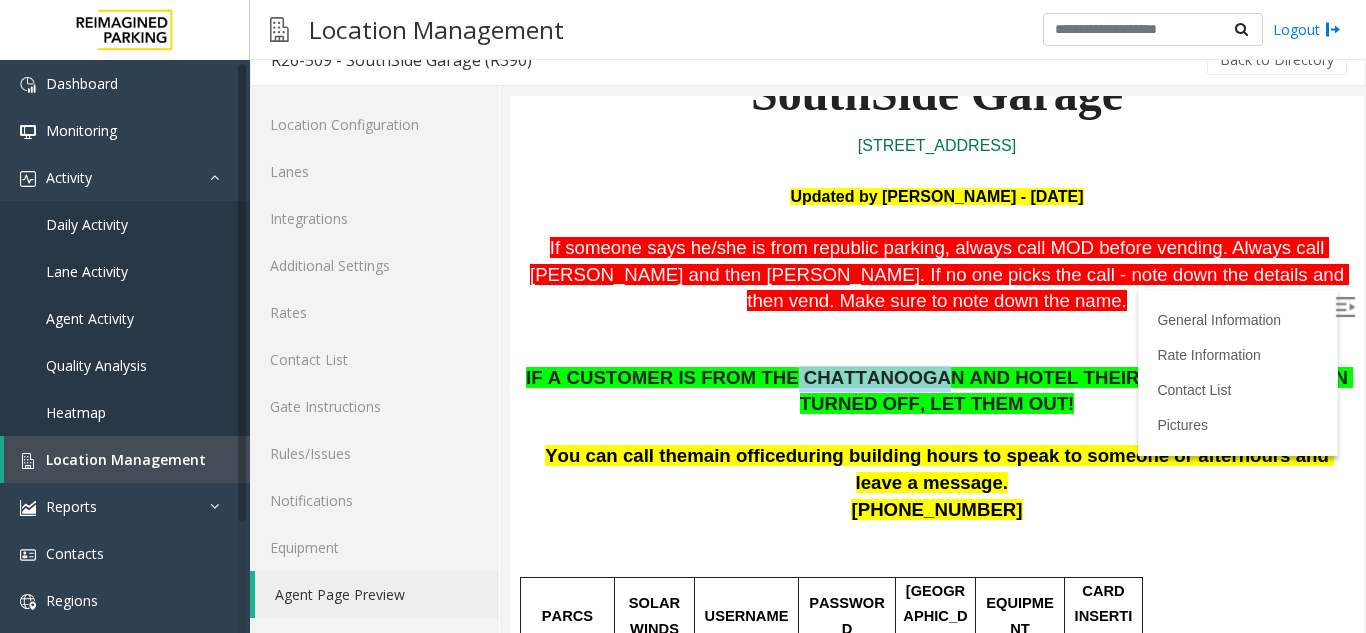 drag, startPoint x: 772, startPoint y: 371, endPoint x: 887, endPoint y: 369, distance: 115.01739 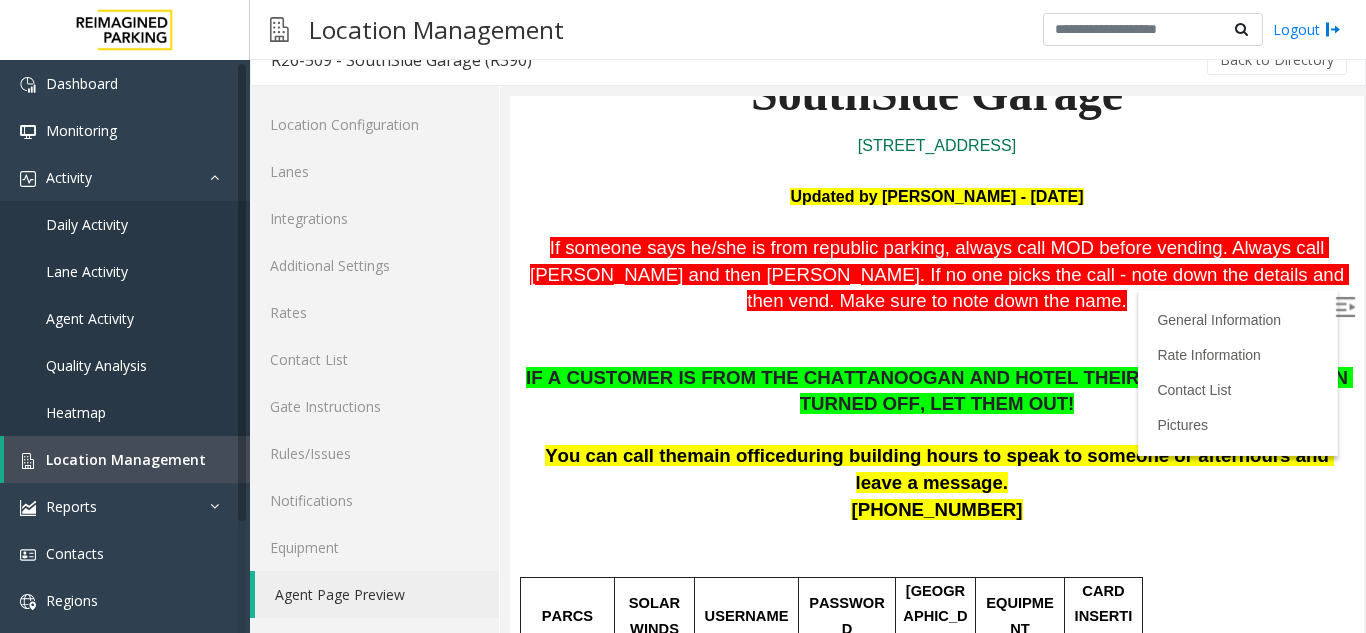 click on "IF A CUSTOMER IS FROM THE CHATTANOOGAN AND HOTEL THEIR ROOM KEY HAS BEEN TURNED OFF, LET THEM OUT!" at bounding box center (937, 391) 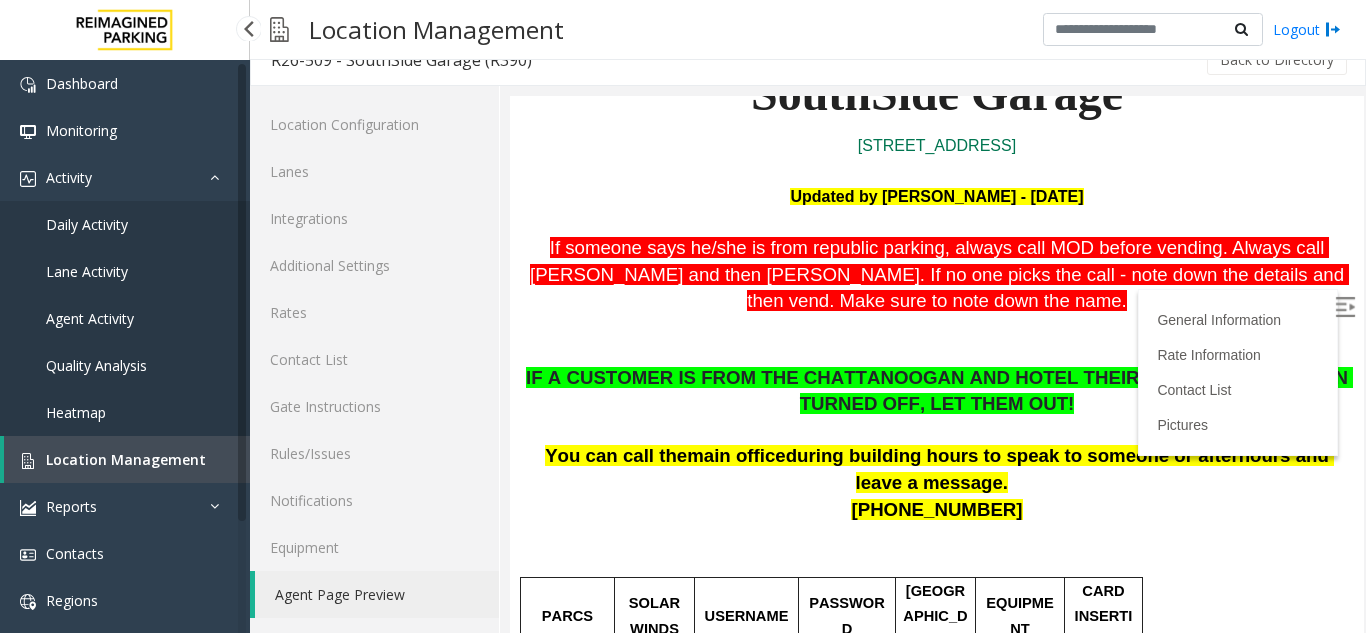 click on "Location Management" at bounding box center [126, 459] 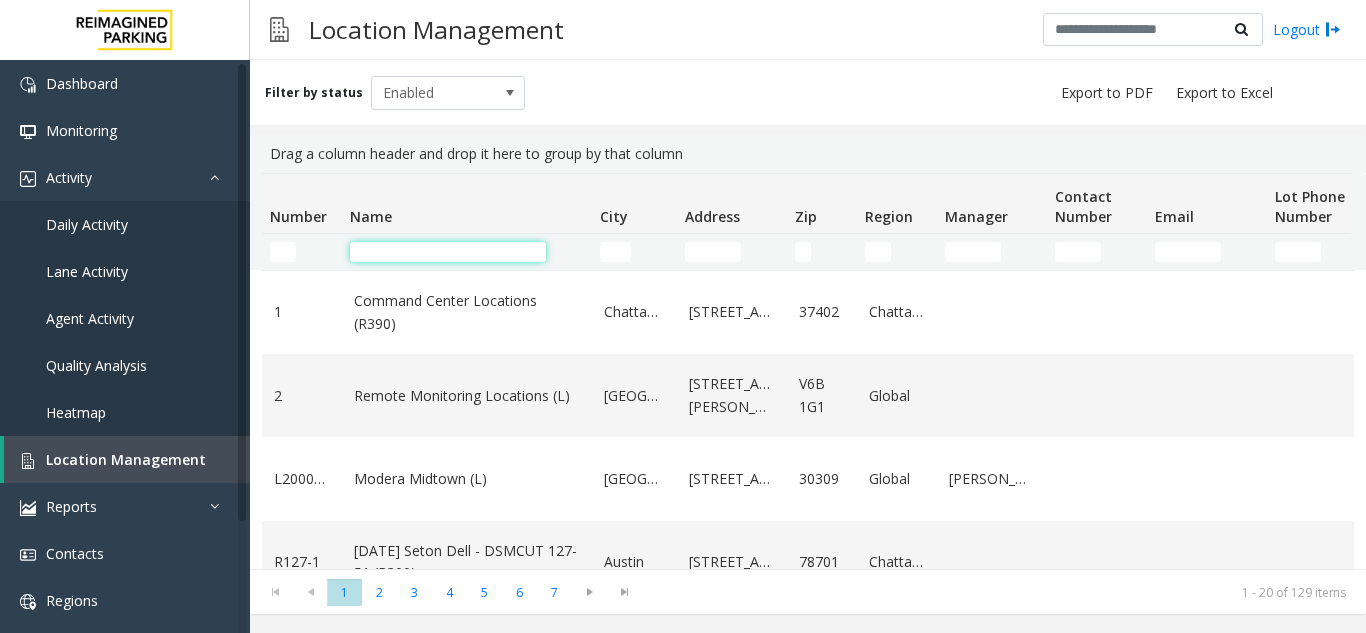 click 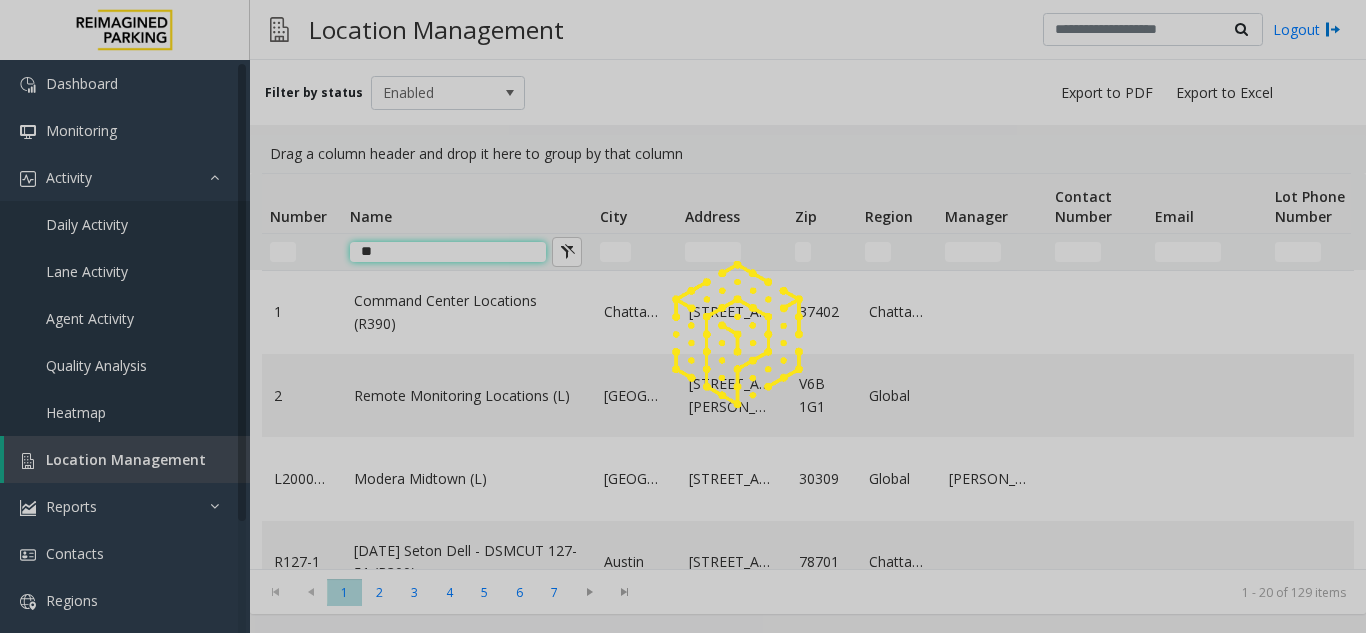type on "***" 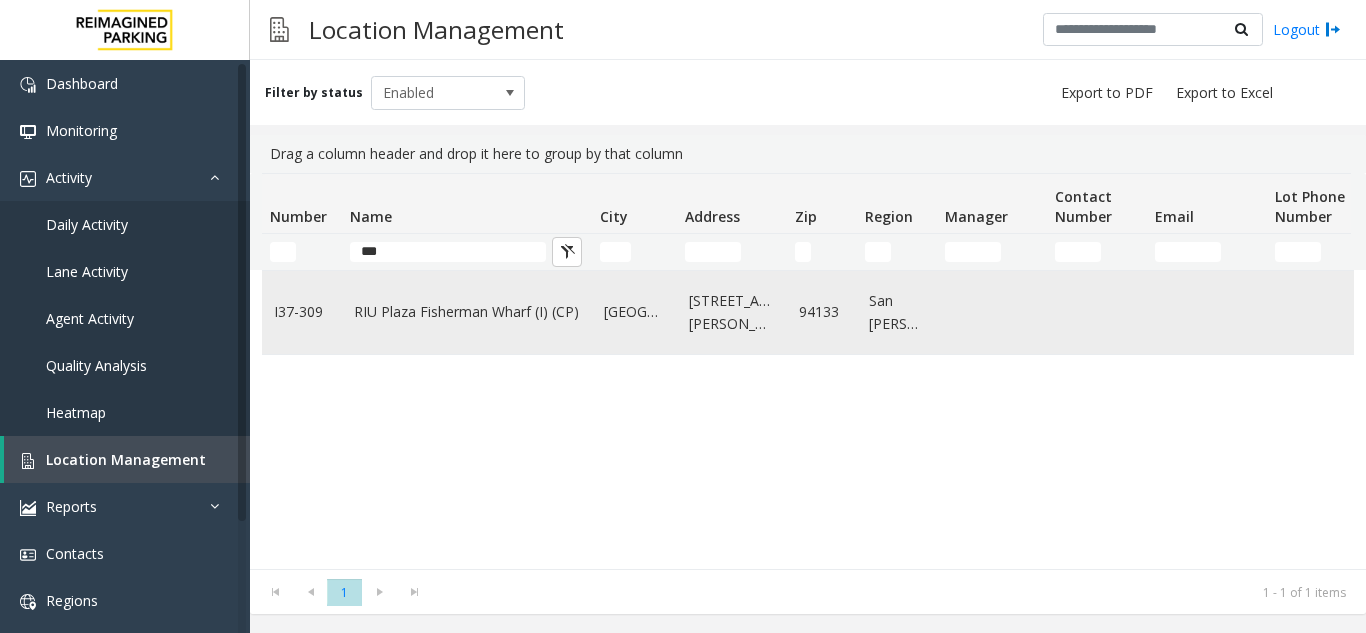 click on "RIU Plaza Fisherman Wharf (I) (CP)" 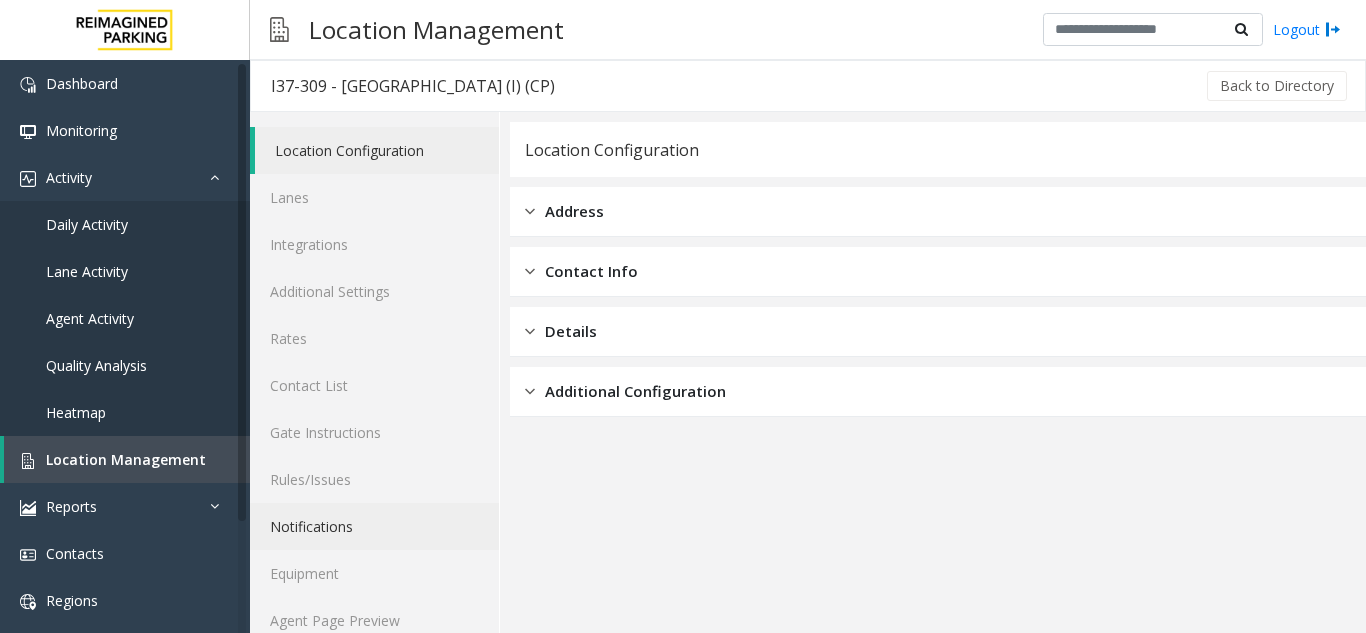 scroll, scrollTop: 26, scrollLeft: 0, axis: vertical 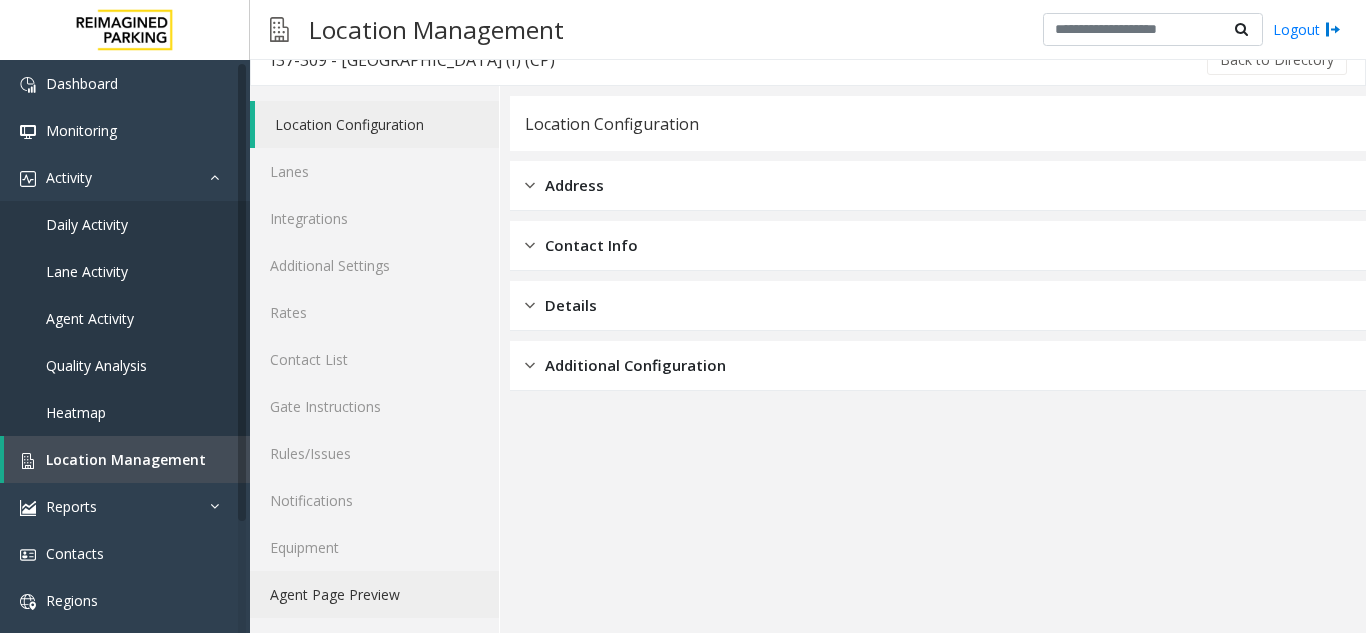 click on "Agent Page Preview" 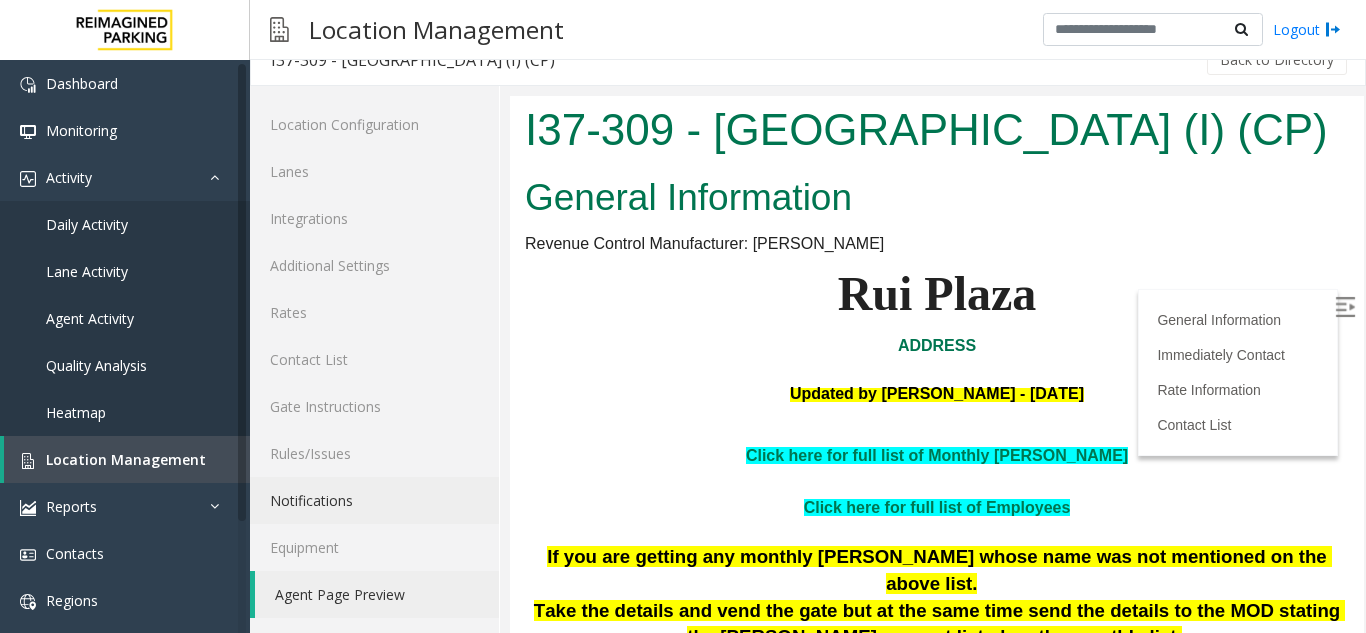 scroll, scrollTop: 200, scrollLeft: 0, axis: vertical 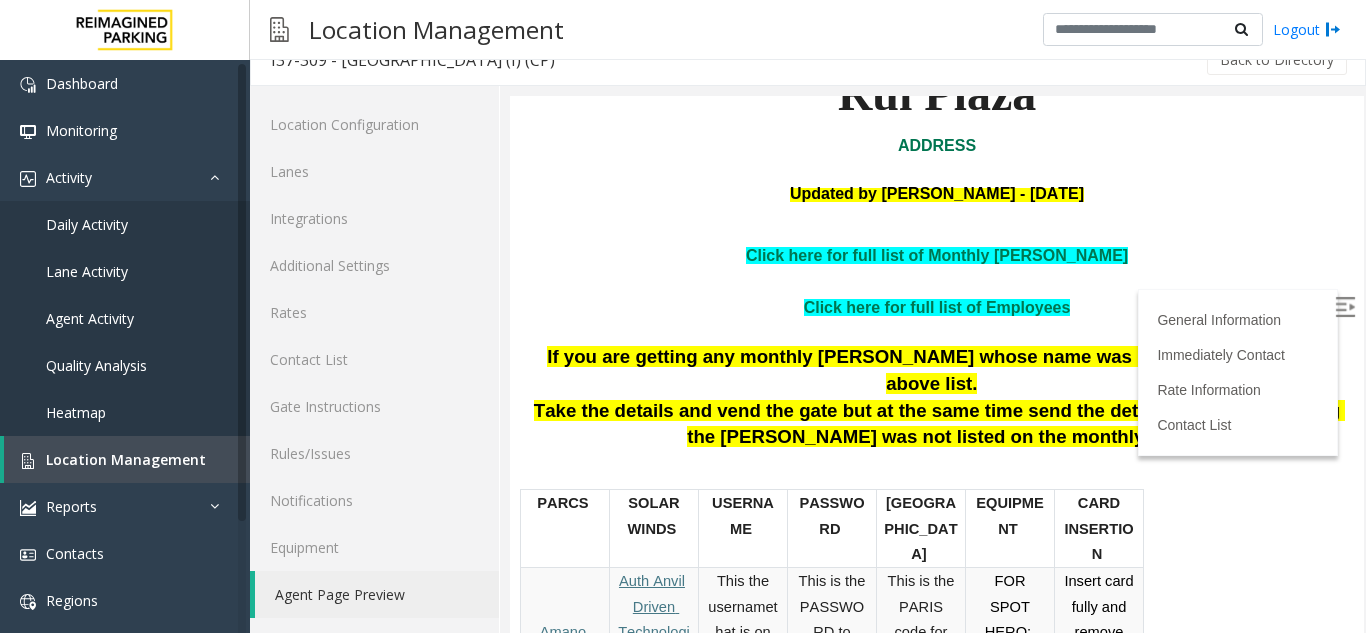 click at bounding box center [1345, 307] 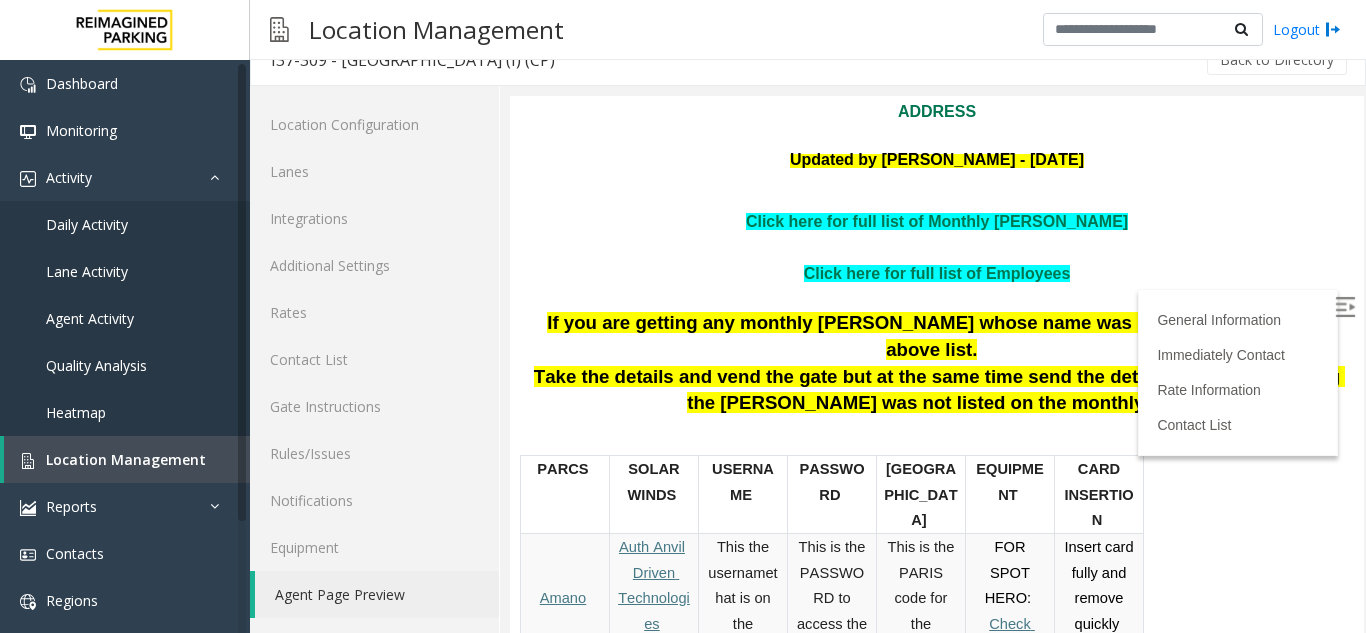 scroll, scrollTop: 200, scrollLeft: 0, axis: vertical 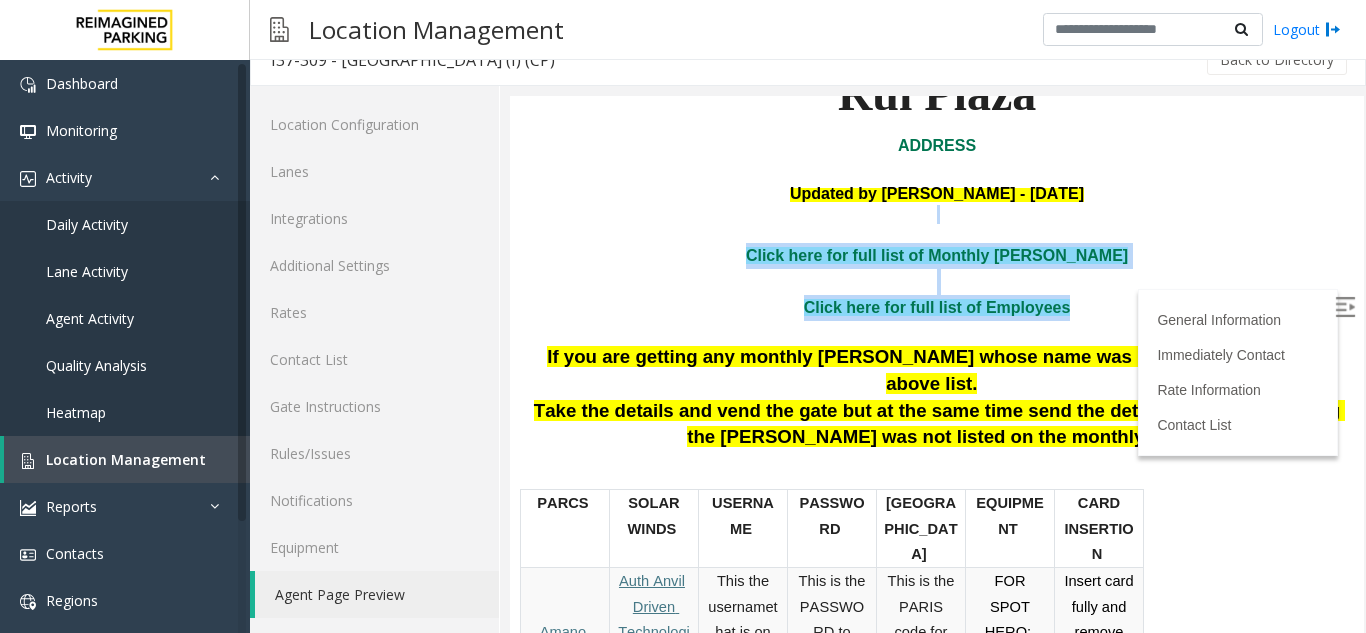 drag, startPoint x: 739, startPoint y: 274, endPoint x: 1120, endPoint y: 376, distance: 394.4173 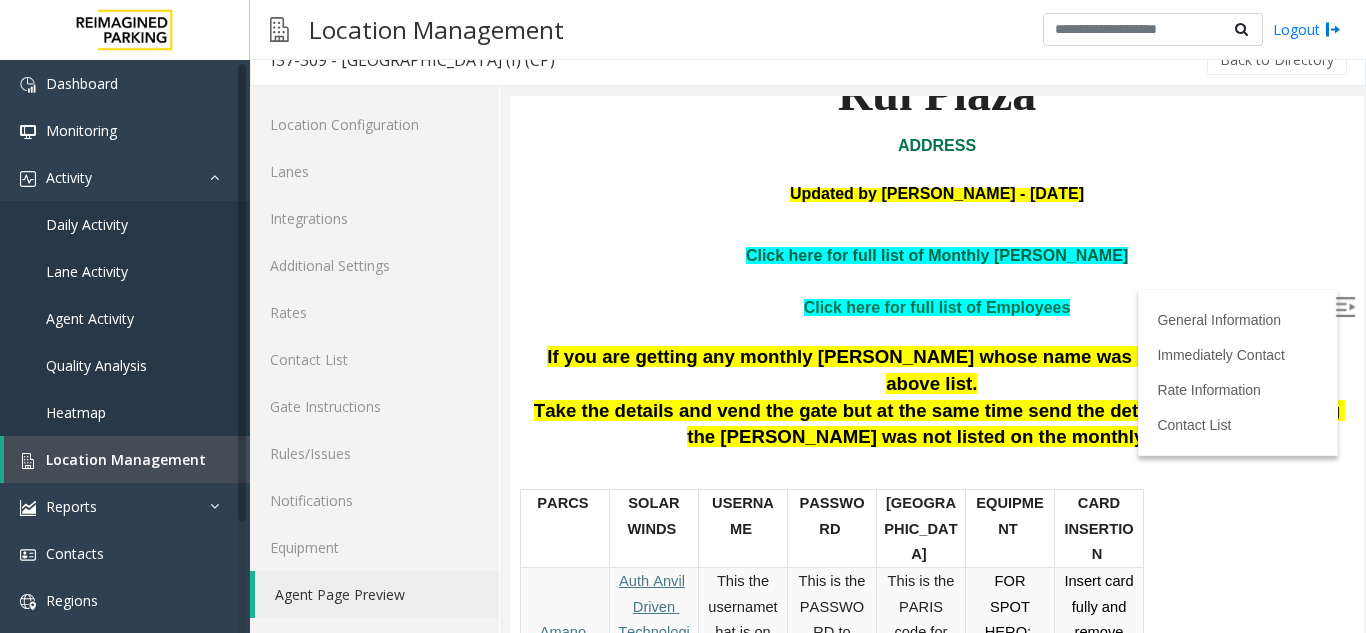 click on "Click here for full list of Monthly [PERSON_NAME]" at bounding box center [937, 255] 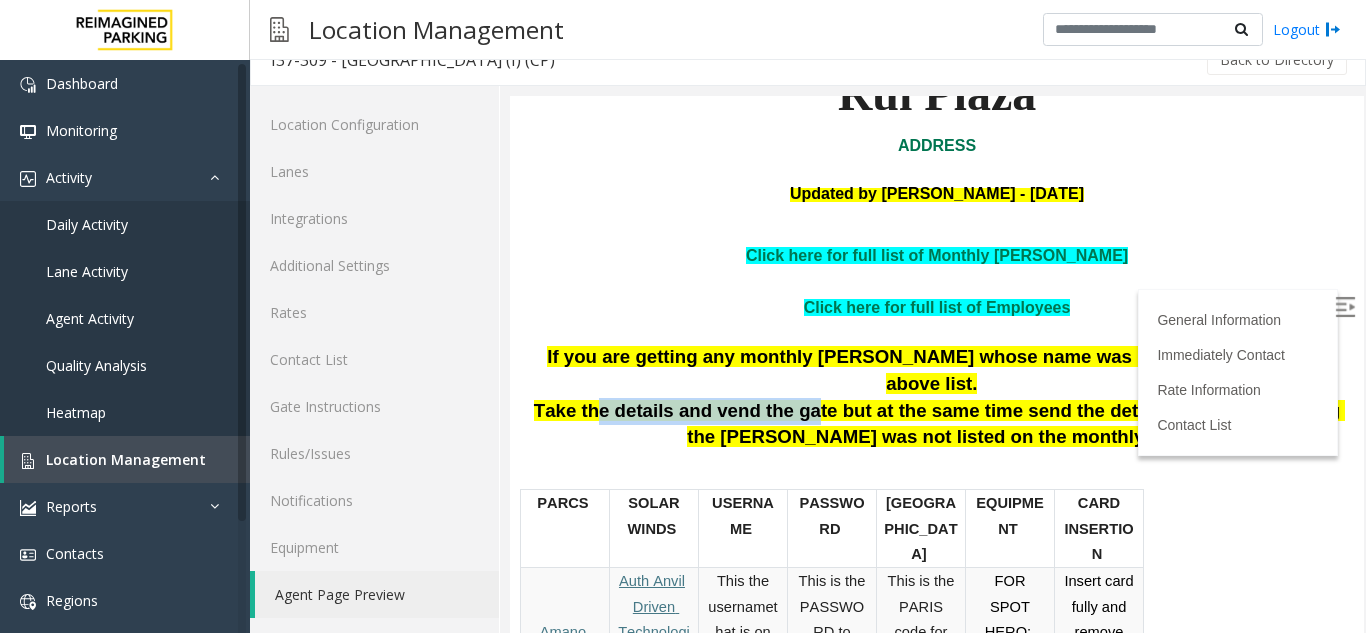drag, startPoint x: 734, startPoint y: 456, endPoint x: 798, endPoint y: 456, distance: 64 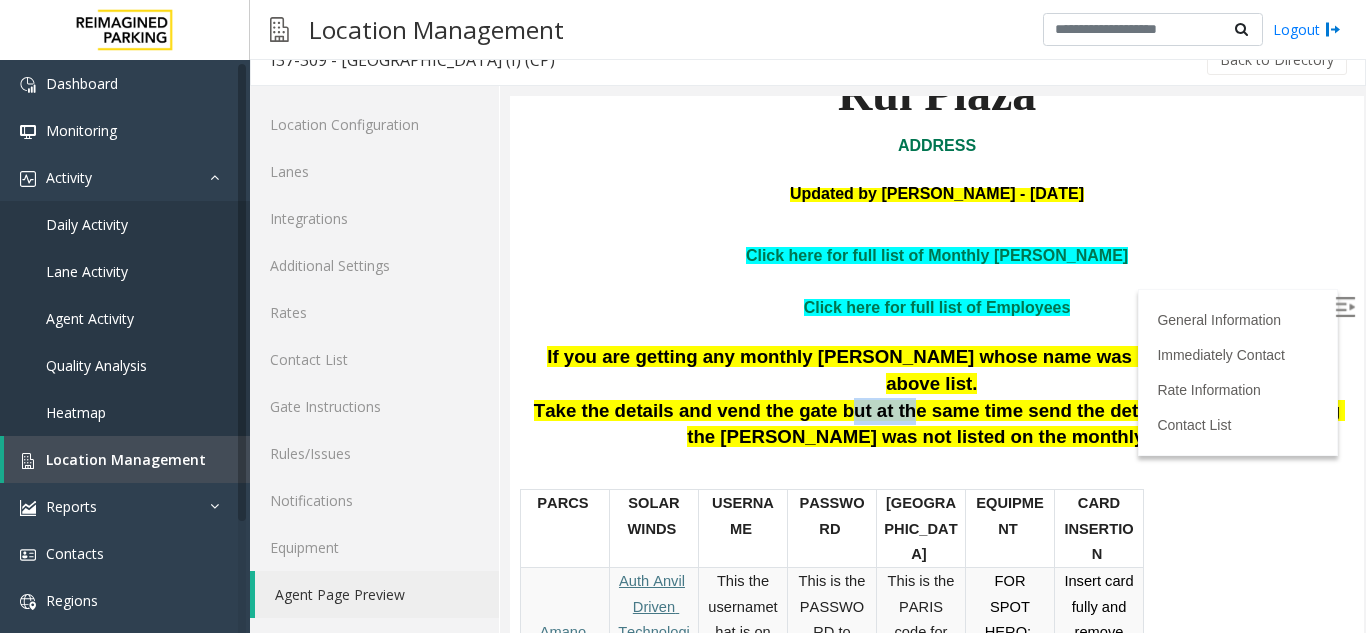 drag, startPoint x: 833, startPoint y: 456, endPoint x: 892, endPoint y: 453, distance: 59.07622 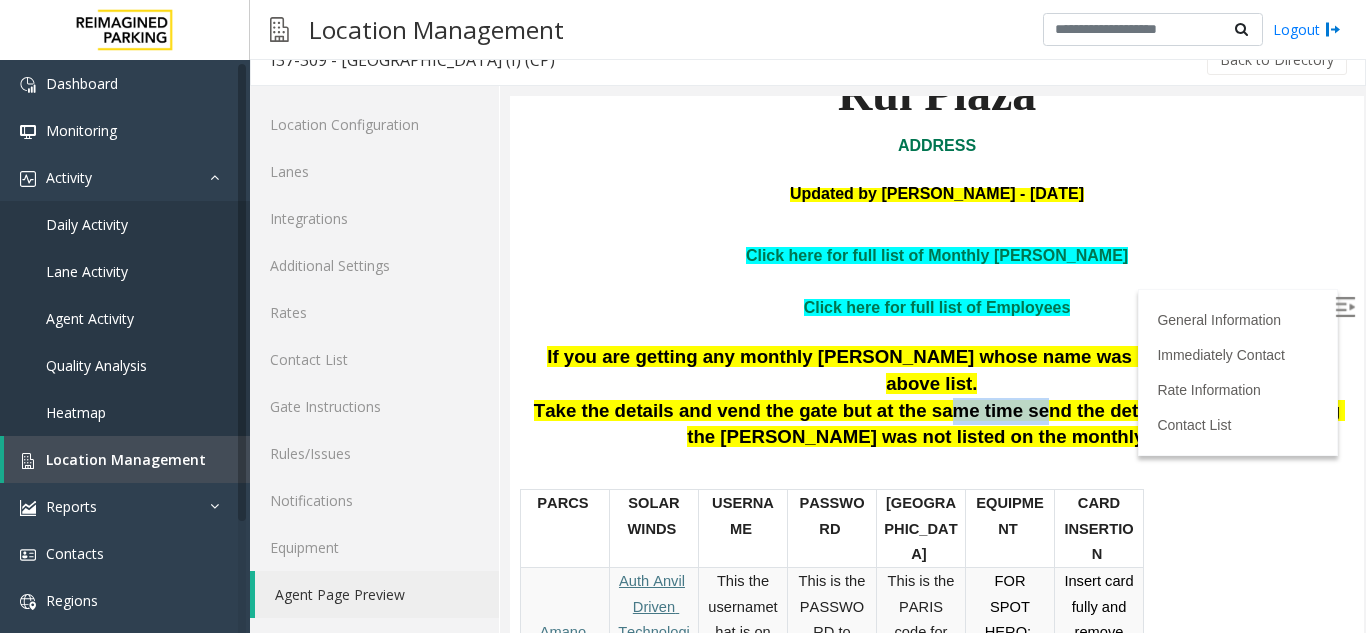drag, startPoint x: 918, startPoint y: 446, endPoint x: 1000, endPoint y: 445, distance: 82.006096 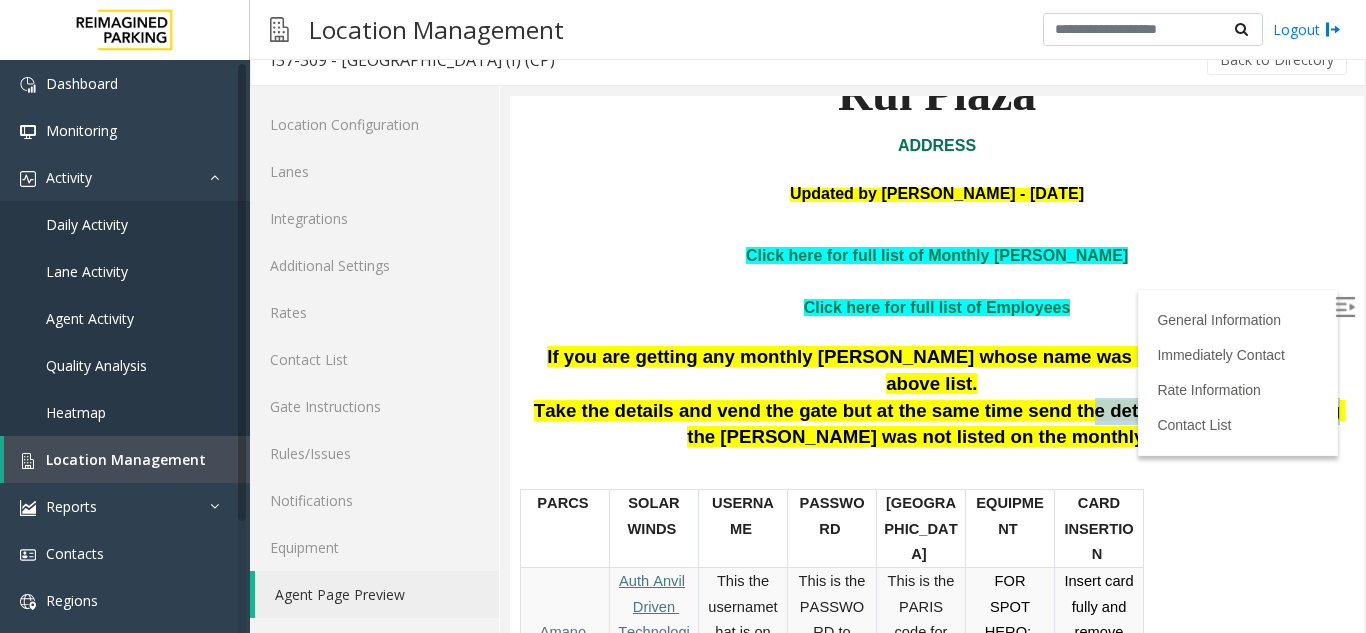 drag, startPoint x: 1049, startPoint y: 446, endPoint x: 1266, endPoint y: 458, distance: 217.33154 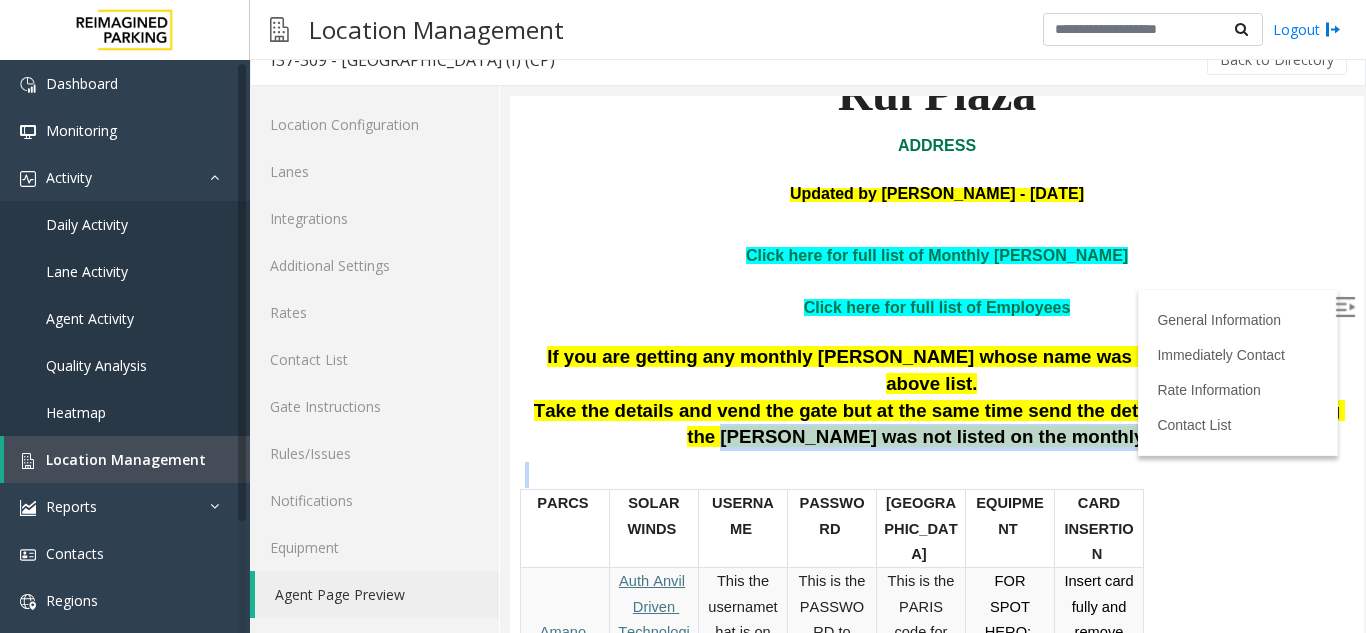 drag, startPoint x: 758, startPoint y: 480, endPoint x: 1107, endPoint y: 490, distance: 349.14325 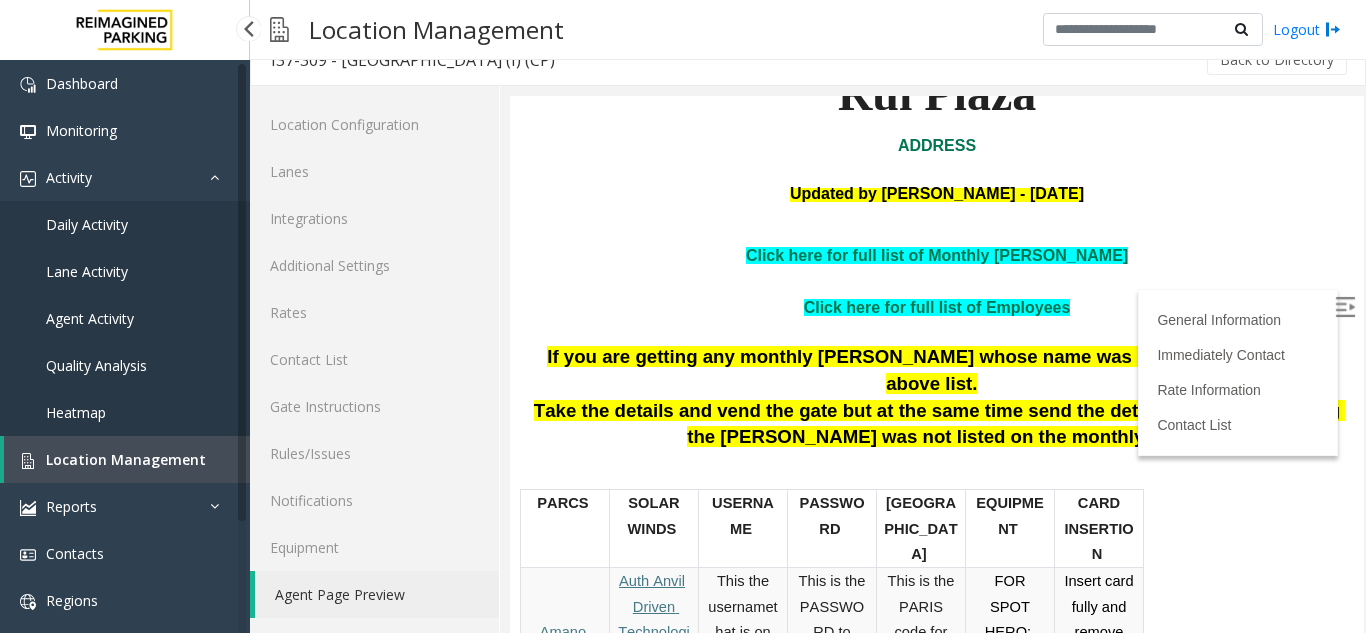 click on "Location Management" at bounding box center (126, 459) 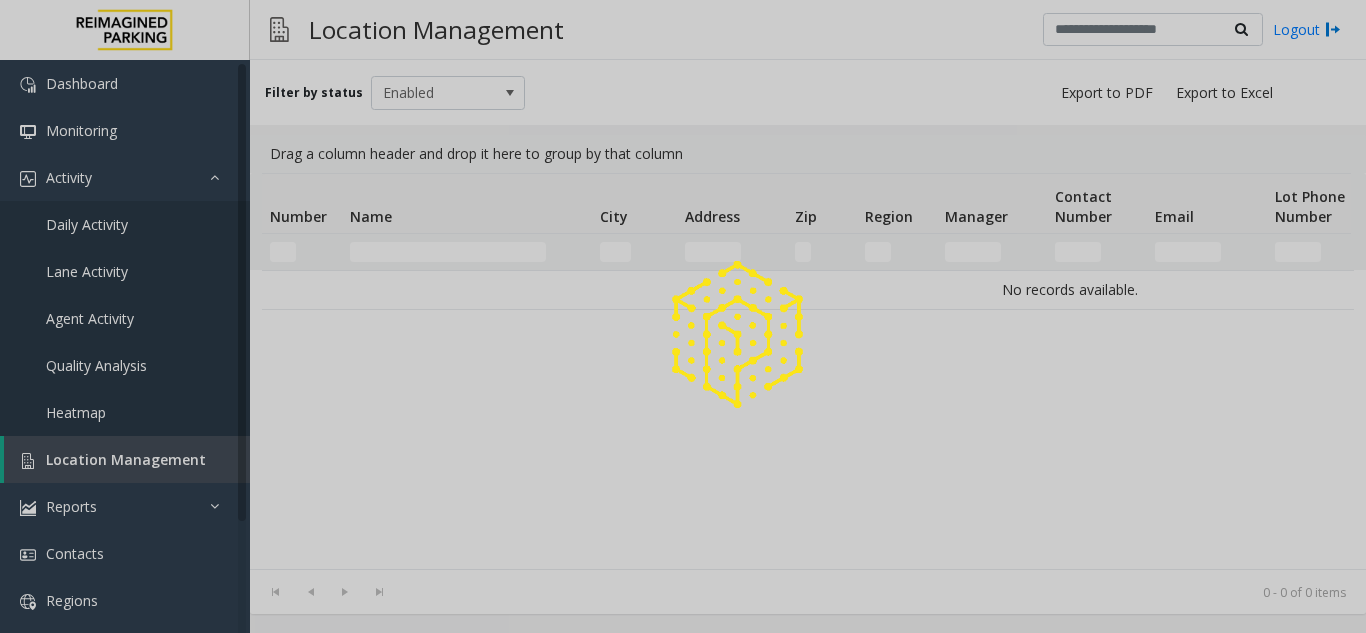 click 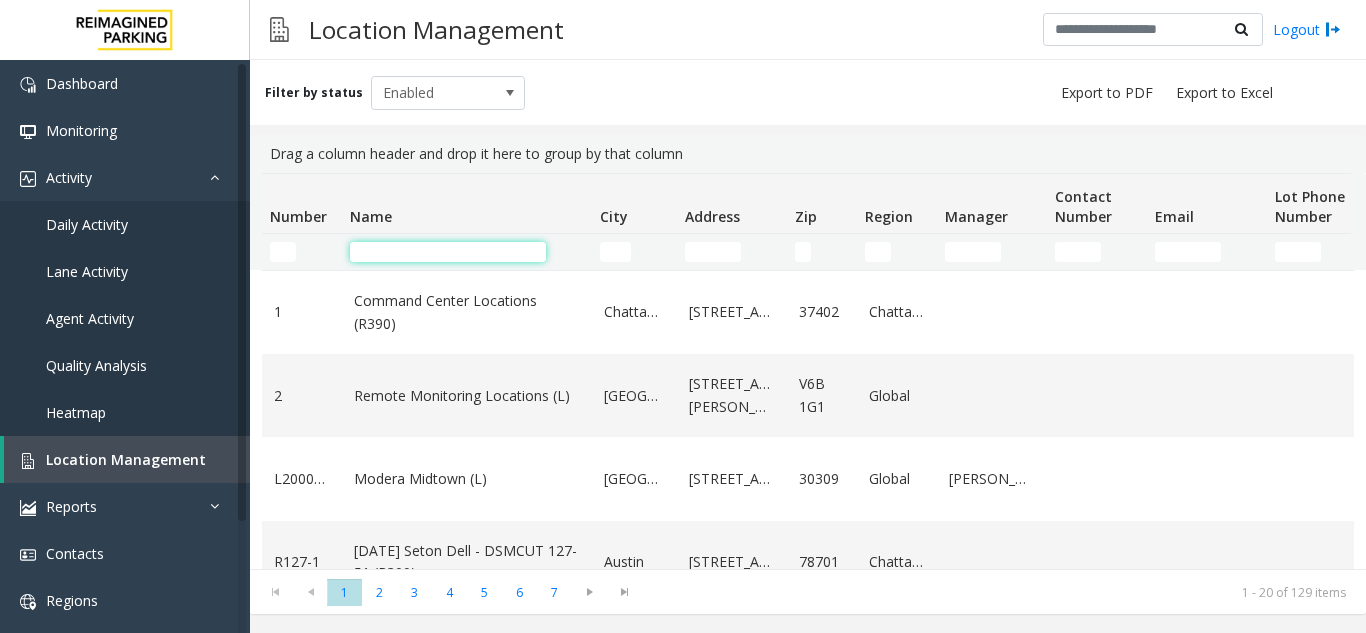 click 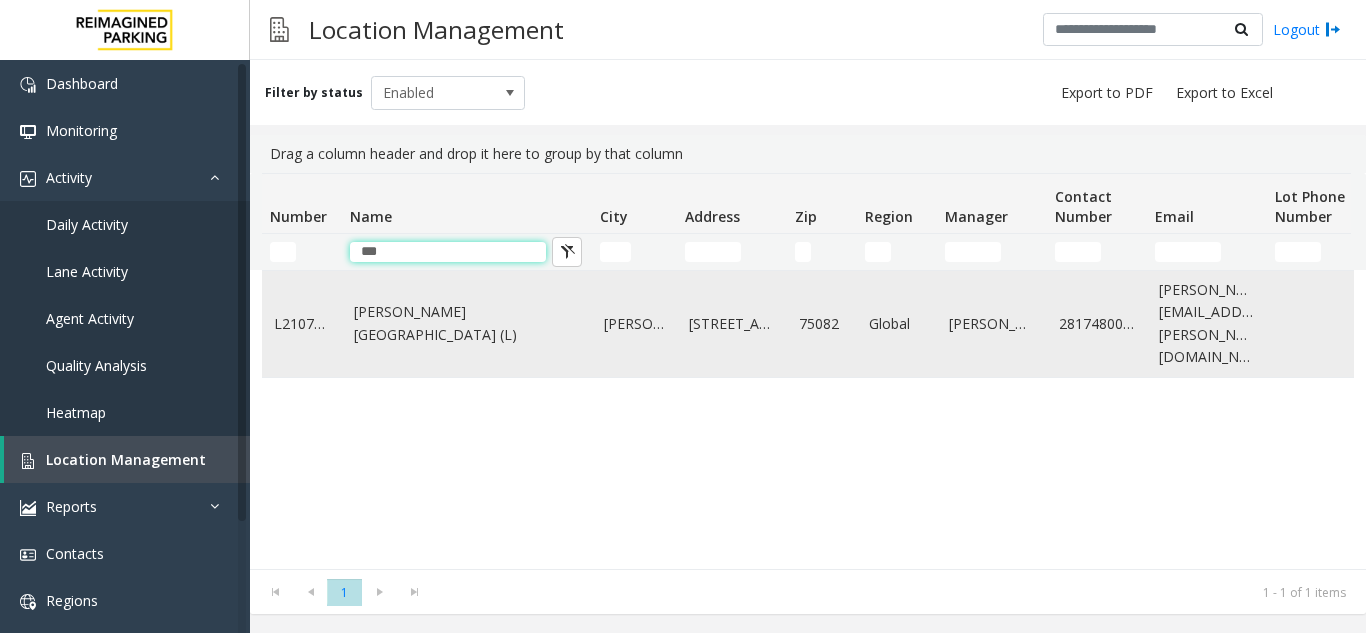 type on "***" 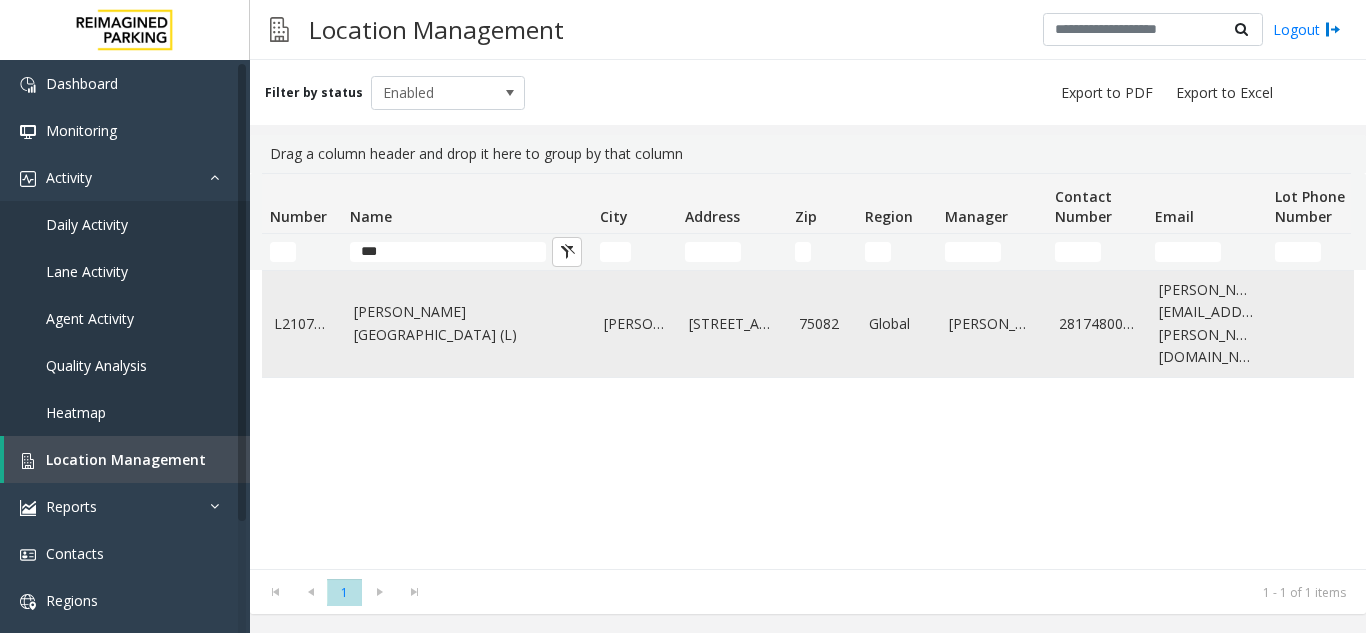 click on "[PERSON_NAME][GEOGRAPHIC_DATA] (L)" 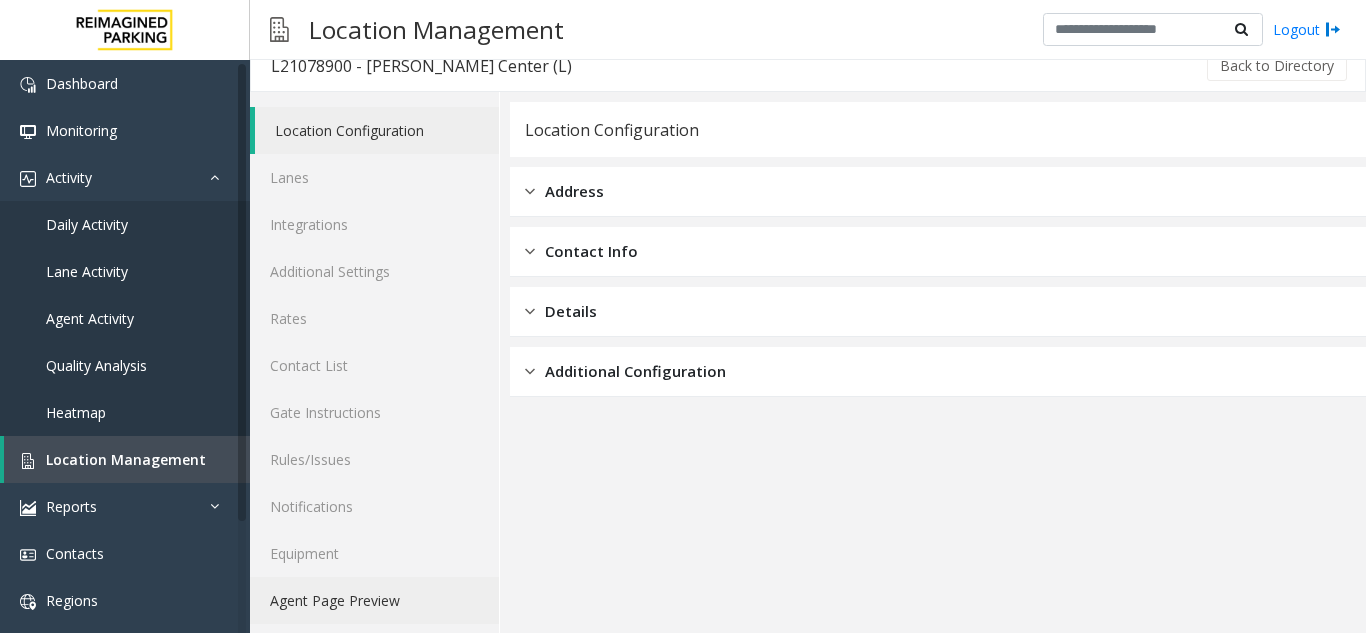 scroll, scrollTop: 26, scrollLeft: 0, axis: vertical 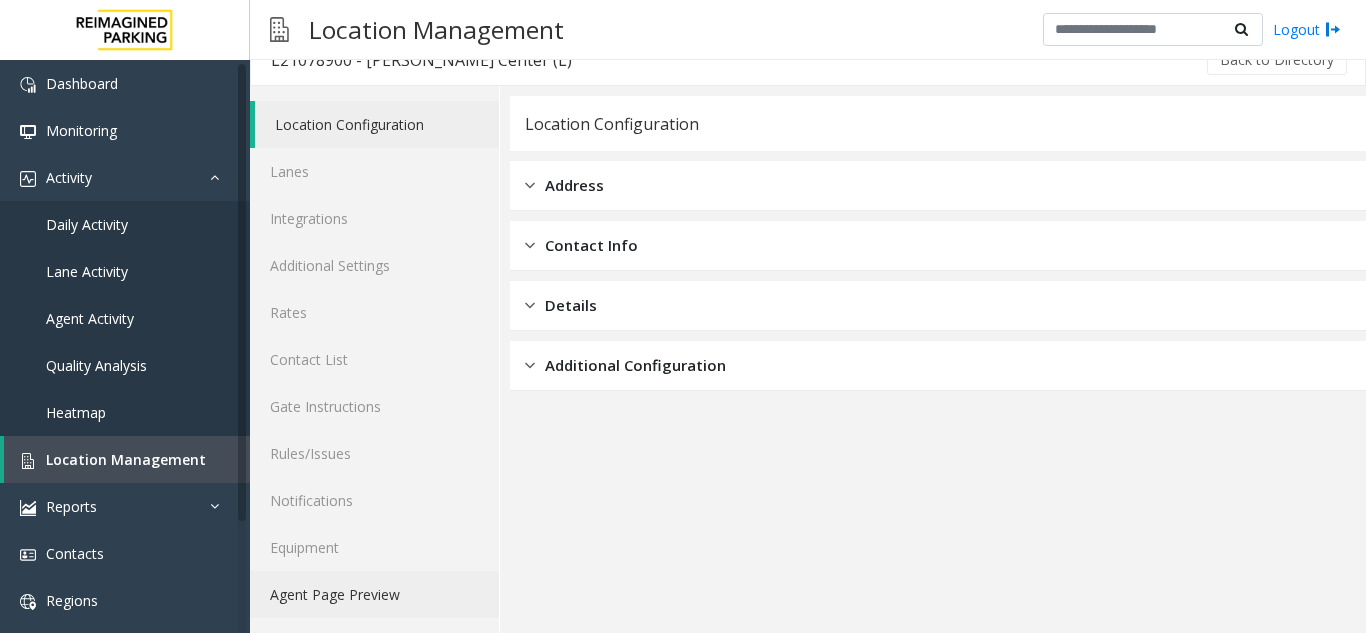 click on "Agent Page Preview" 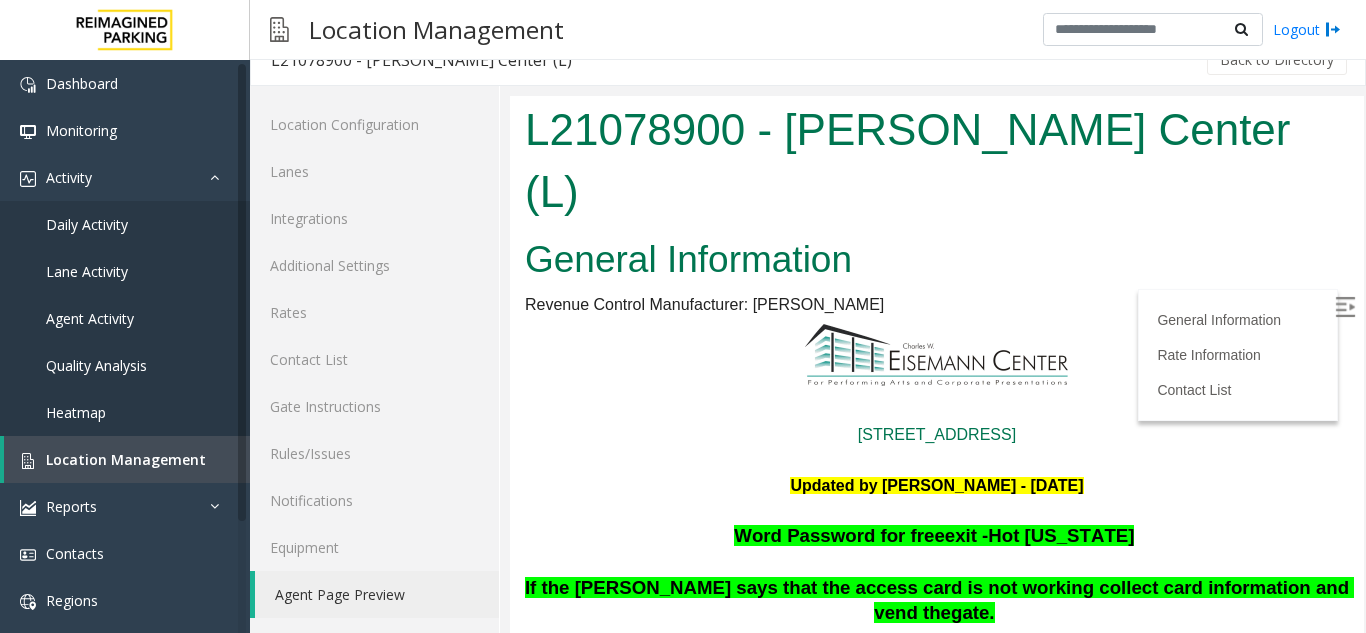 scroll, scrollTop: 0, scrollLeft: 0, axis: both 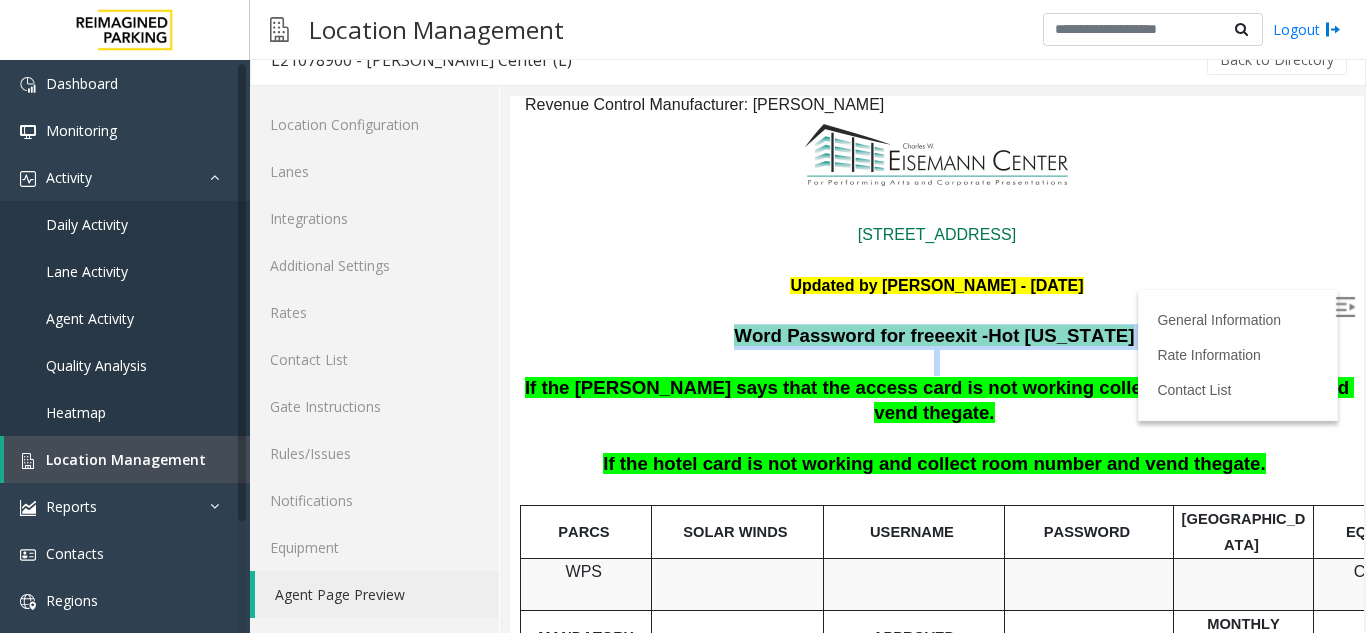 drag, startPoint x: 758, startPoint y: 286, endPoint x: 1074, endPoint y: 302, distance: 316.40482 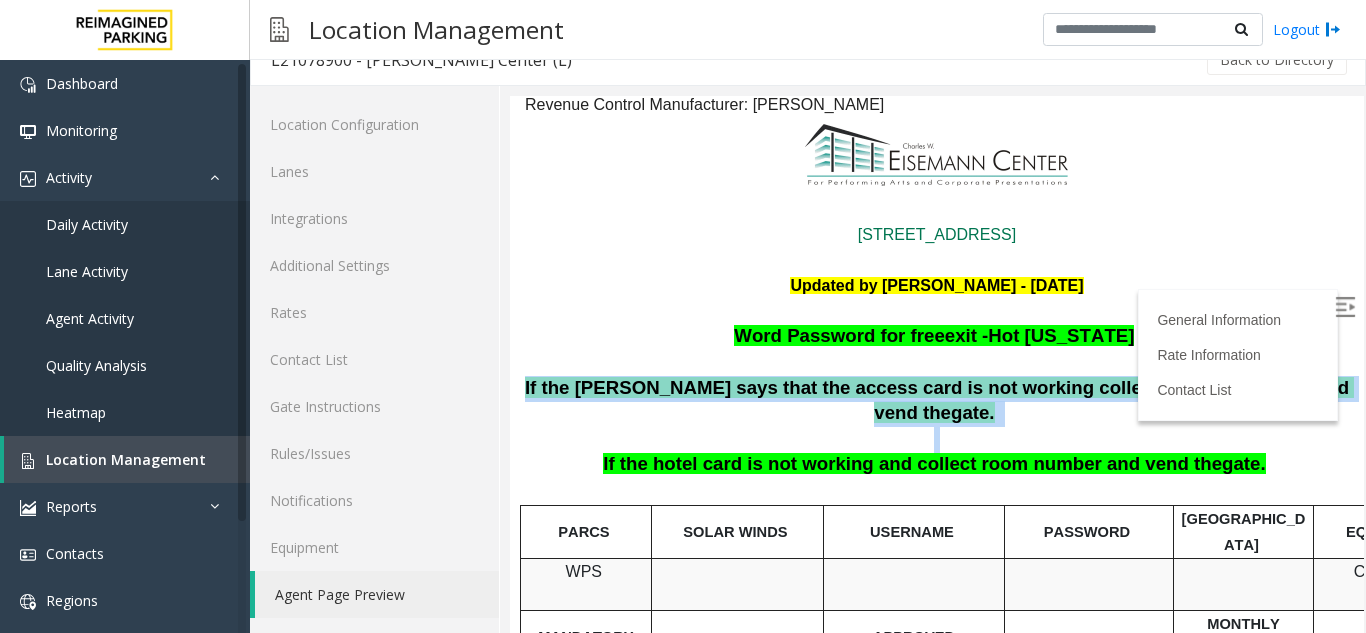 drag, startPoint x: 546, startPoint y: 325, endPoint x: 1134, endPoint y: 358, distance: 588.9253 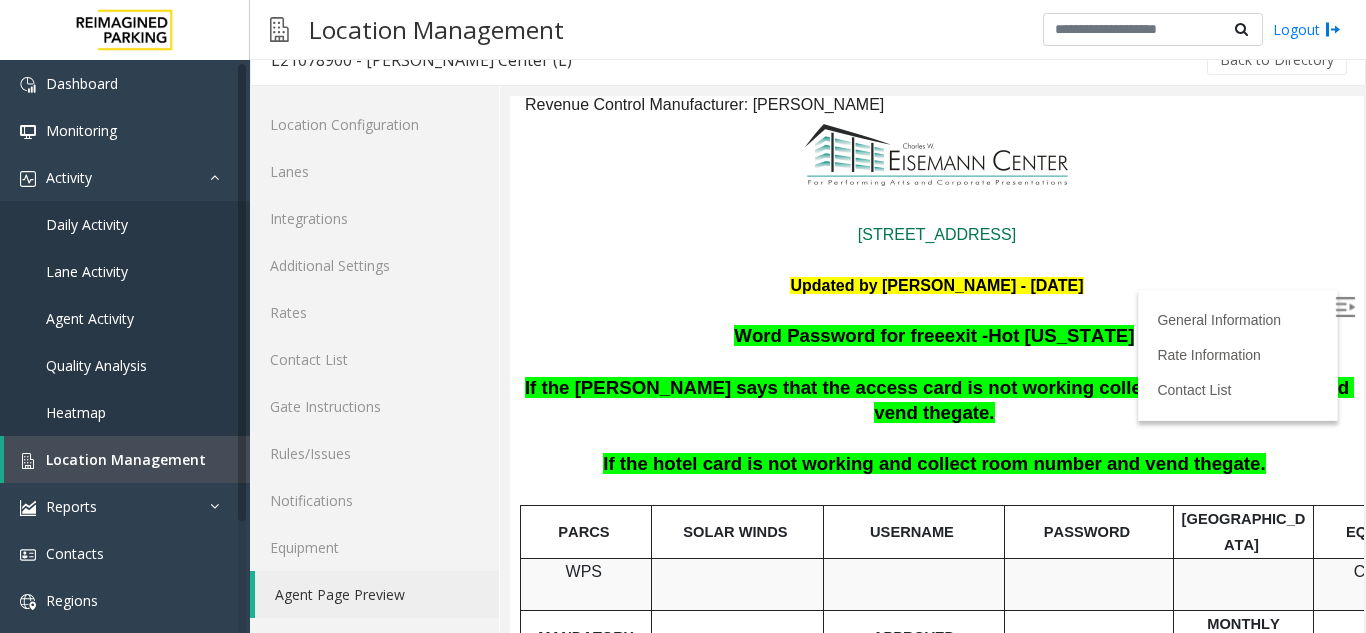 click on "gate." at bounding box center [1244, 463] 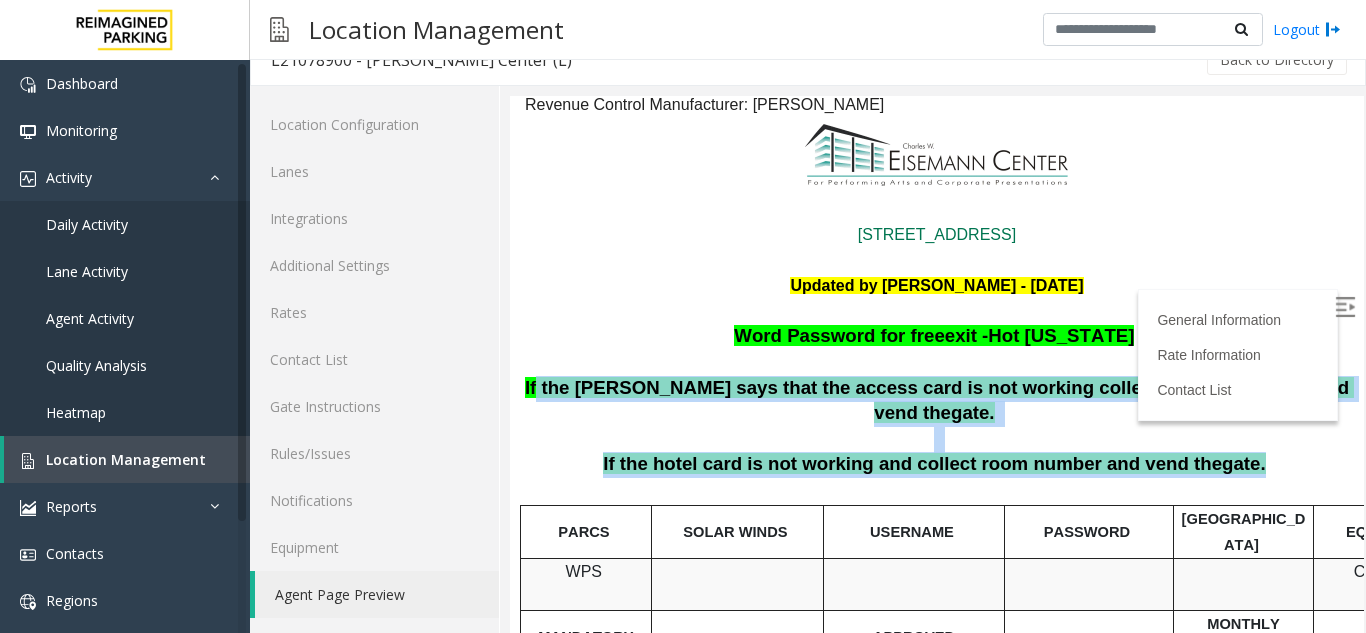 drag, startPoint x: 1213, startPoint y: 387, endPoint x: 557, endPoint y: 333, distance: 658.2188 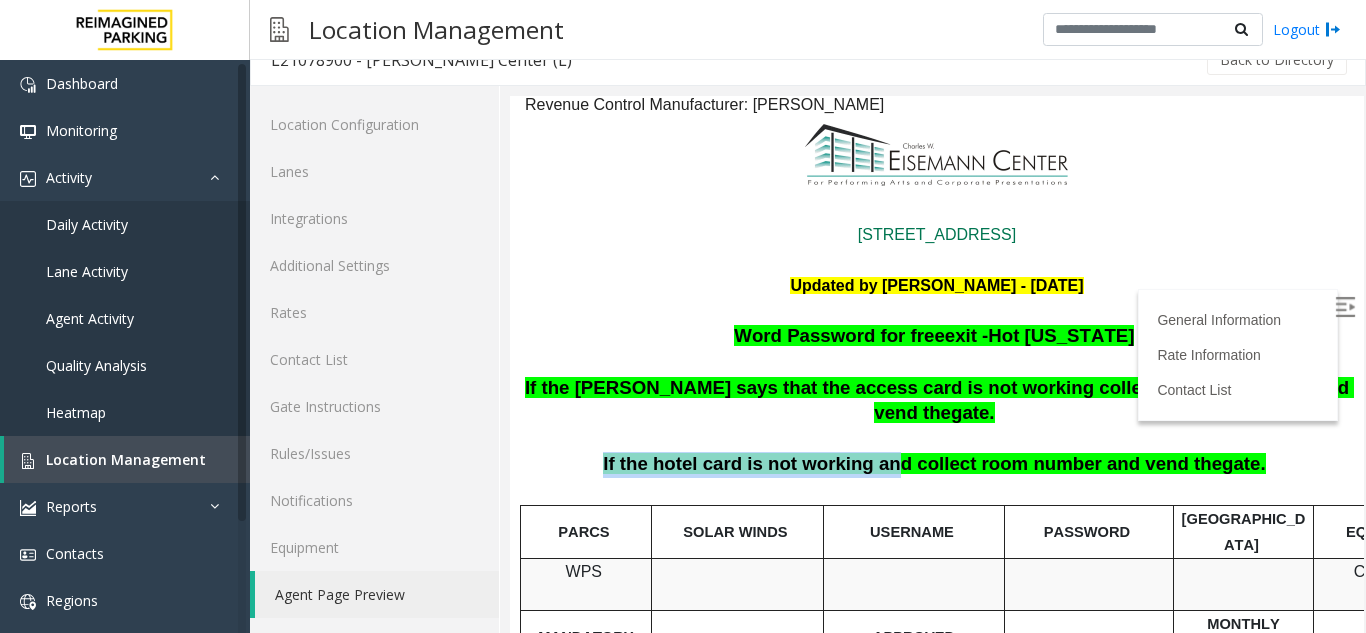 drag, startPoint x: 616, startPoint y: 381, endPoint x: 889, endPoint y: 373, distance: 273.1172 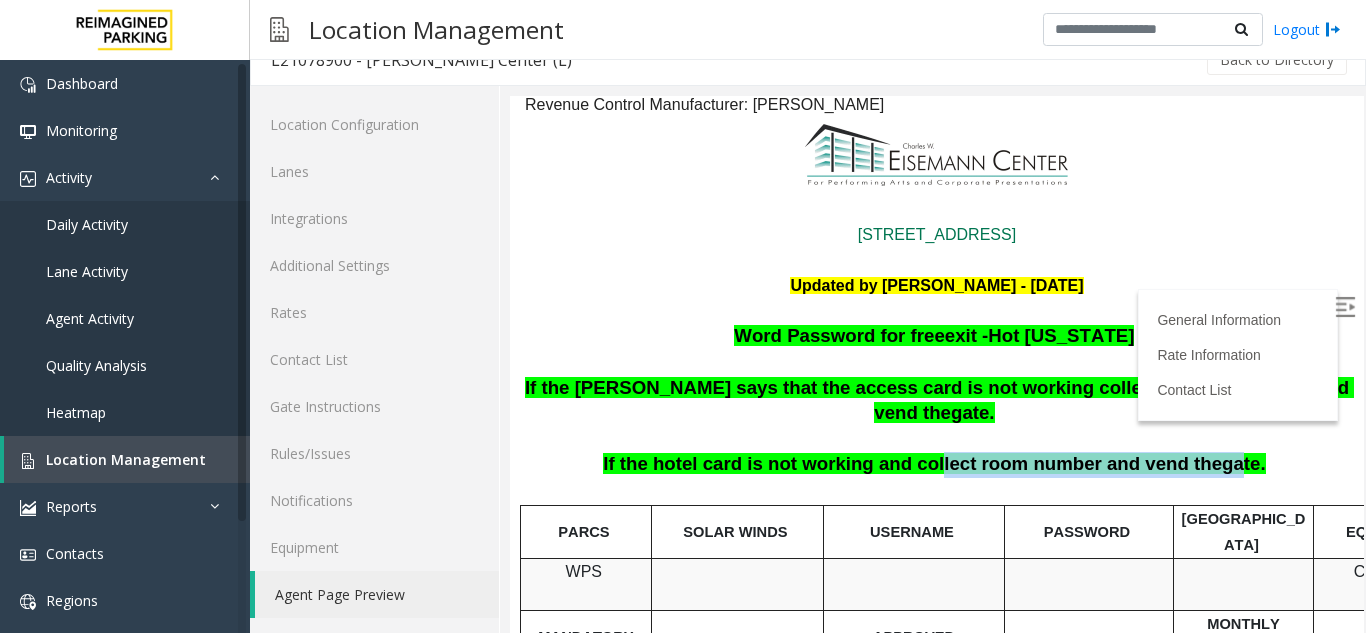 drag, startPoint x: 926, startPoint y: 371, endPoint x: 1204, endPoint y: 392, distance: 278.79202 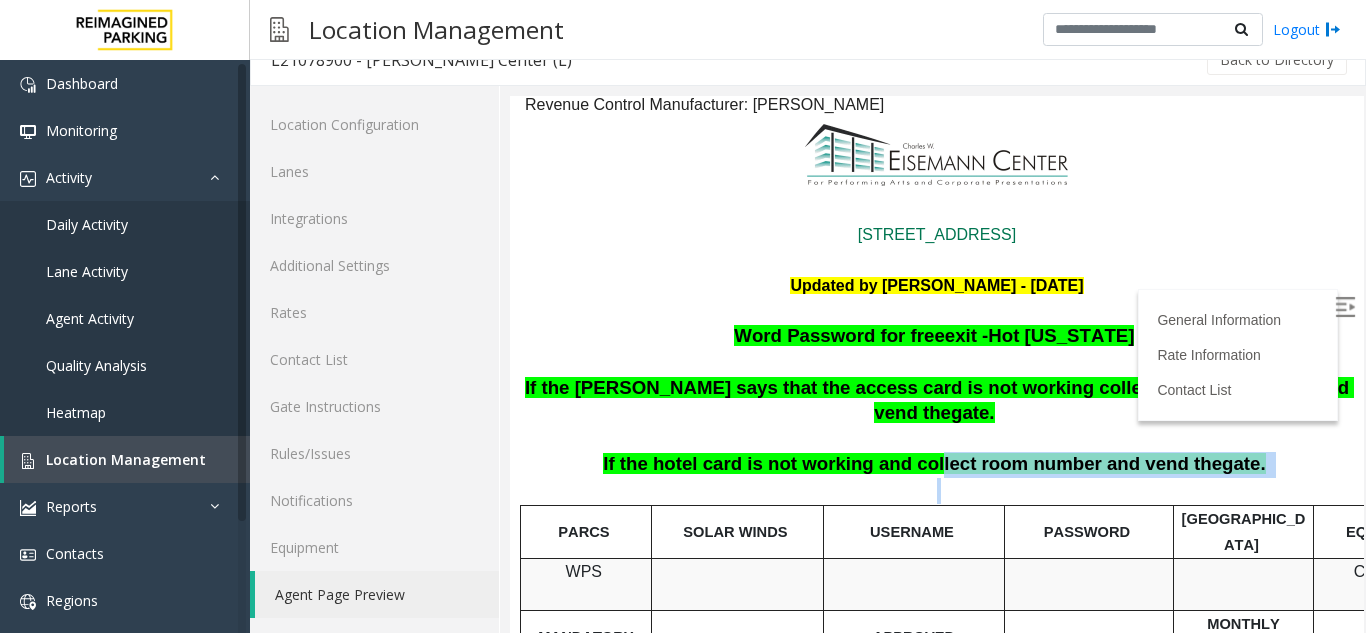 click at bounding box center [937, 491] 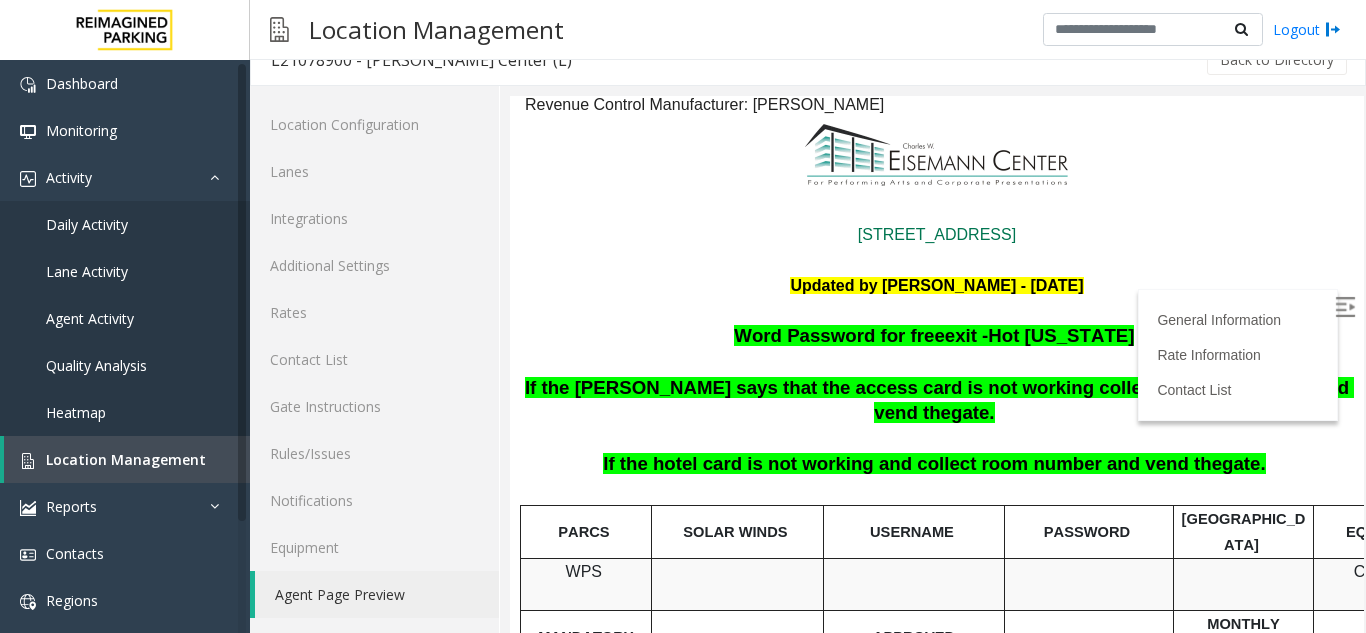 scroll, scrollTop: 100, scrollLeft: 0, axis: vertical 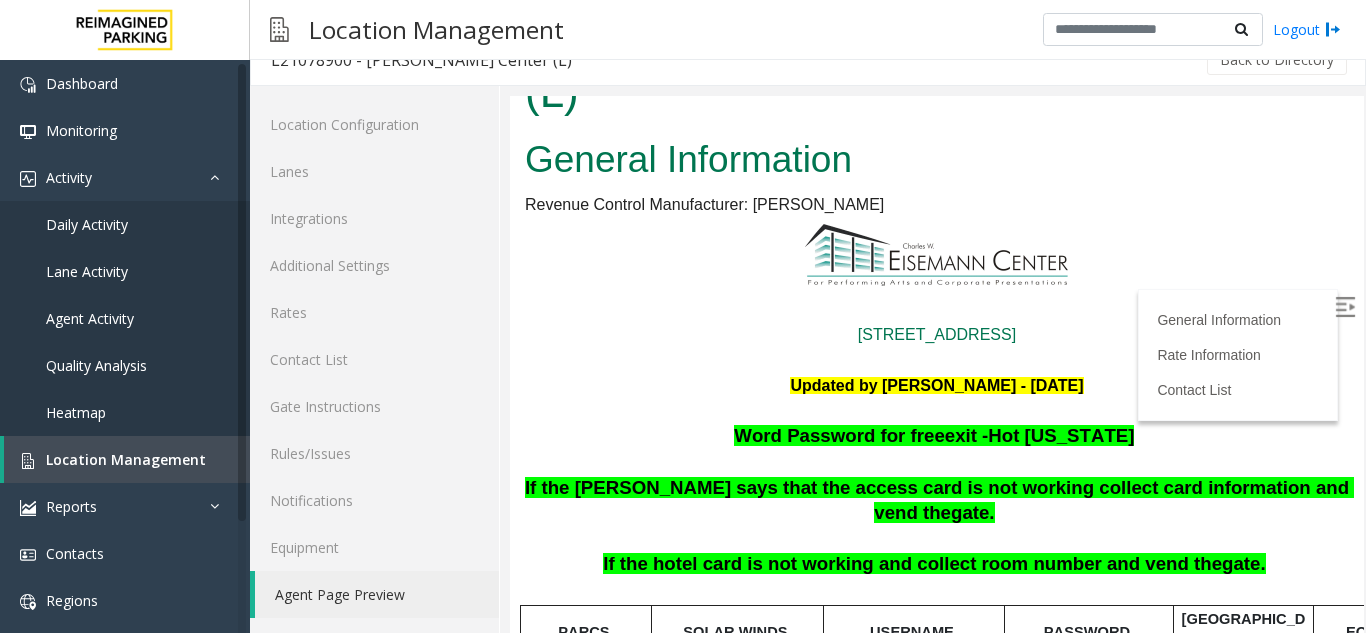 drag, startPoint x: 763, startPoint y: 357, endPoint x: 1144, endPoint y: 317, distance: 383.094 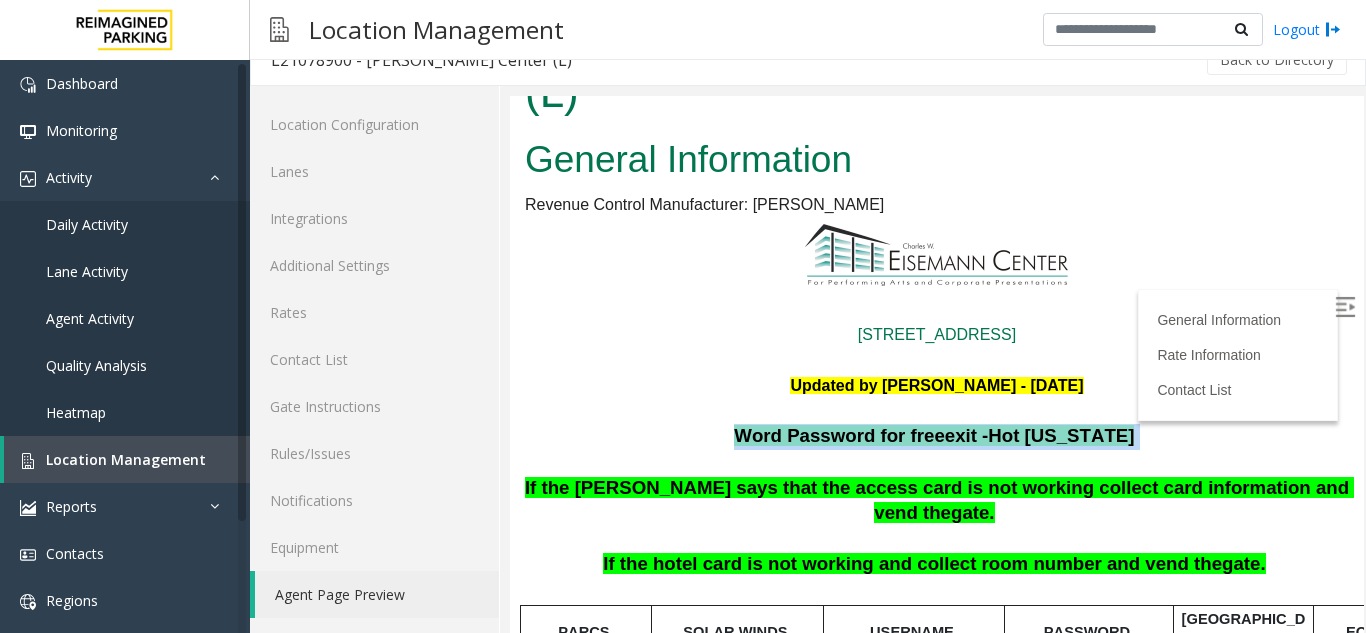 drag, startPoint x: 1050, startPoint y: 378, endPoint x: 754, endPoint y: 384, distance: 296.0608 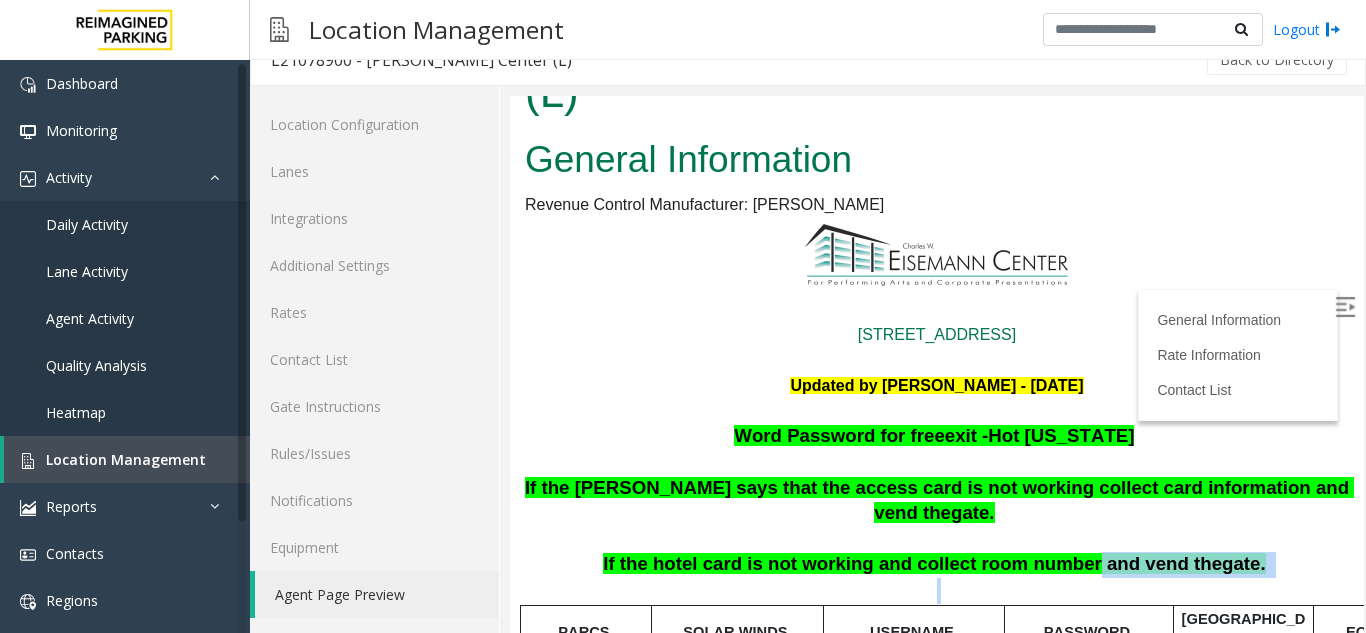 drag, startPoint x: 888, startPoint y: 492, endPoint x: 1066, endPoint y: 484, distance: 178.17969 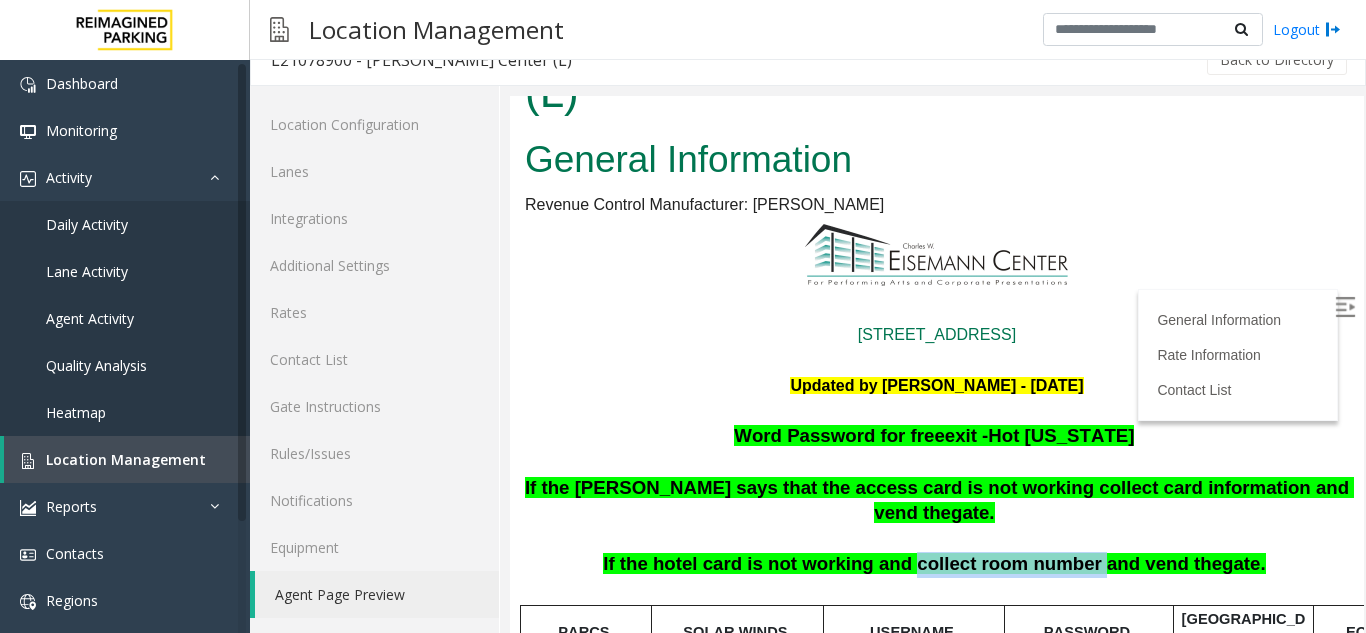 drag, startPoint x: 1065, startPoint y: 484, endPoint x: 906, endPoint y: 478, distance: 159.11317 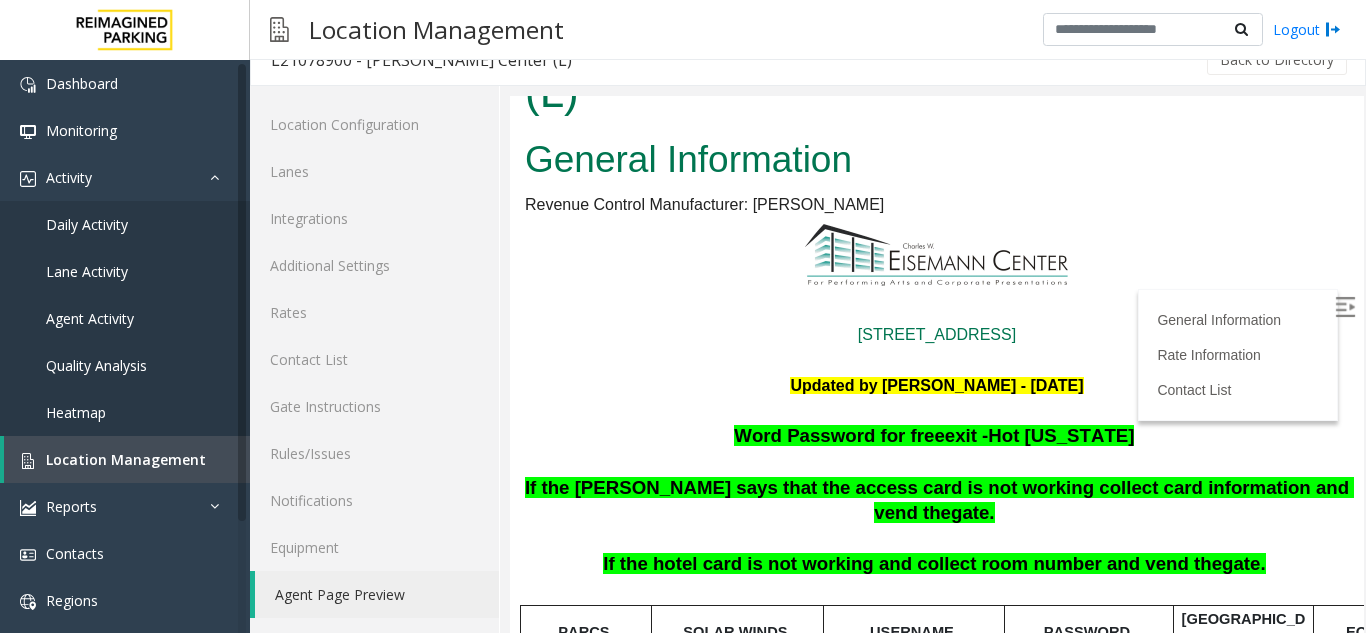 click on "If the hotel card is not working and collect room number and vend the" at bounding box center (912, 563) 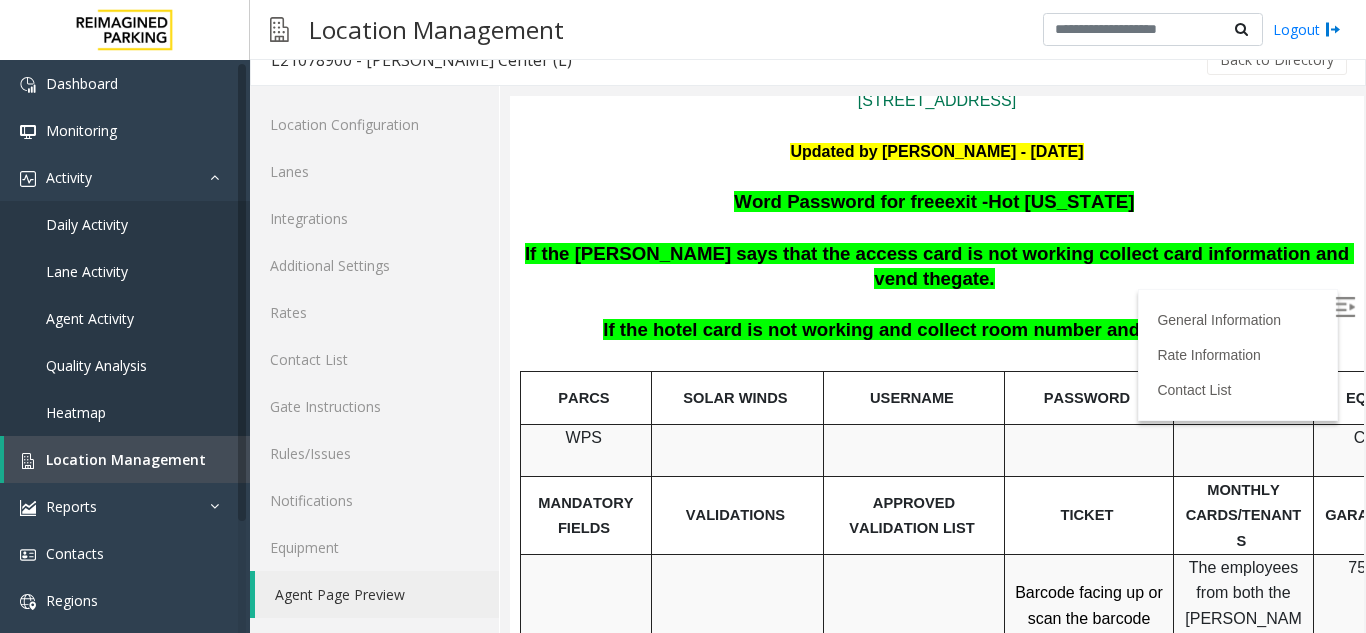 scroll, scrollTop: 300, scrollLeft: 0, axis: vertical 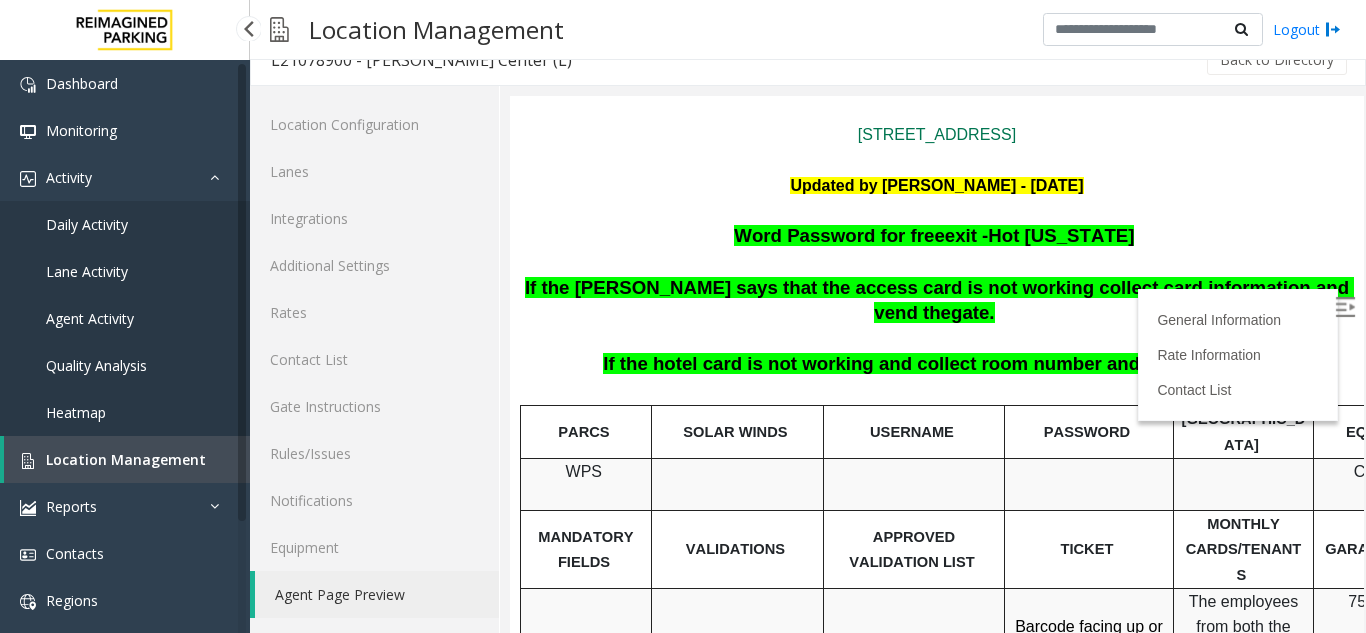 click on "Location Management" at bounding box center (127, 459) 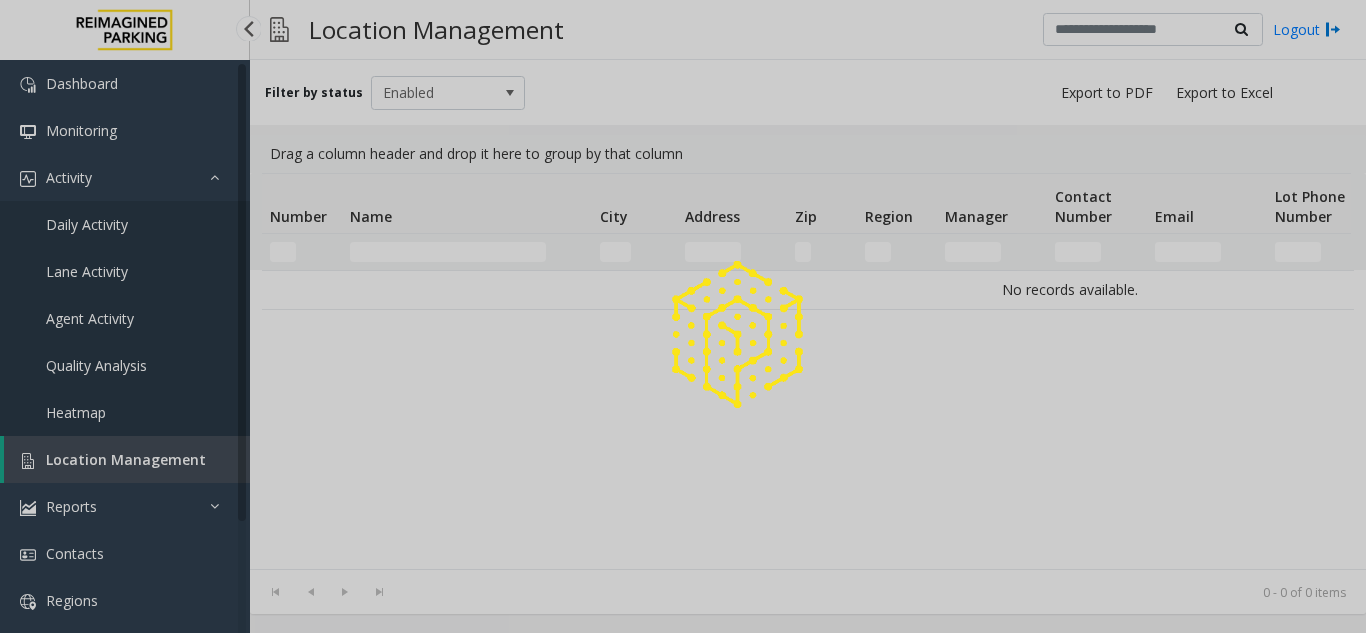 scroll, scrollTop: 0, scrollLeft: 0, axis: both 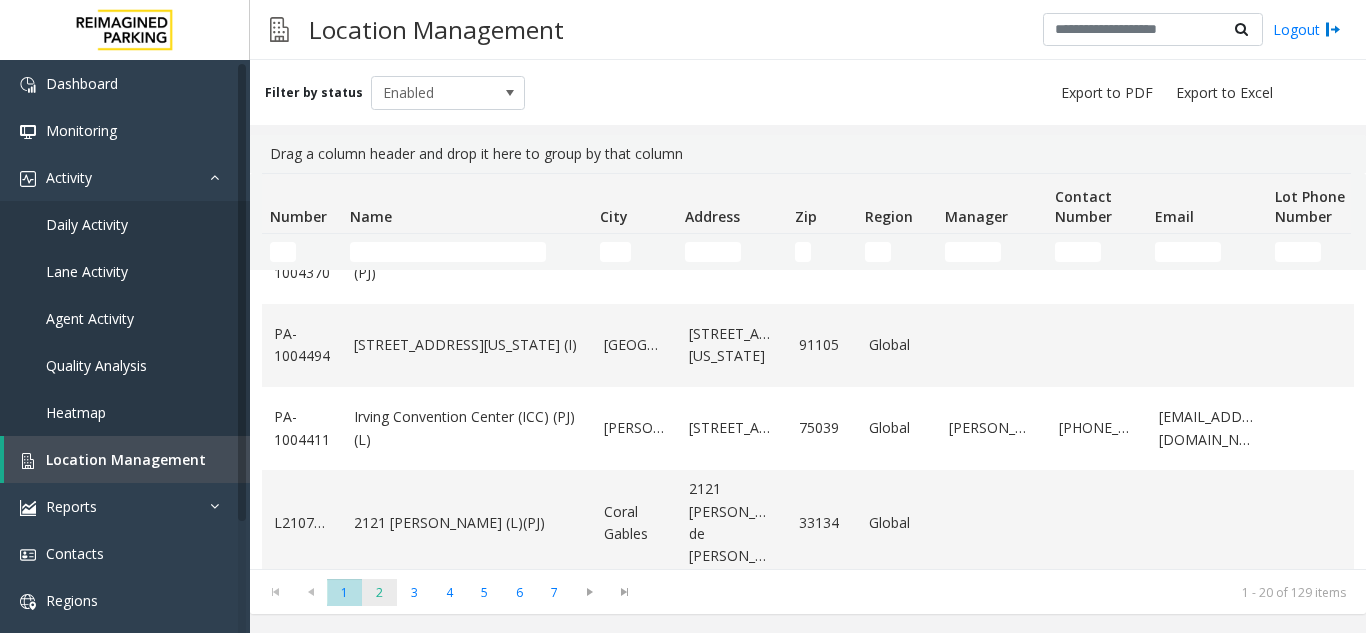 click on "2" 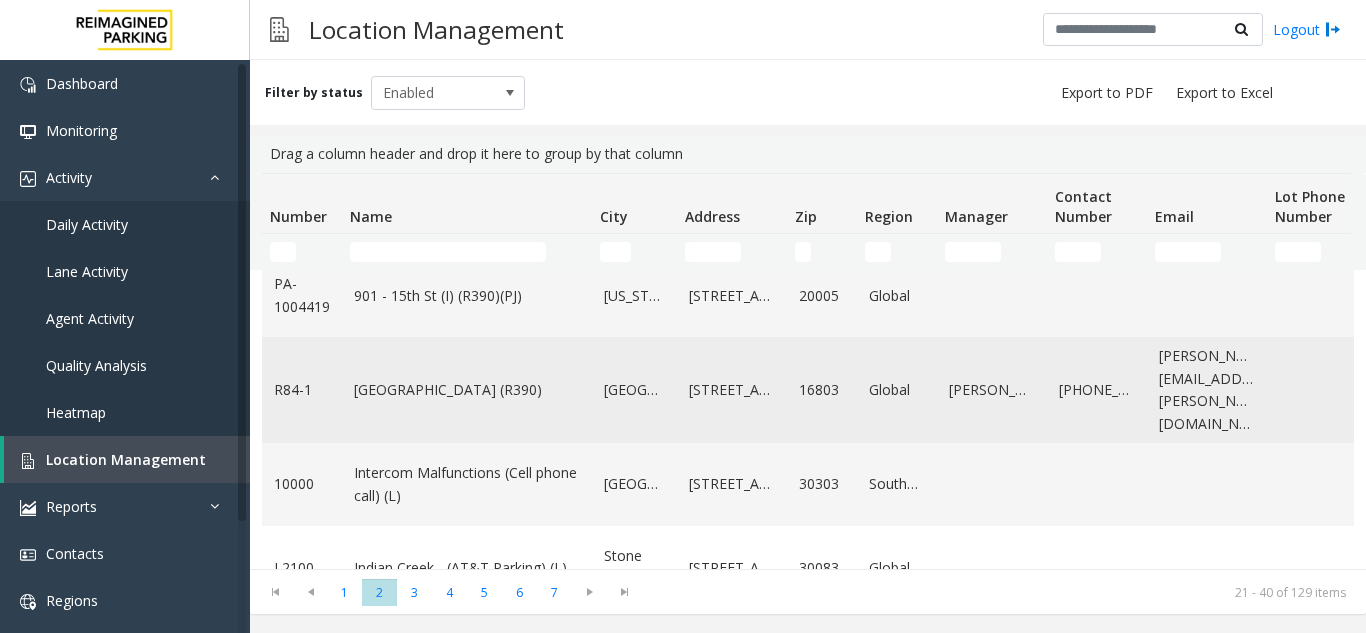 scroll, scrollTop: 200, scrollLeft: 0, axis: vertical 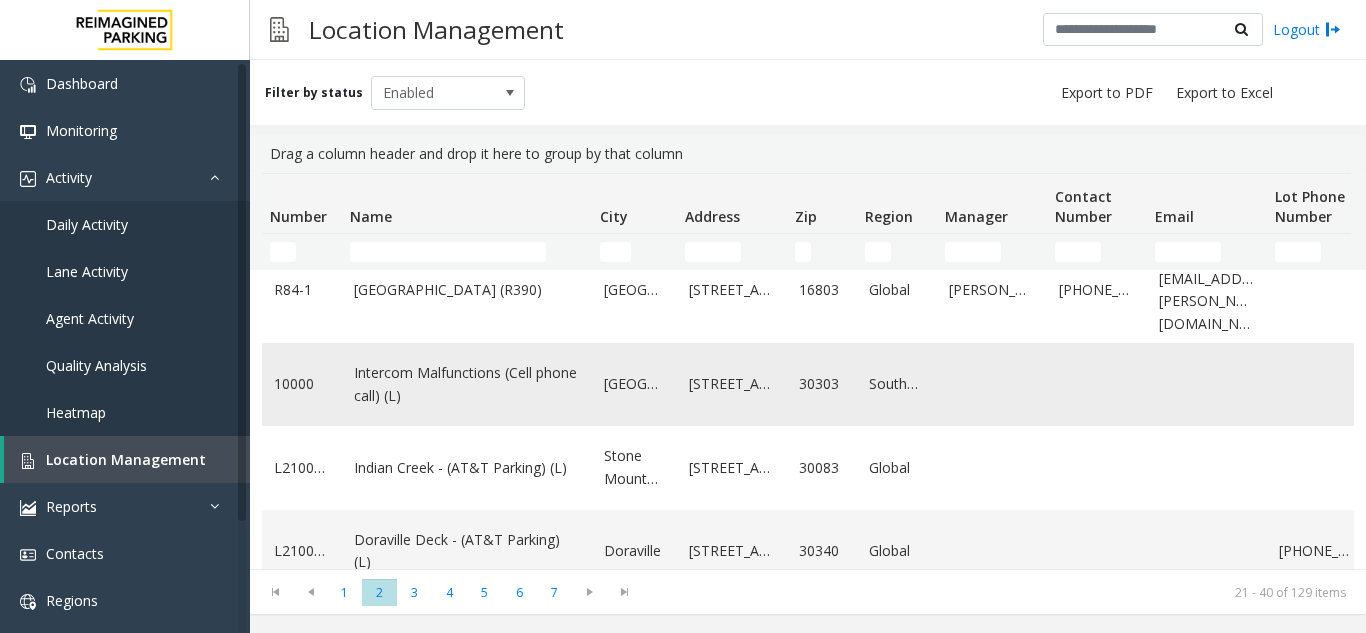 click on "Intercom Malfunctions (Cell phone call) (L)" 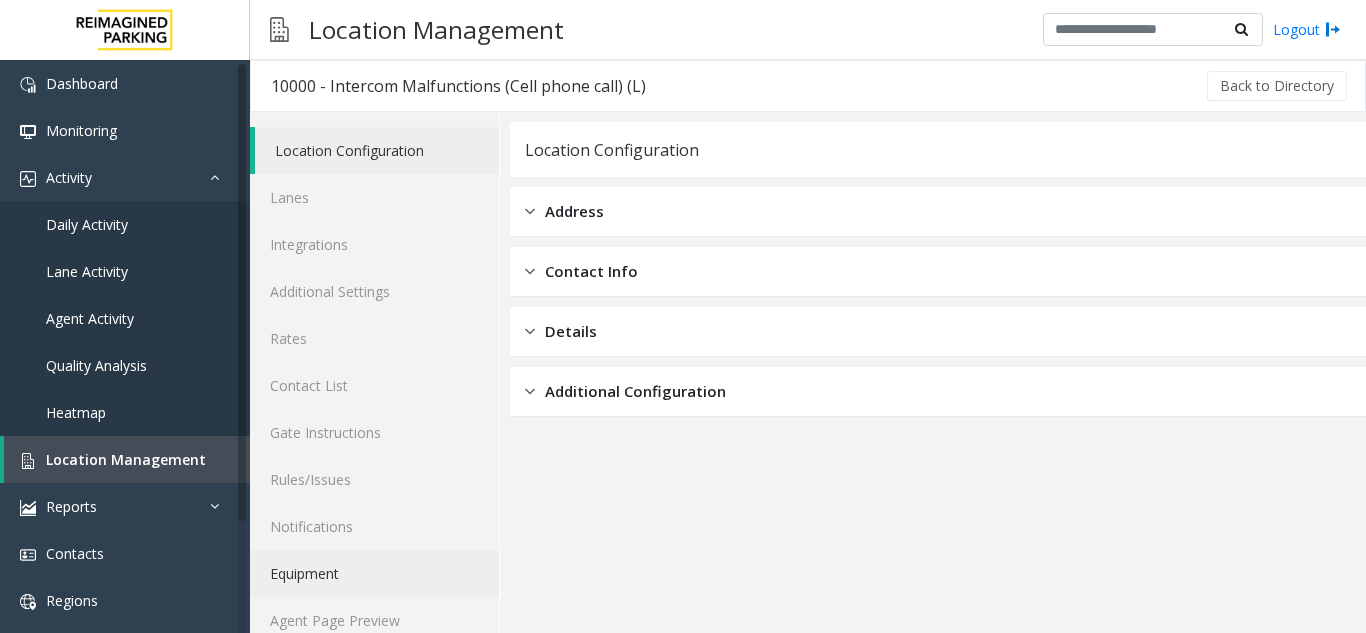 scroll, scrollTop: 26, scrollLeft: 0, axis: vertical 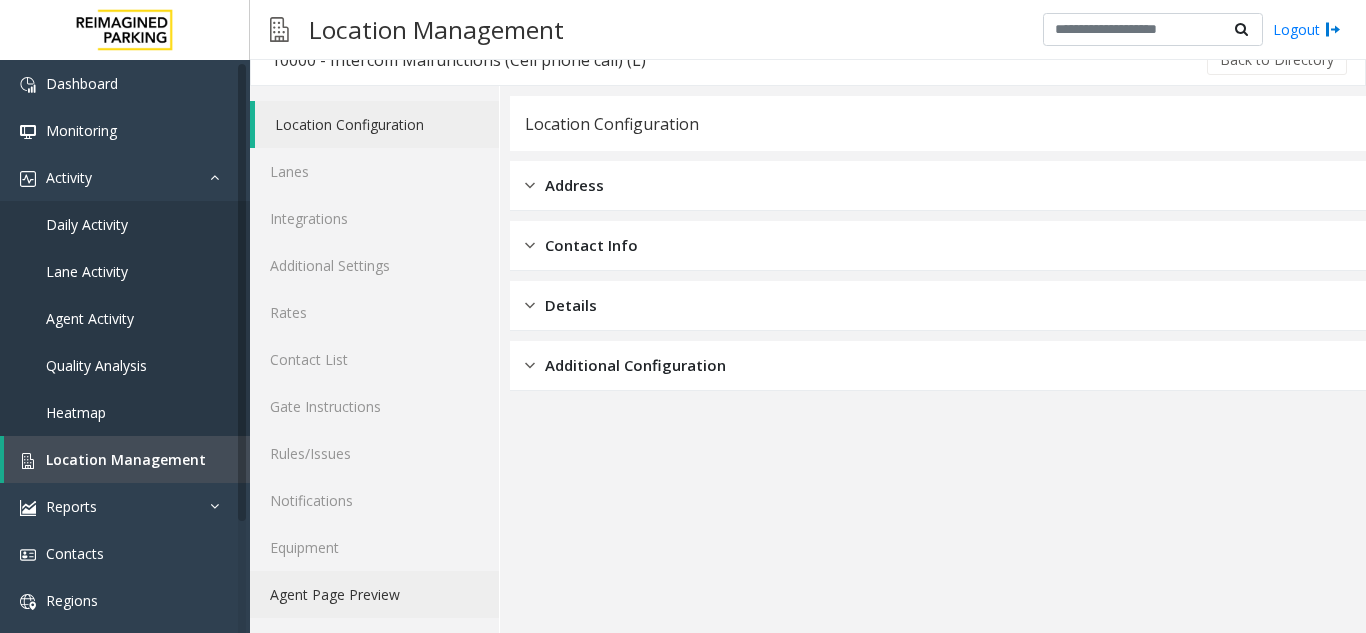 click on "Agent Page Preview" 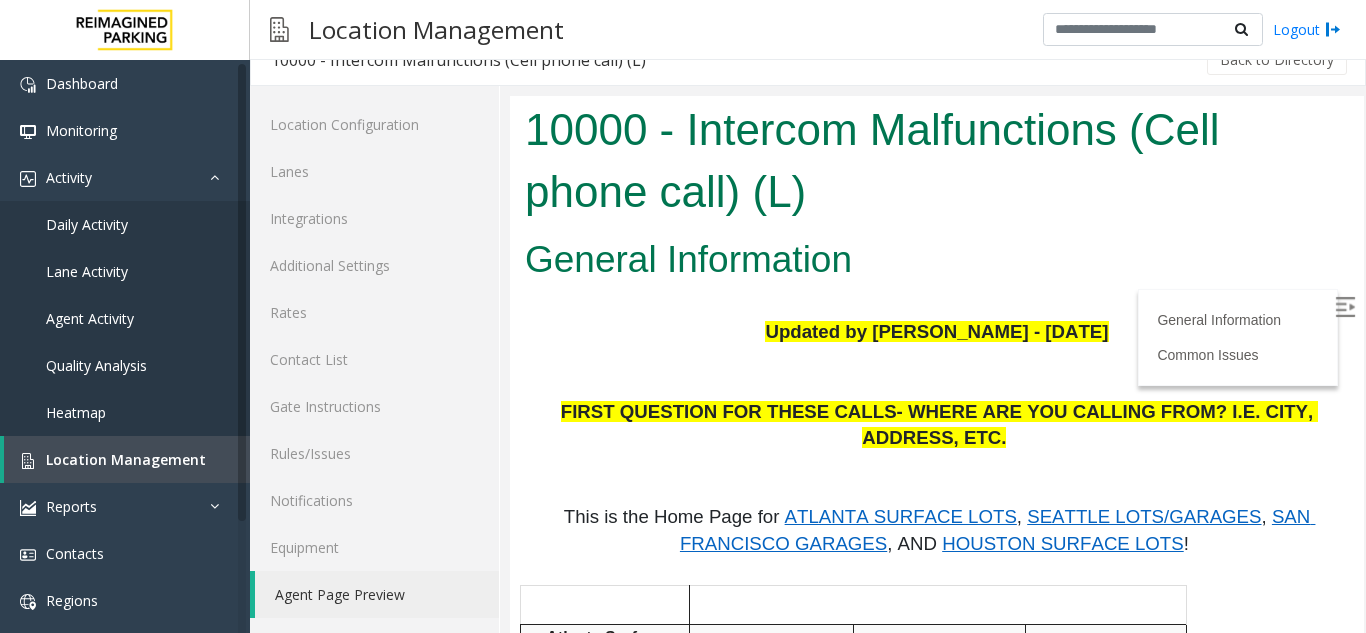 scroll, scrollTop: 0, scrollLeft: 0, axis: both 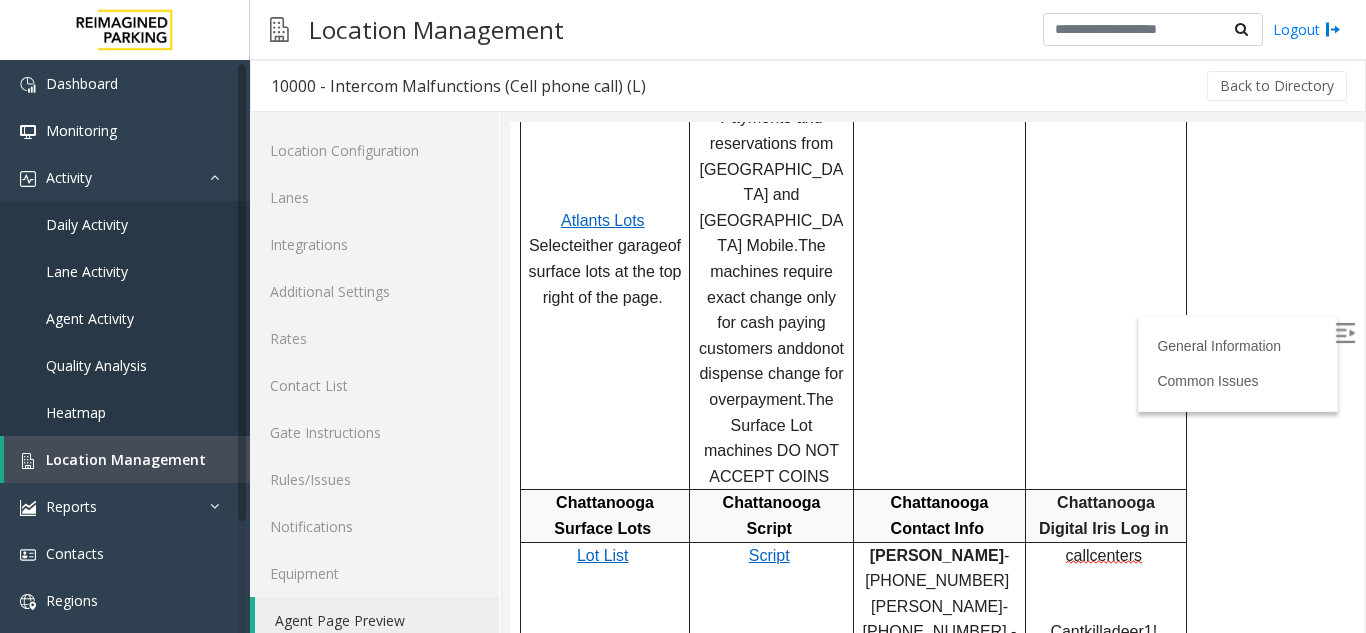 click on "Lot List" at bounding box center [603, 555] 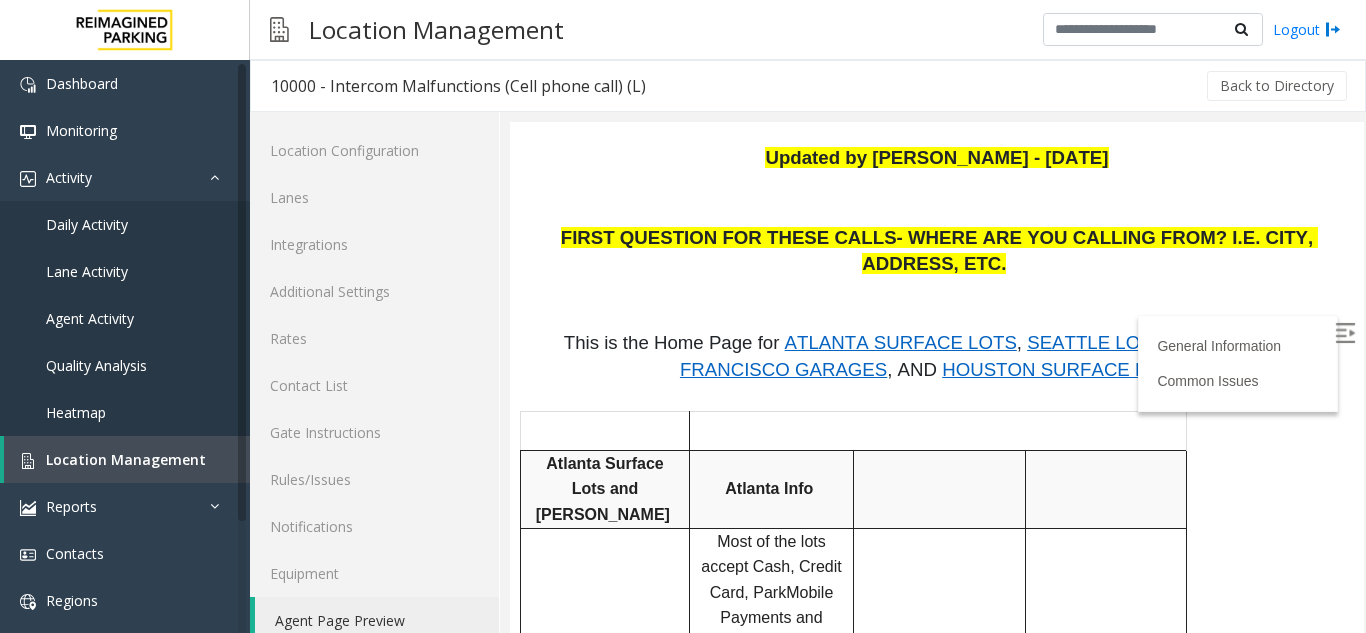 scroll, scrollTop: 0, scrollLeft: 0, axis: both 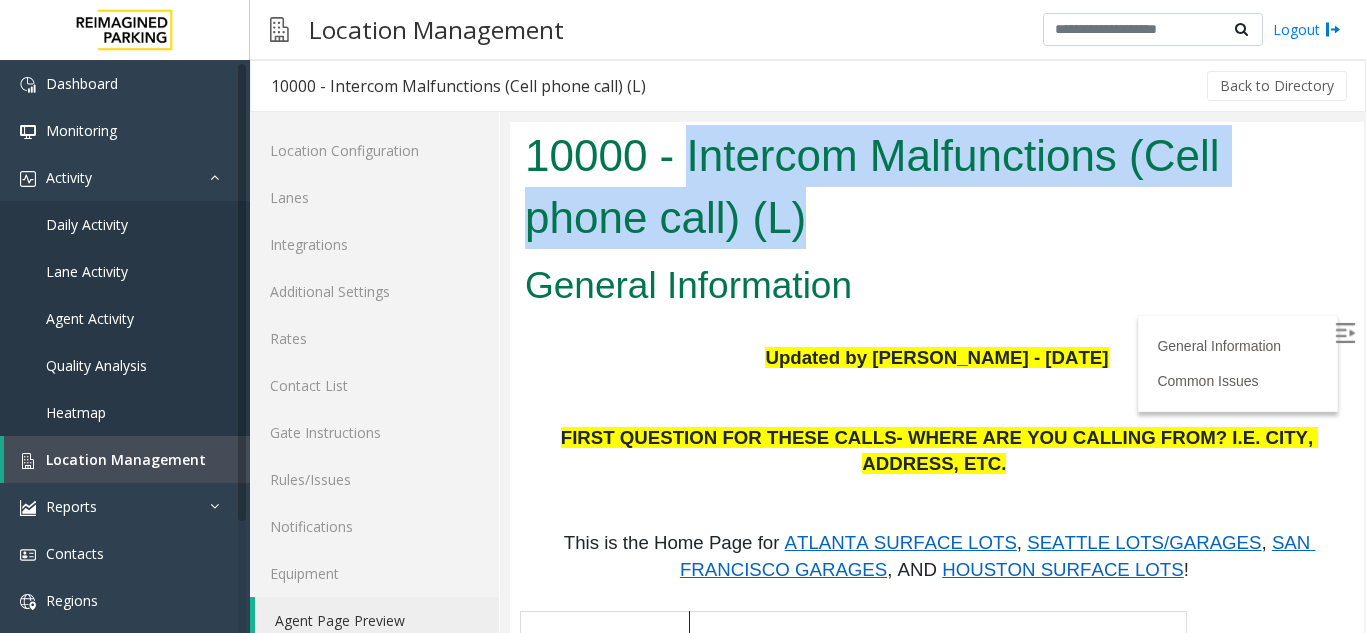 drag, startPoint x: 690, startPoint y: 151, endPoint x: 1005, endPoint y: 233, distance: 325.49808 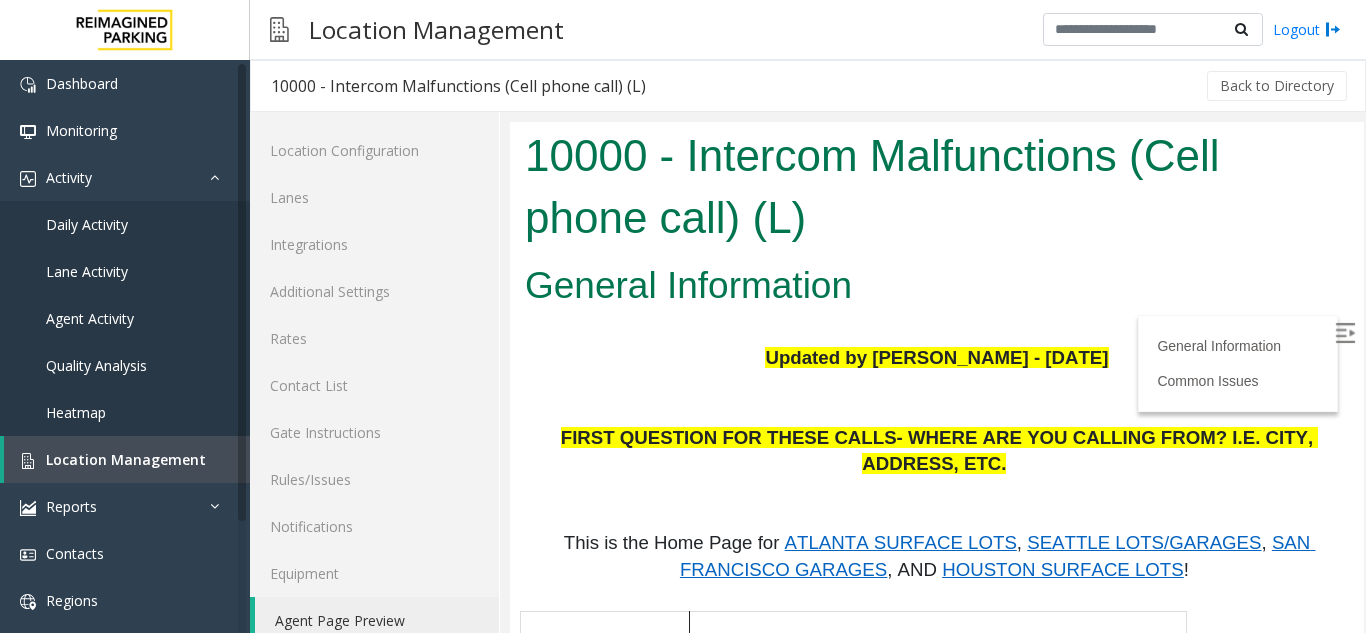 drag, startPoint x: 1101, startPoint y: 364, endPoint x: 735, endPoint y: 353, distance: 366.16525 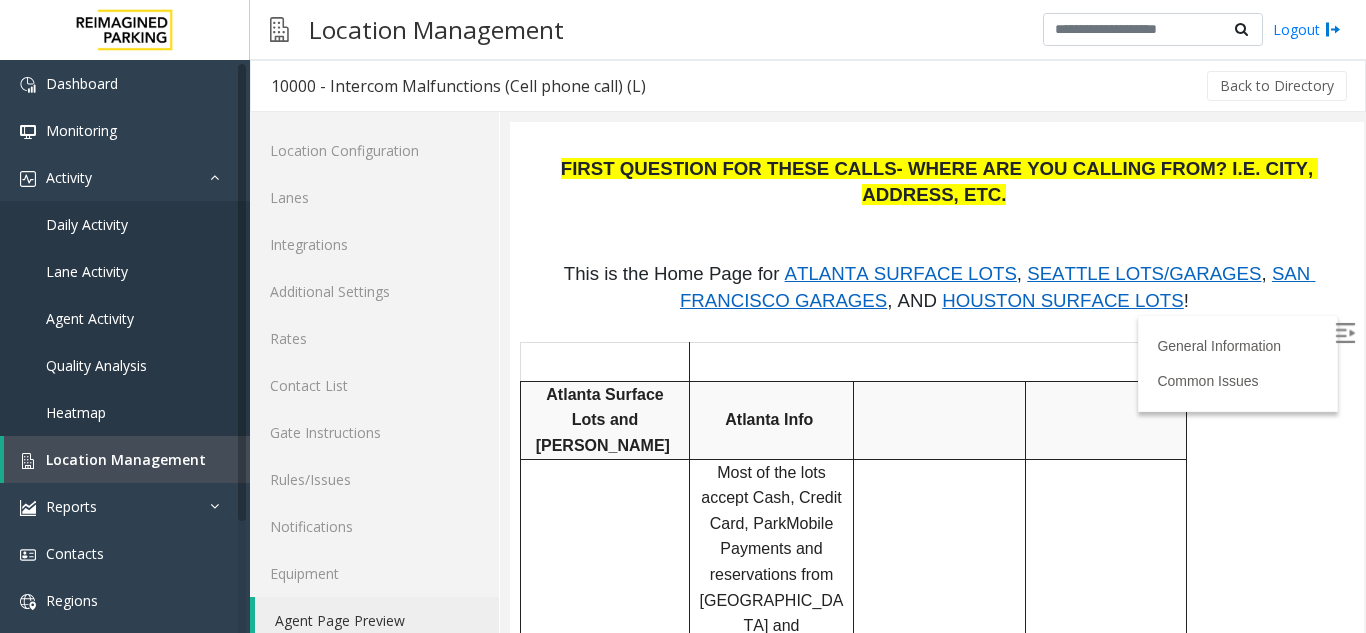 scroll, scrollTop: 400, scrollLeft: 0, axis: vertical 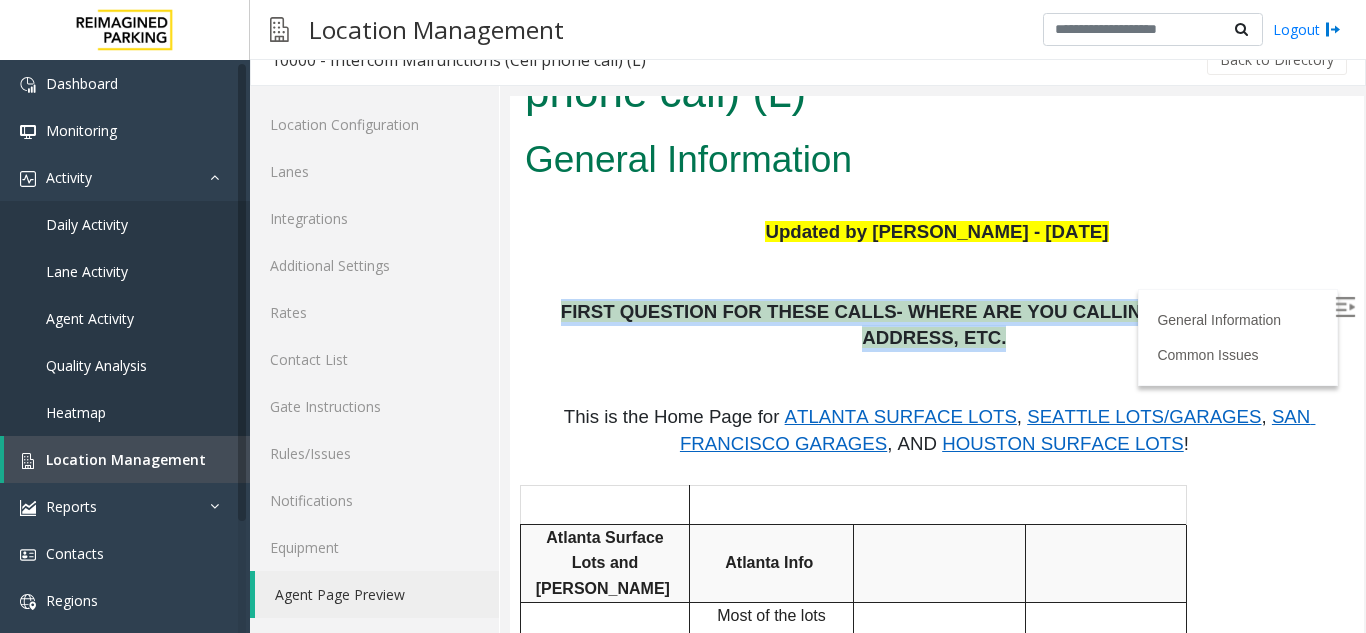 drag, startPoint x: 553, startPoint y: 307, endPoint x: 1286, endPoint y: 310, distance: 733.00616 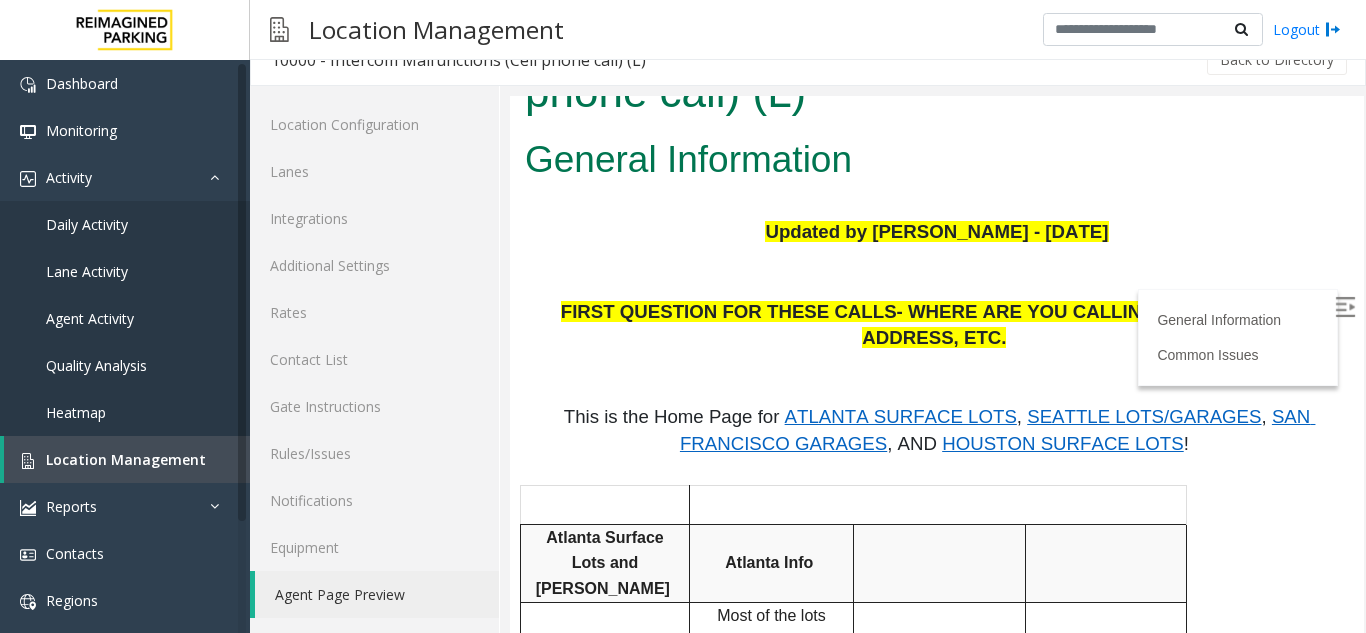 click at bounding box center [937, 378] 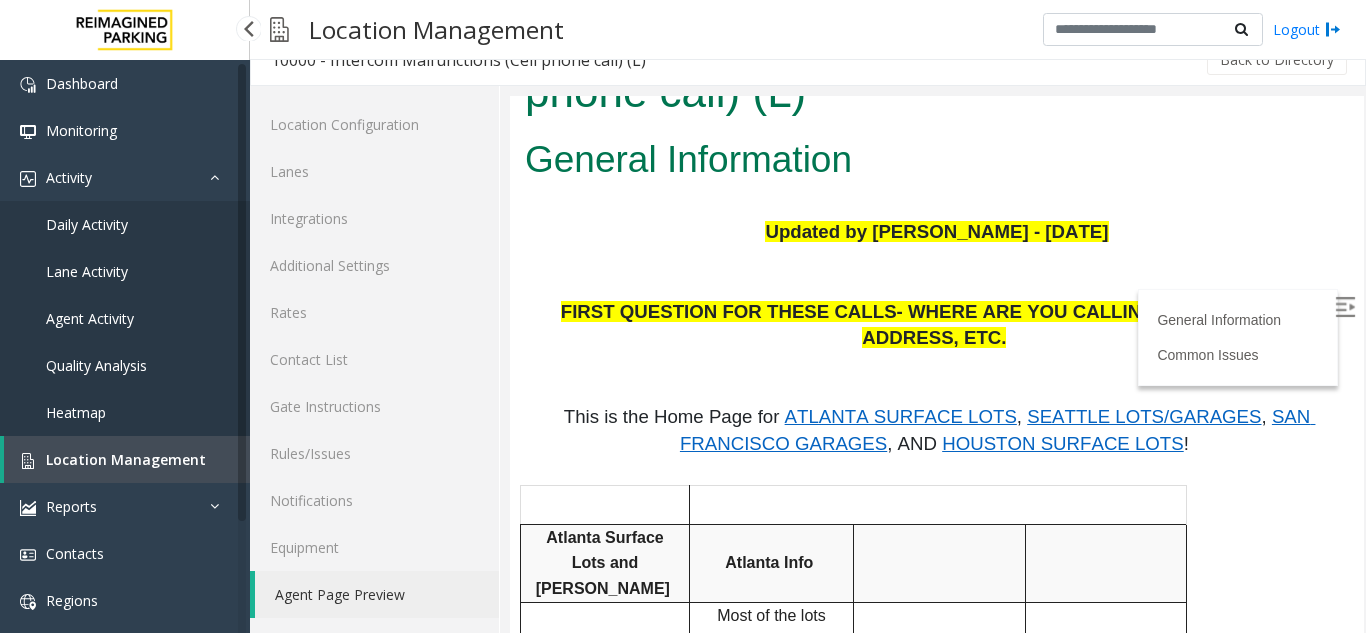 click on "Location Management" at bounding box center [127, 459] 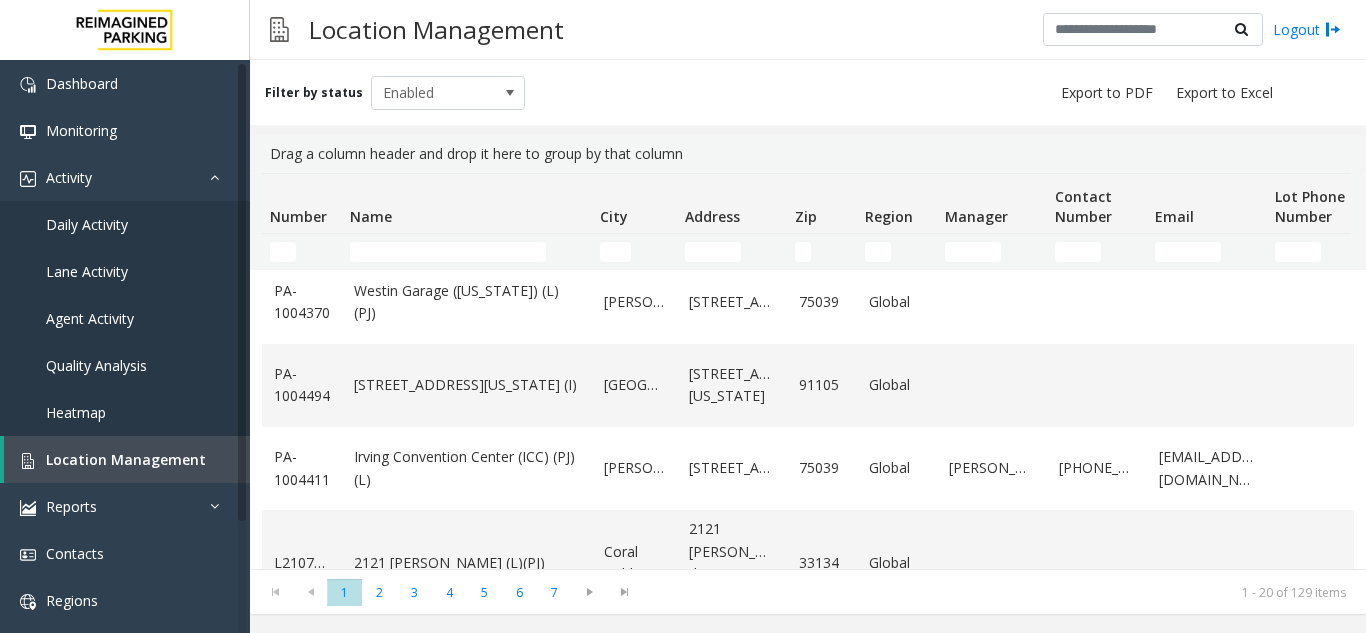 scroll, scrollTop: 1382, scrollLeft: 0, axis: vertical 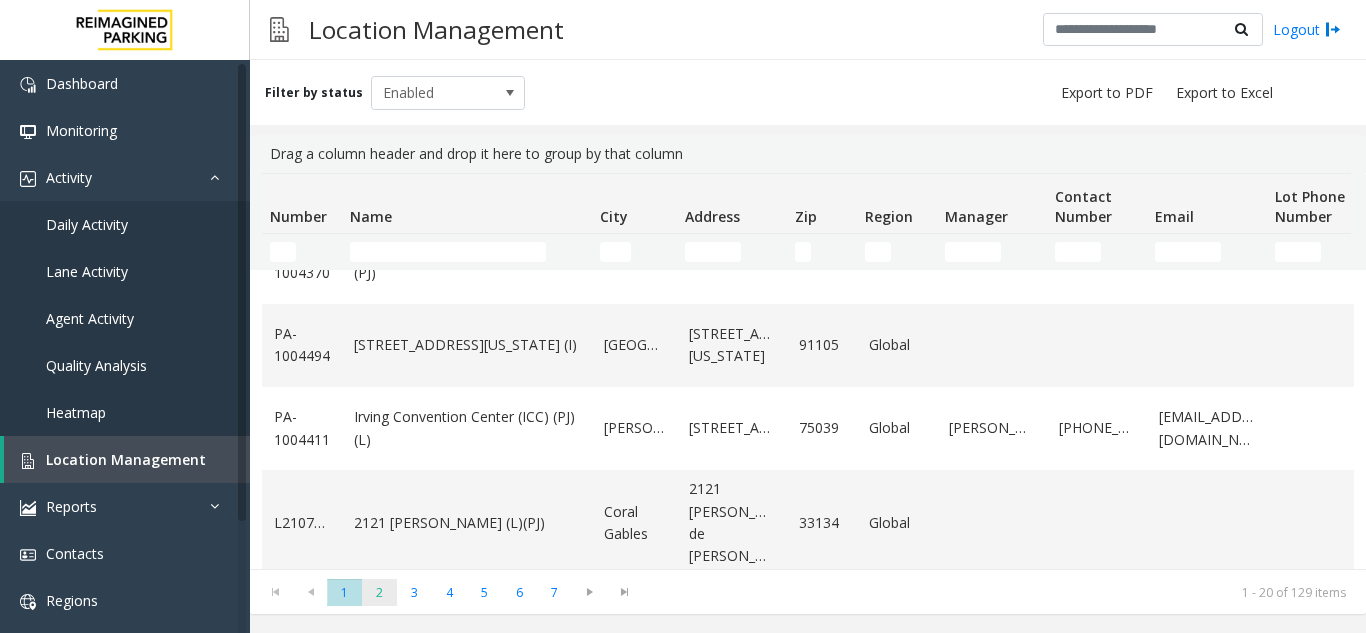 click on "2" 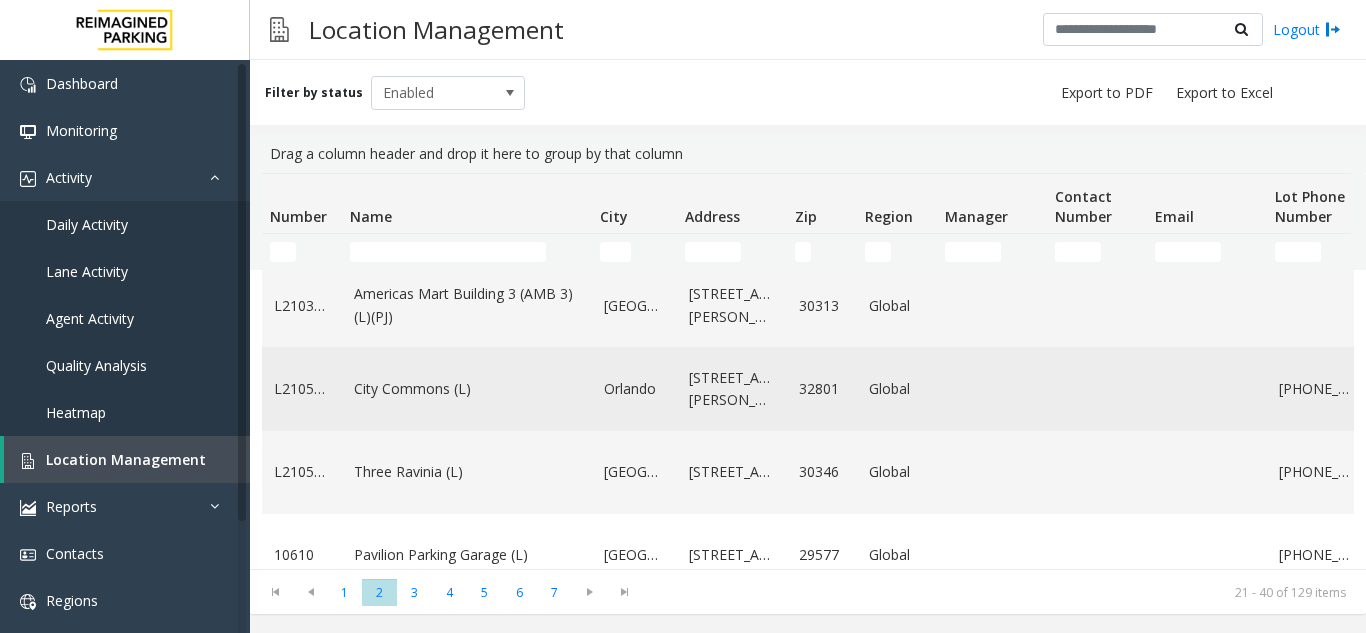 scroll, scrollTop: 1000, scrollLeft: 0, axis: vertical 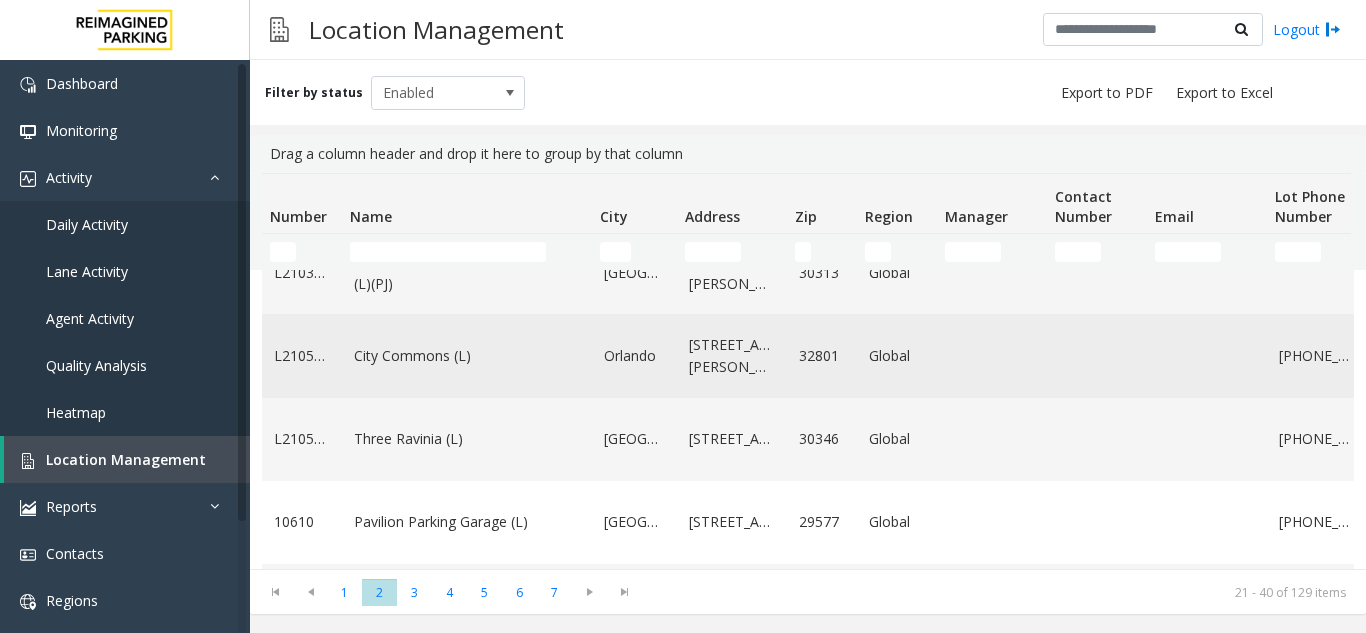 click on "City Commons (L)" 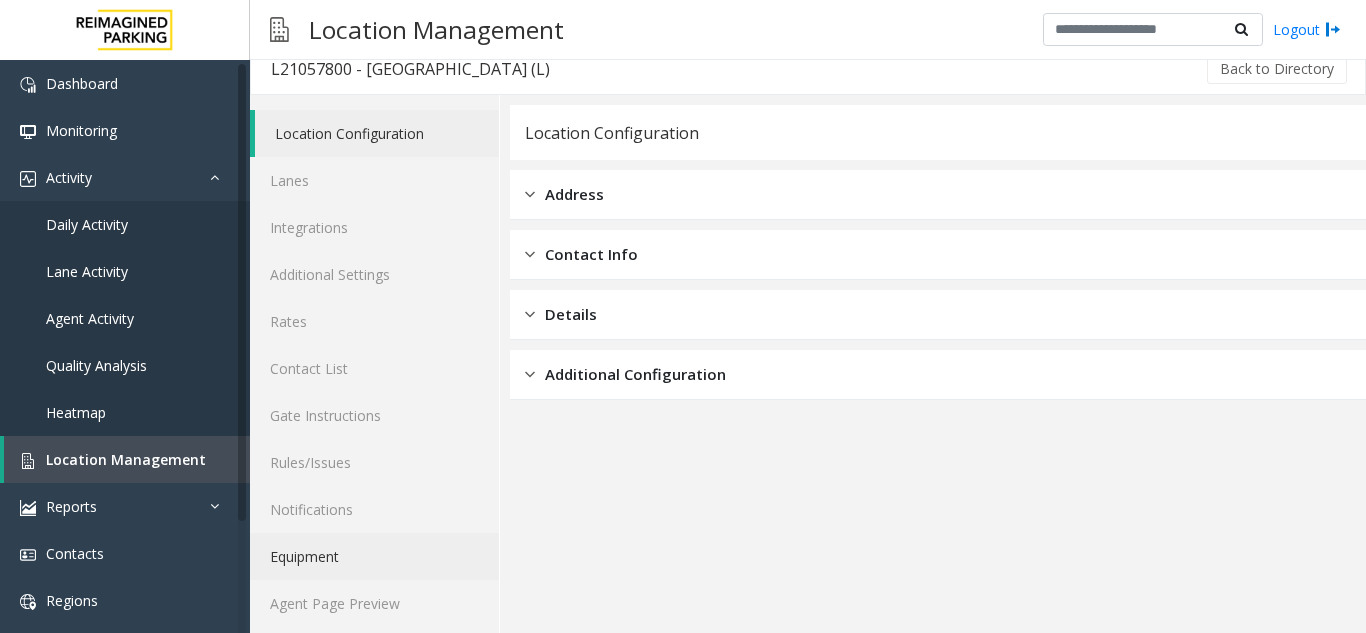 scroll, scrollTop: 26, scrollLeft: 0, axis: vertical 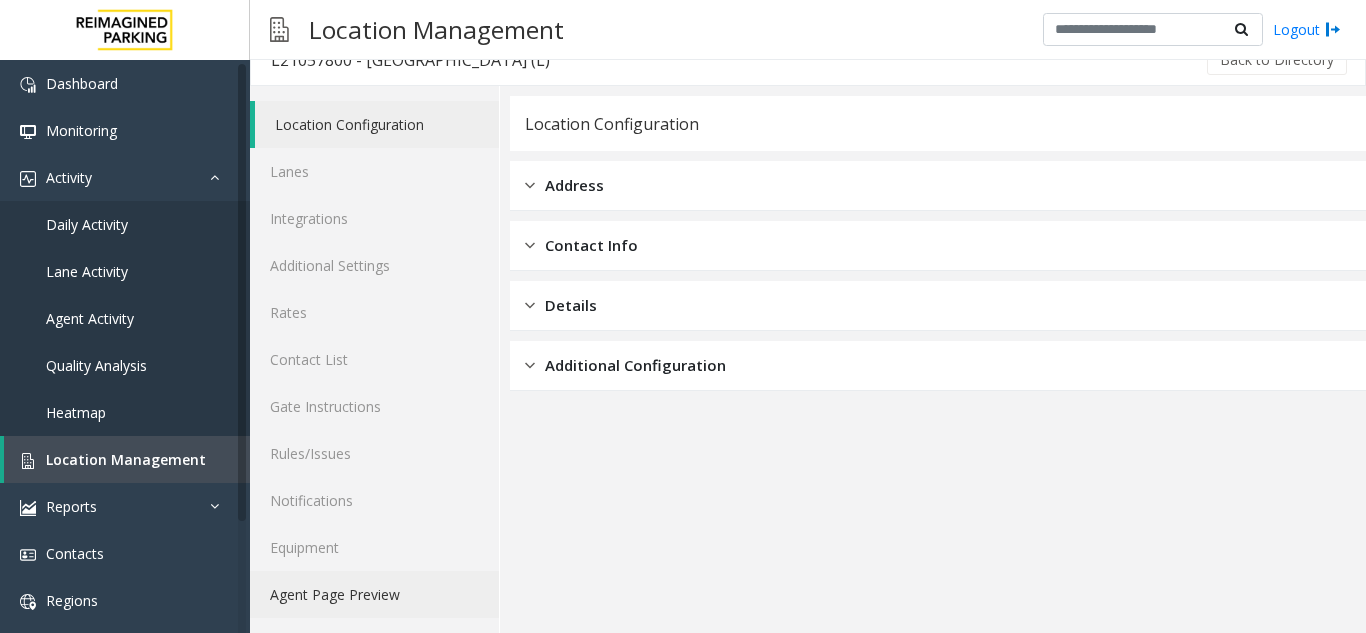 click on "Agent Page Preview" 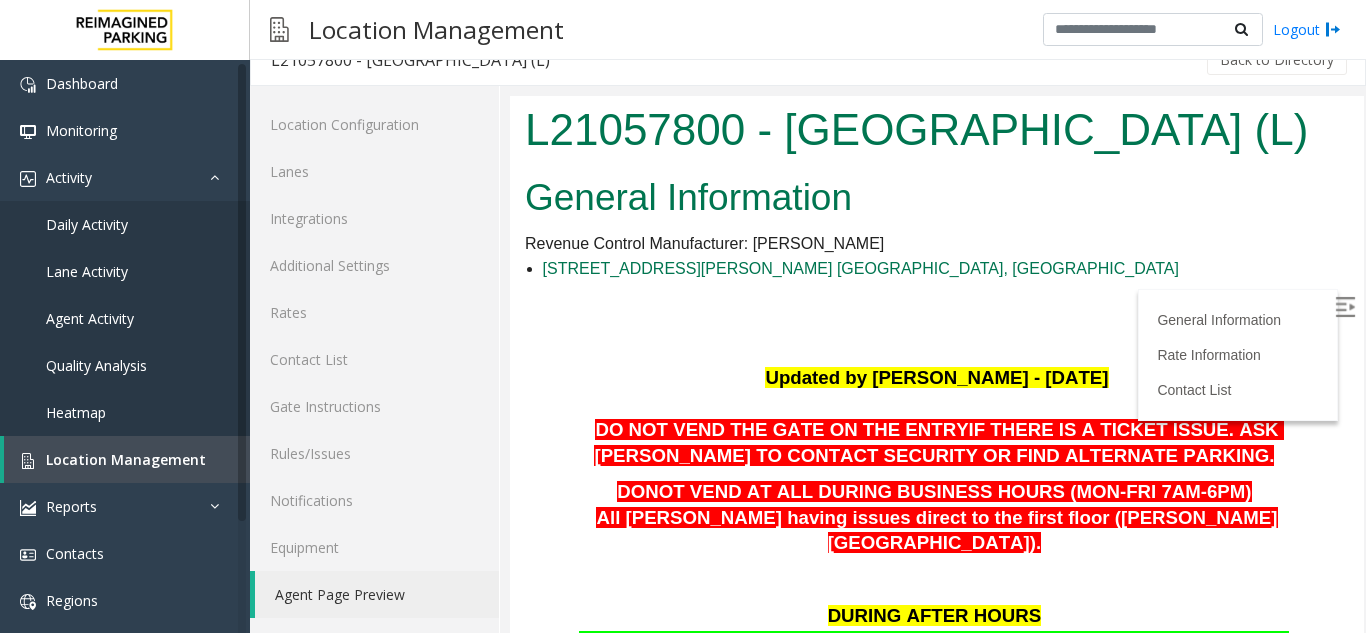 scroll, scrollTop: 100, scrollLeft: 0, axis: vertical 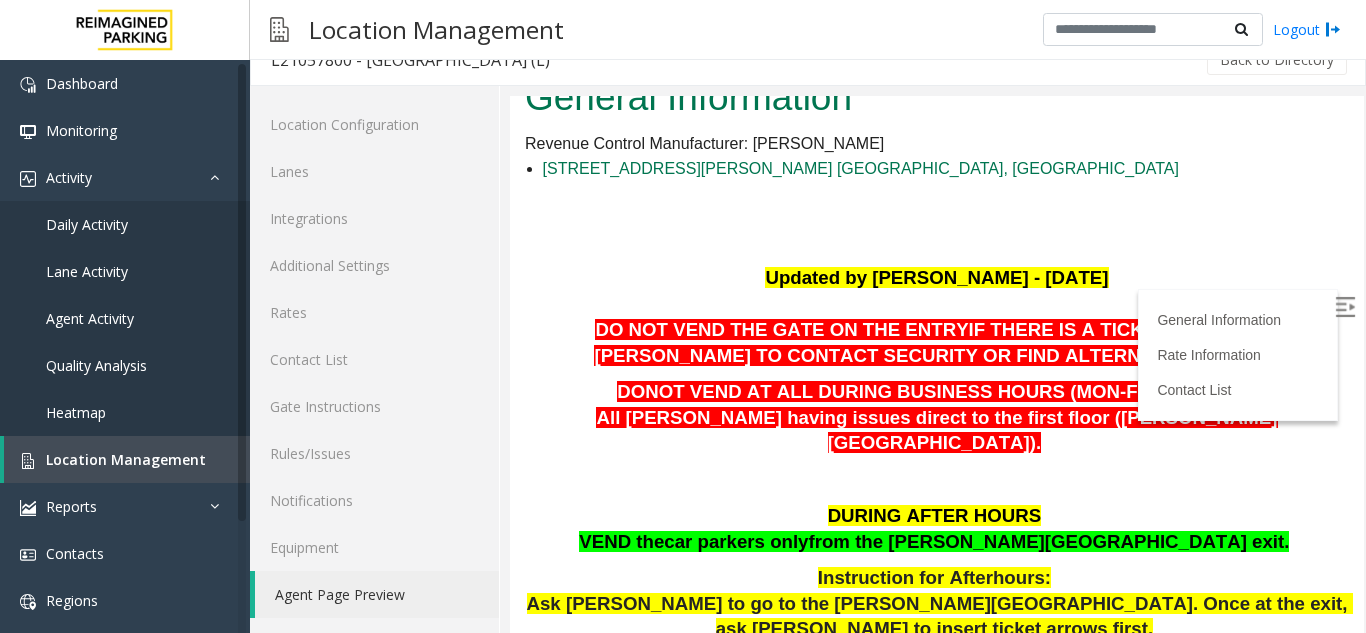 click at bounding box center [1345, 307] 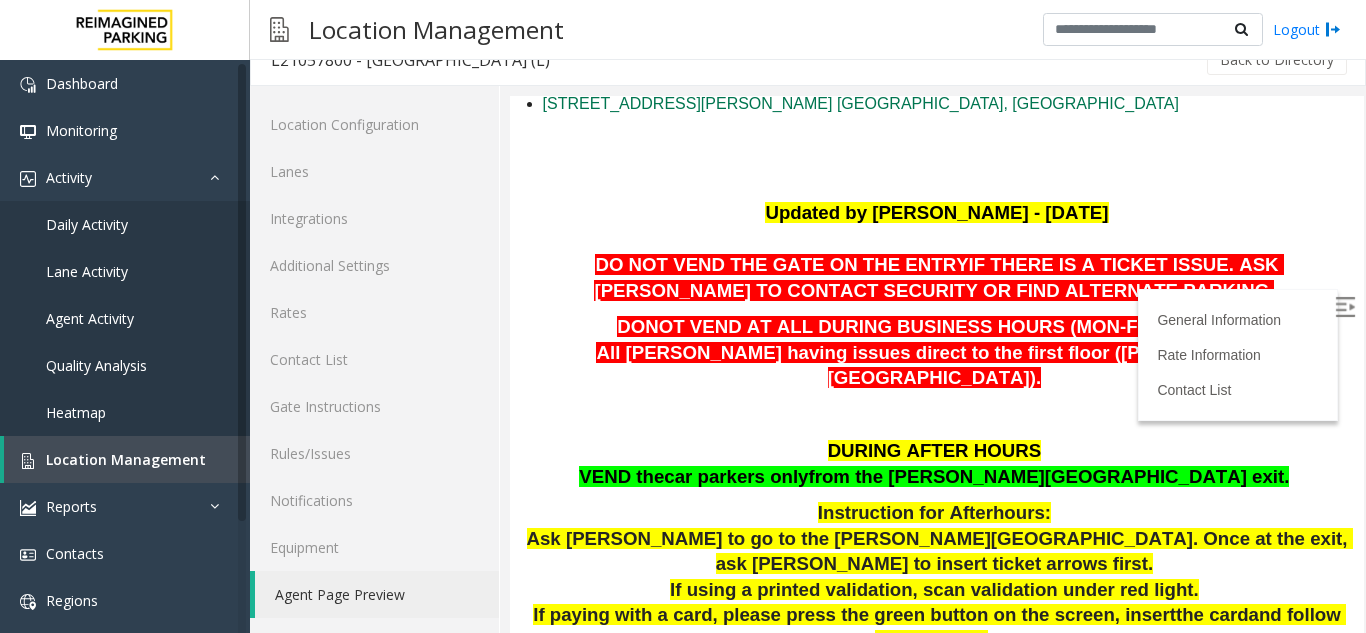 scroll, scrollTop: 200, scrollLeft: 0, axis: vertical 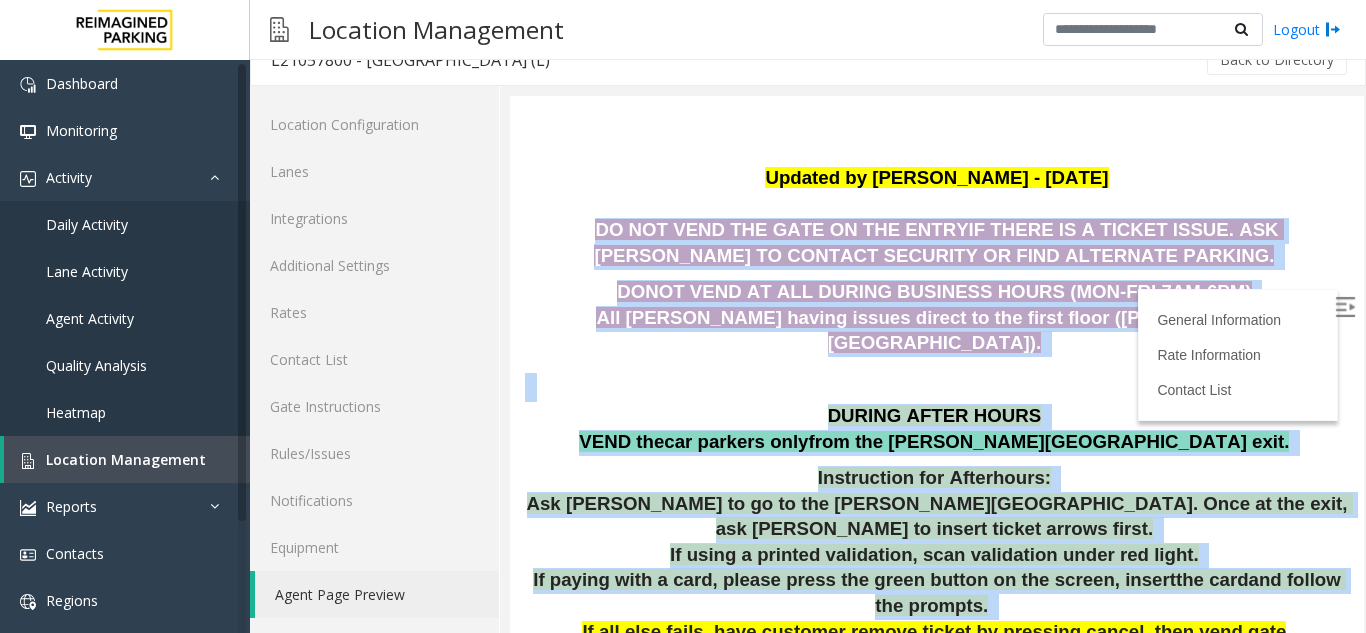 drag, startPoint x: 536, startPoint y: 231, endPoint x: 1206, endPoint y: 550, distance: 742.06537 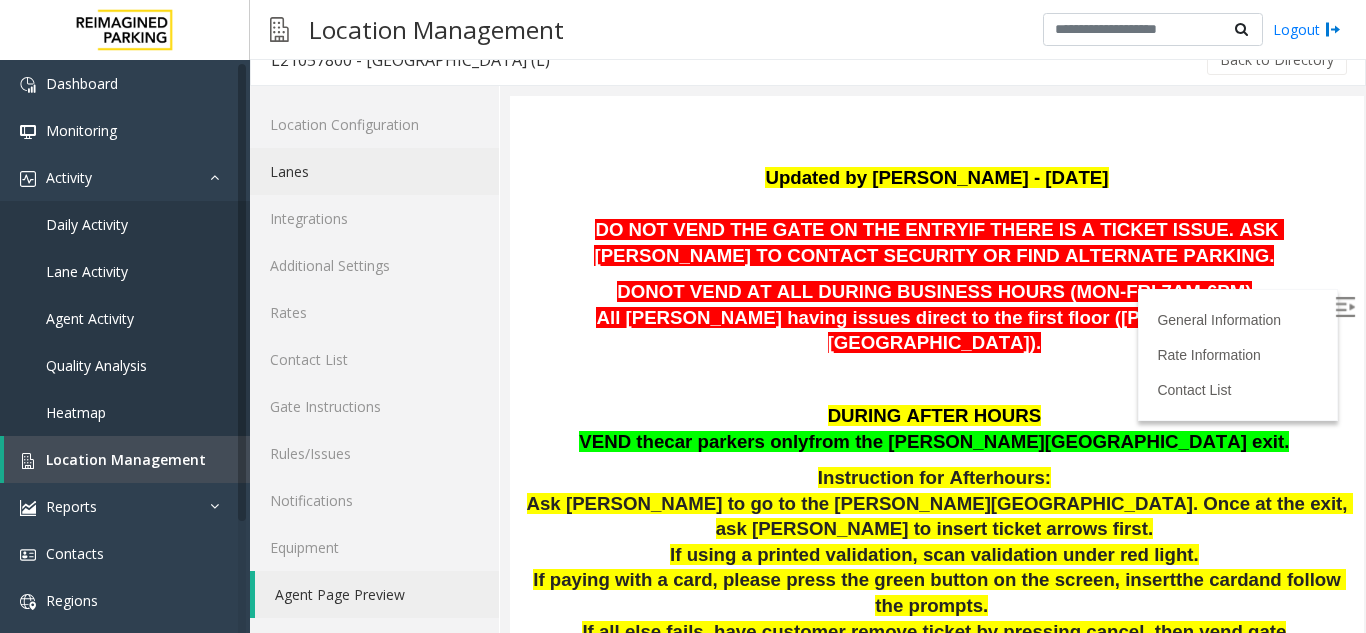 click on "Lanes" 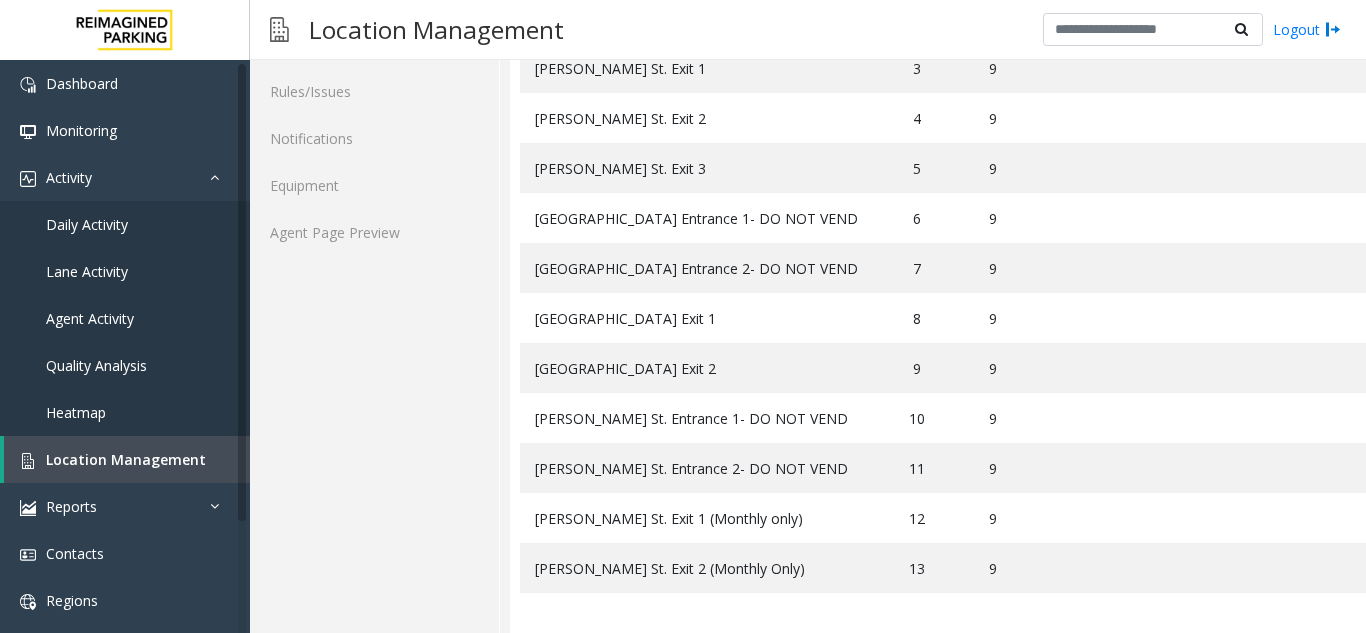 scroll, scrollTop: 403, scrollLeft: 0, axis: vertical 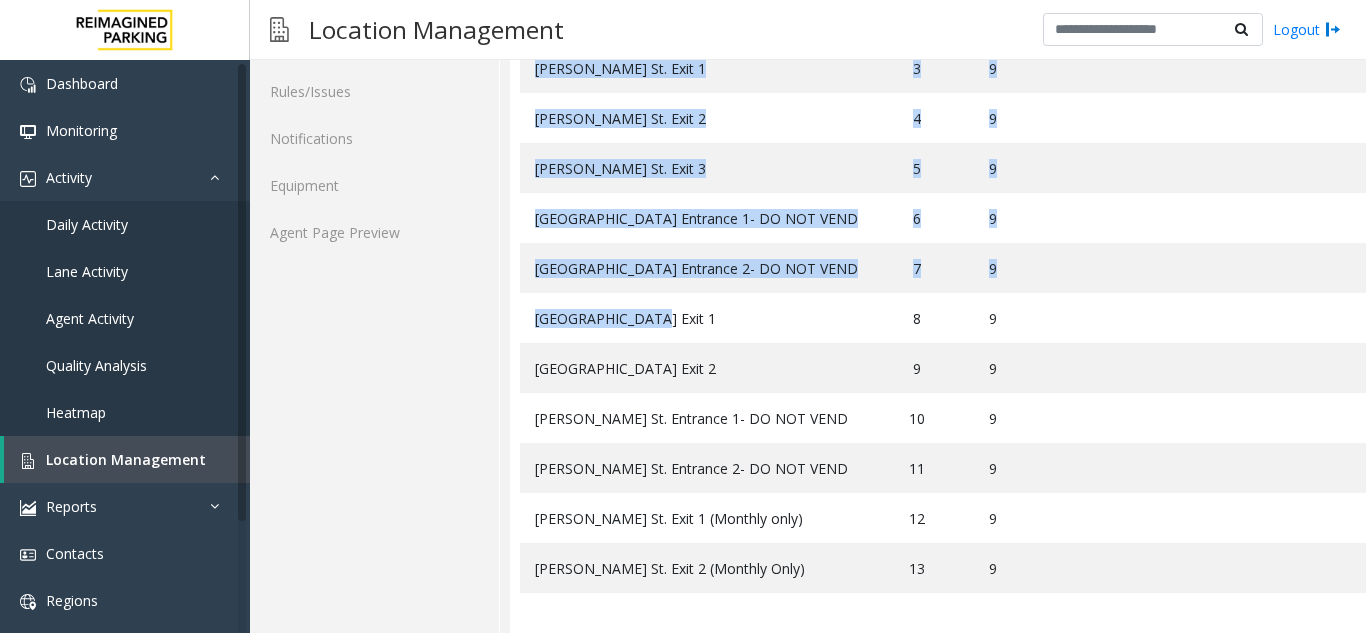 drag, startPoint x: 647, startPoint y: 293, endPoint x: 470, endPoint y: 305, distance: 177.40631 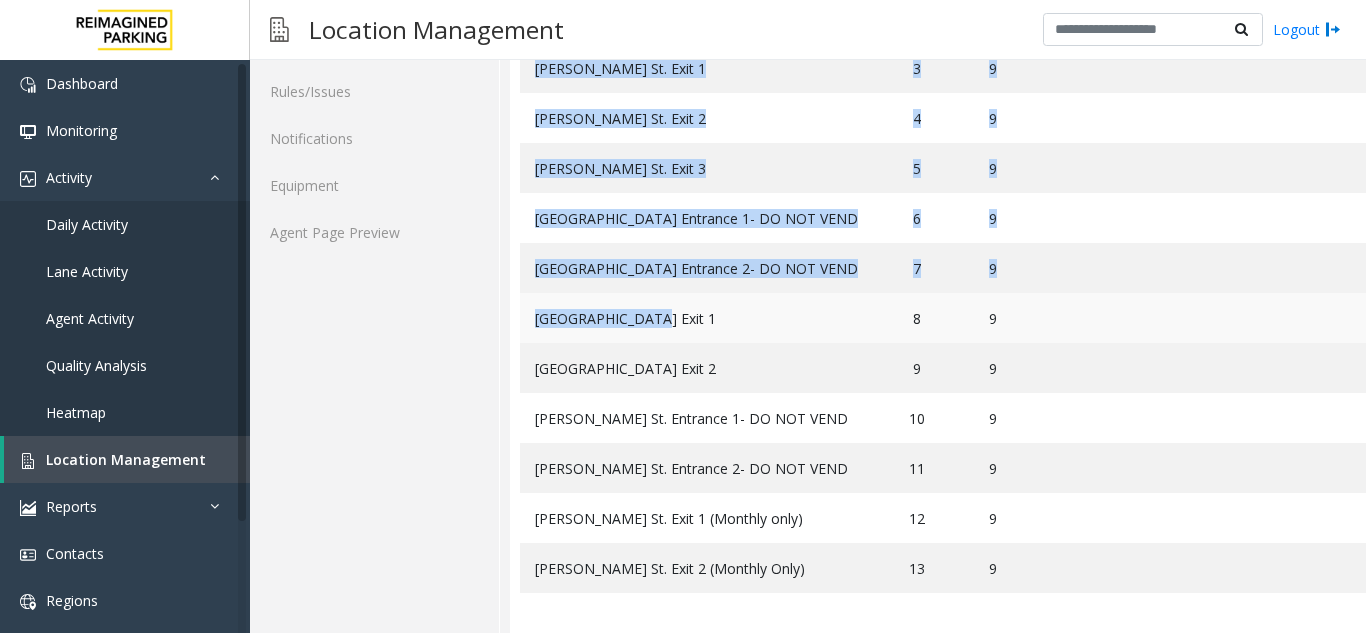 click on "[GEOGRAPHIC_DATA] Exit 1" 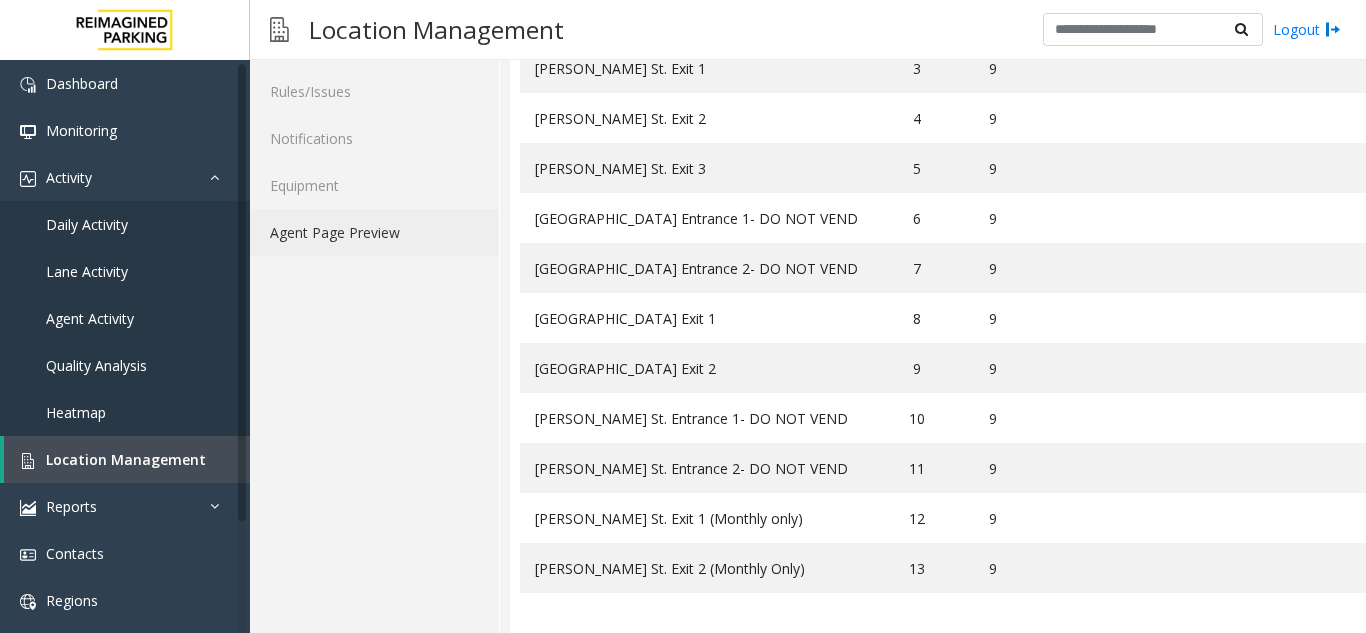 click on "Agent Page Preview" 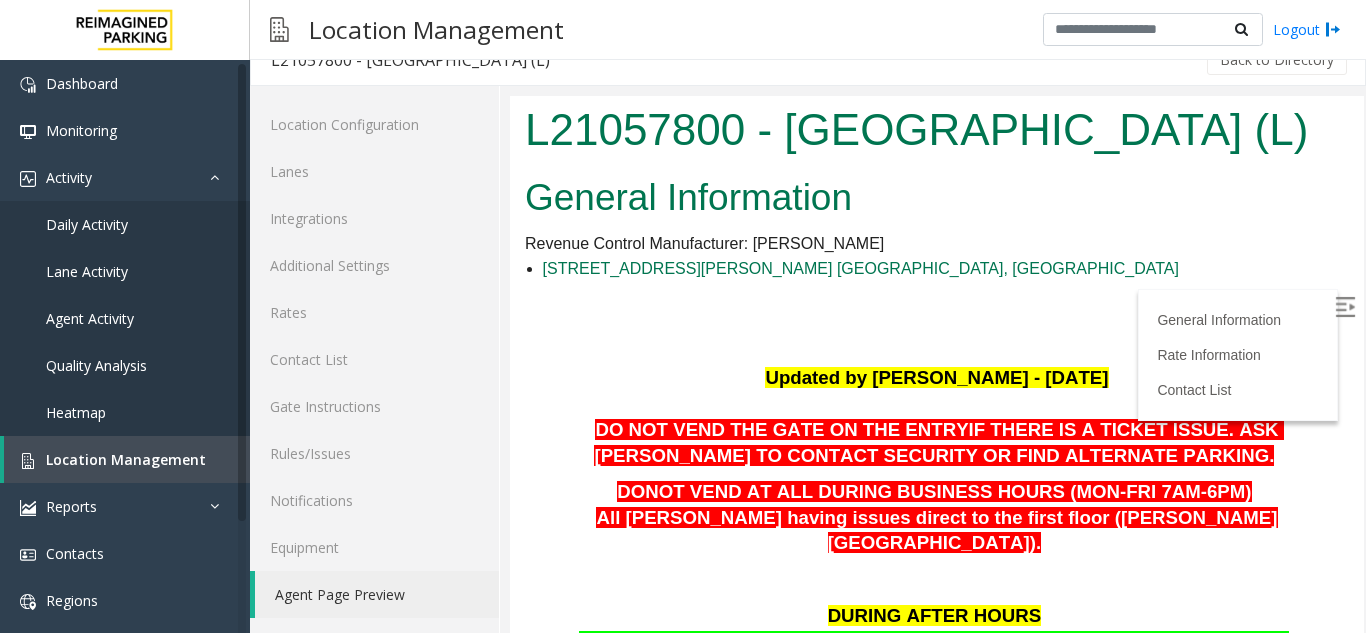 scroll, scrollTop: 200, scrollLeft: 0, axis: vertical 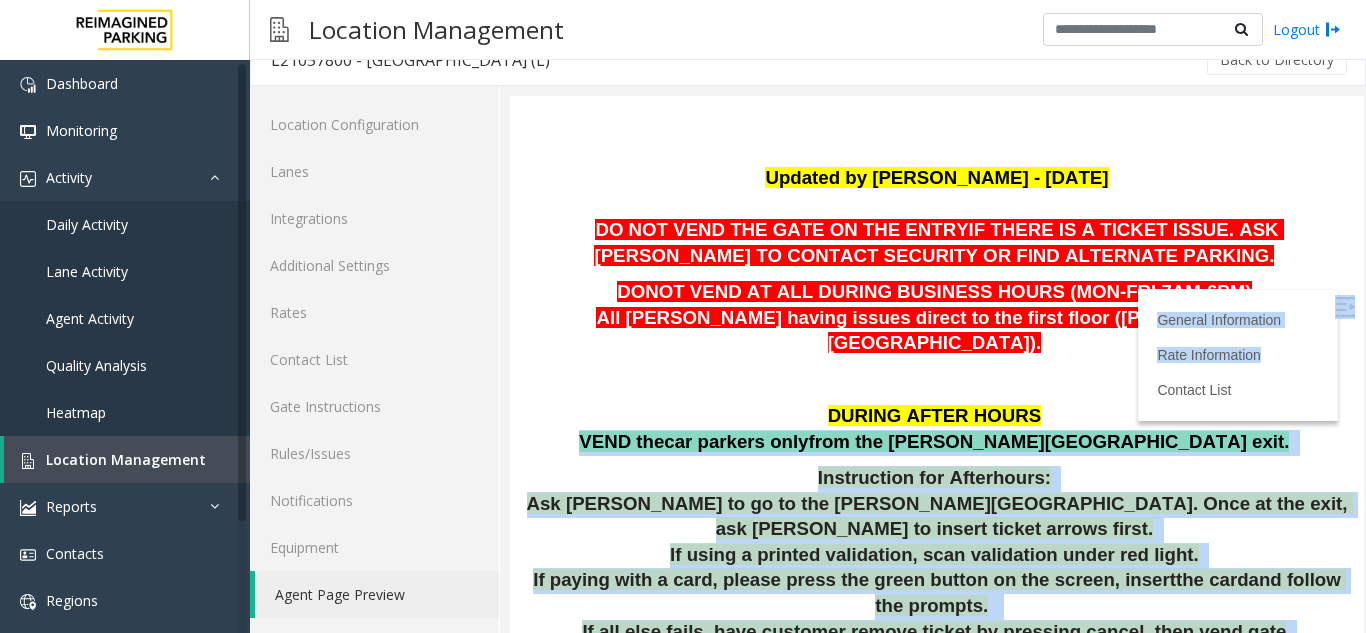 drag, startPoint x: 700, startPoint y: 420, endPoint x: 1128, endPoint y: 419, distance: 428.00116 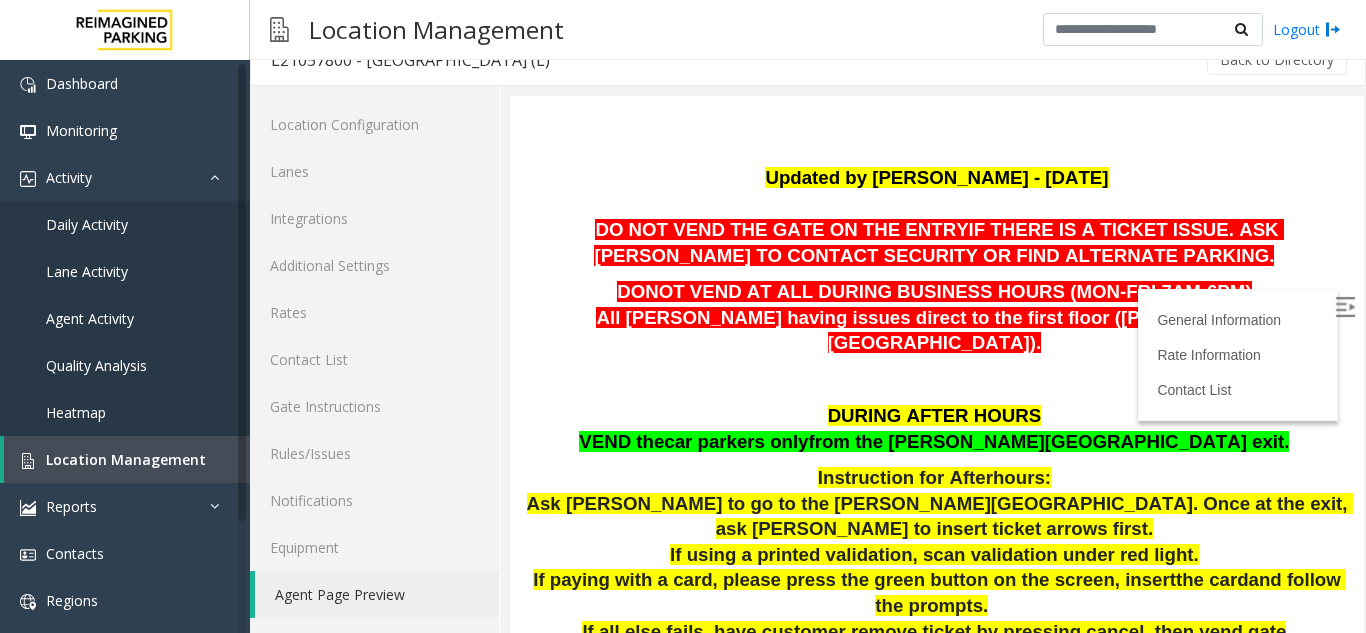 click on "DURING AFTER HOURS   VEND the  car parkers only  from the [PERSON_NAME][GEOGRAPHIC_DATA]." at bounding box center (937, 429) 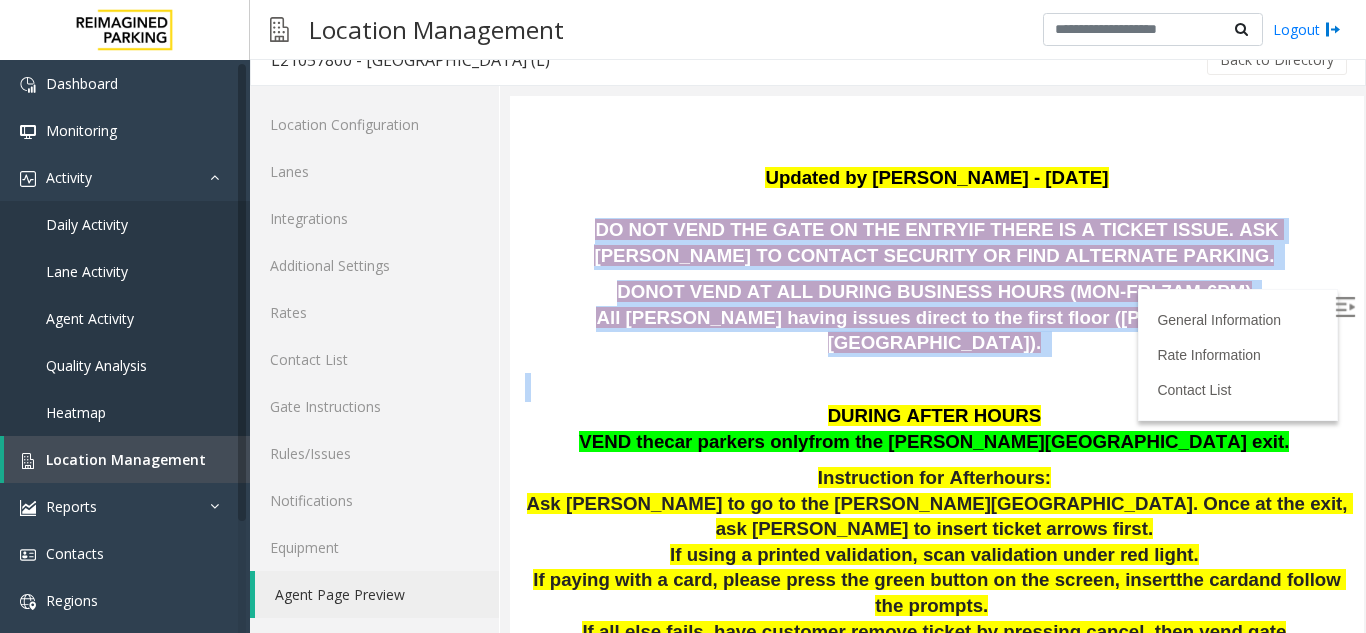 drag, startPoint x: 555, startPoint y: 221, endPoint x: 1145, endPoint y: 335, distance: 600.91266 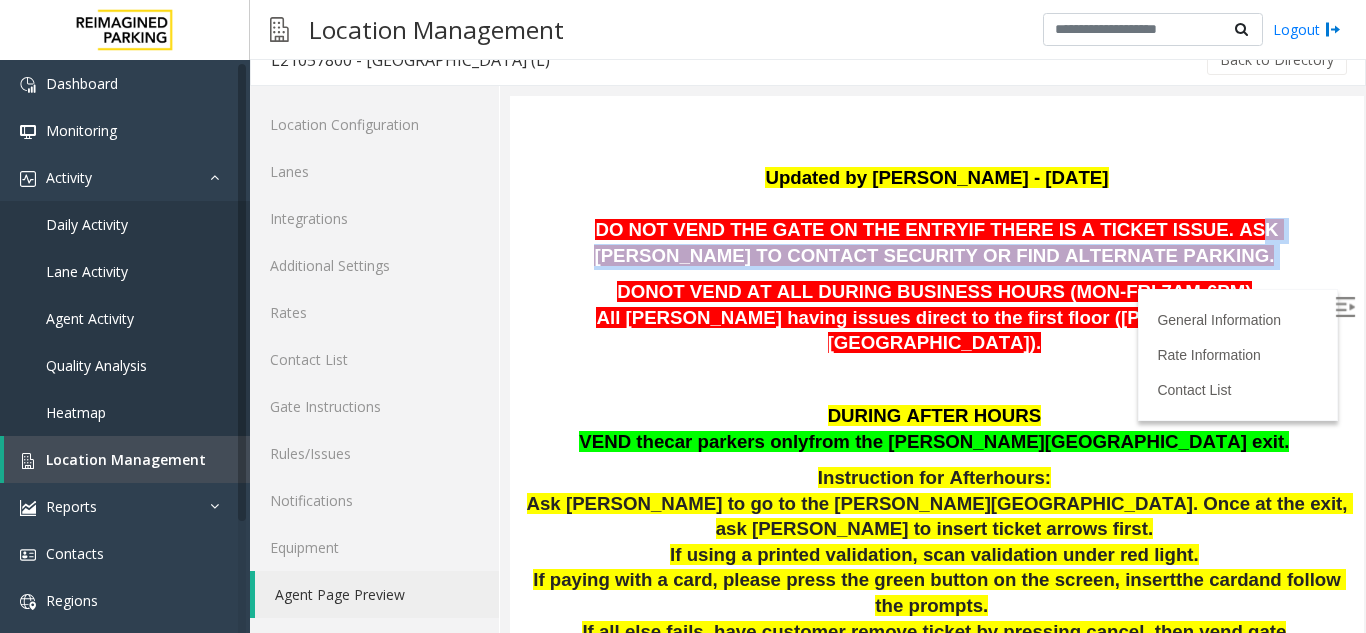 drag, startPoint x: 1095, startPoint y: 231, endPoint x: 1231, endPoint y: 251, distance: 137.46272 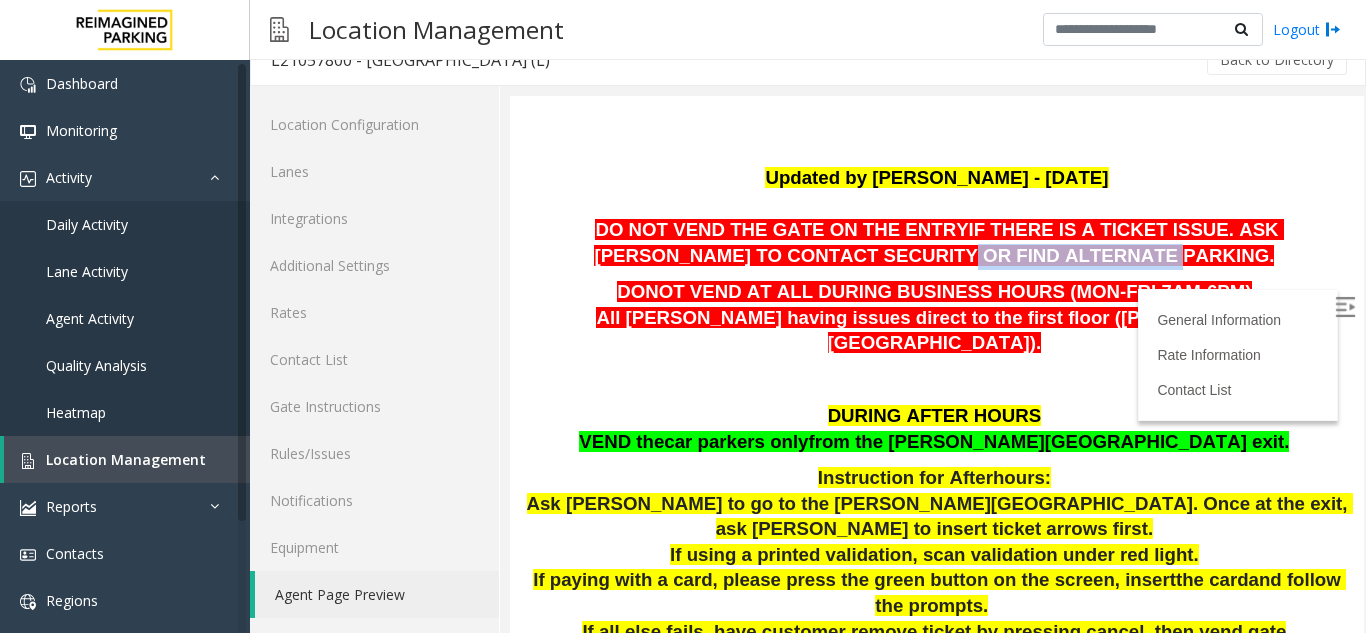 drag, startPoint x: 880, startPoint y: 252, endPoint x: 1063, endPoint y: 254, distance: 183.01093 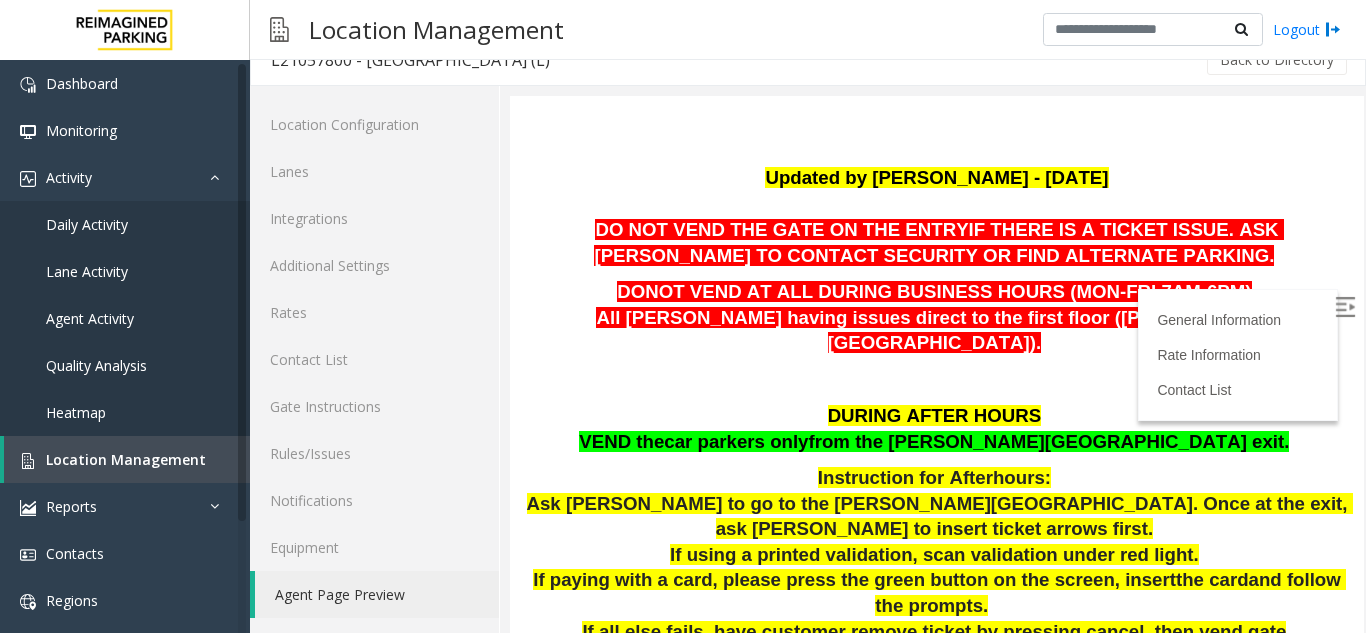 click on "DO NOT VEND THE GATE ON THE ENTRY  IF THERE IS A TICKET ISSUE. ASK [PERSON_NAME] TO CONTACT SECURITY OR FIND ALTERNATE PARKING." at bounding box center (937, 243) 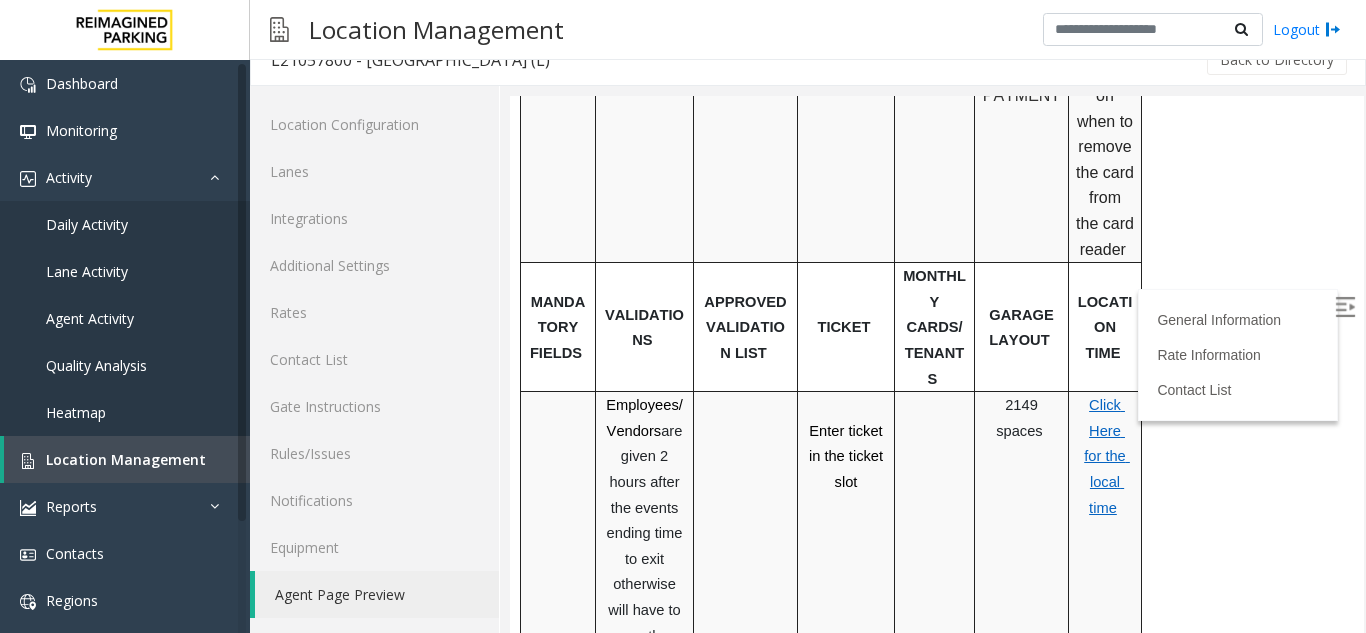 scroll, scrollTop: 1700, scrollLeft: 0, axis: vertical 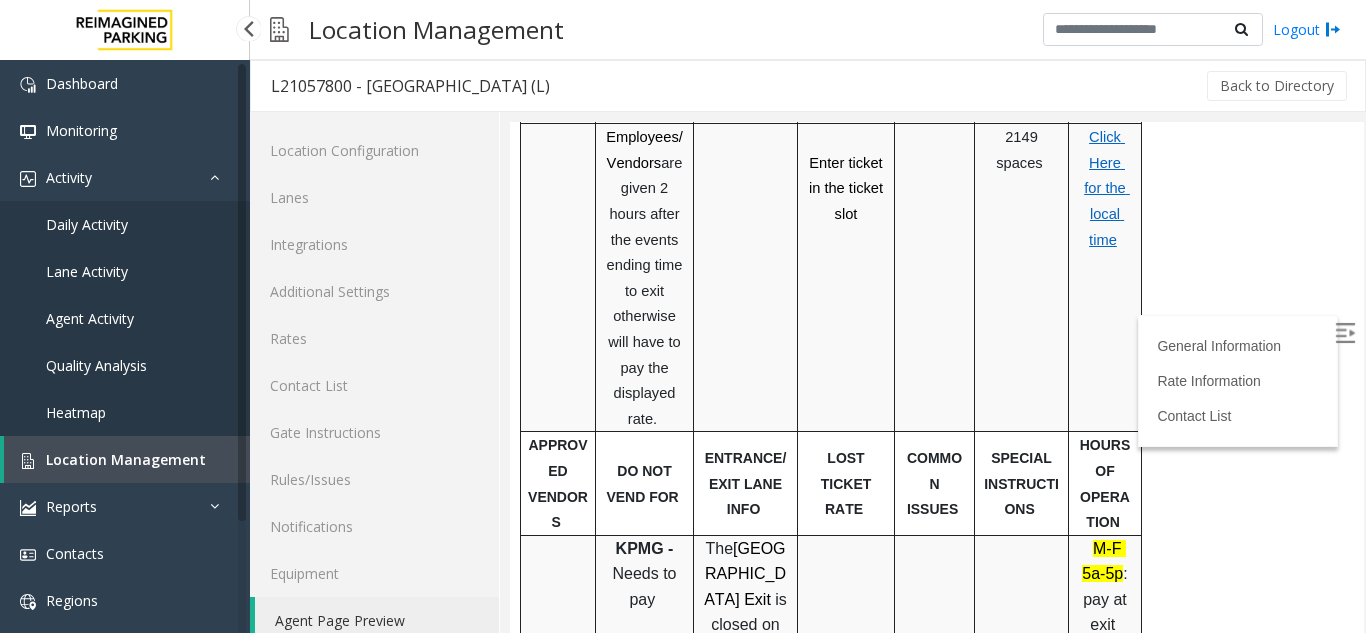 click on "Location Management" at bounding box center [126, 459] 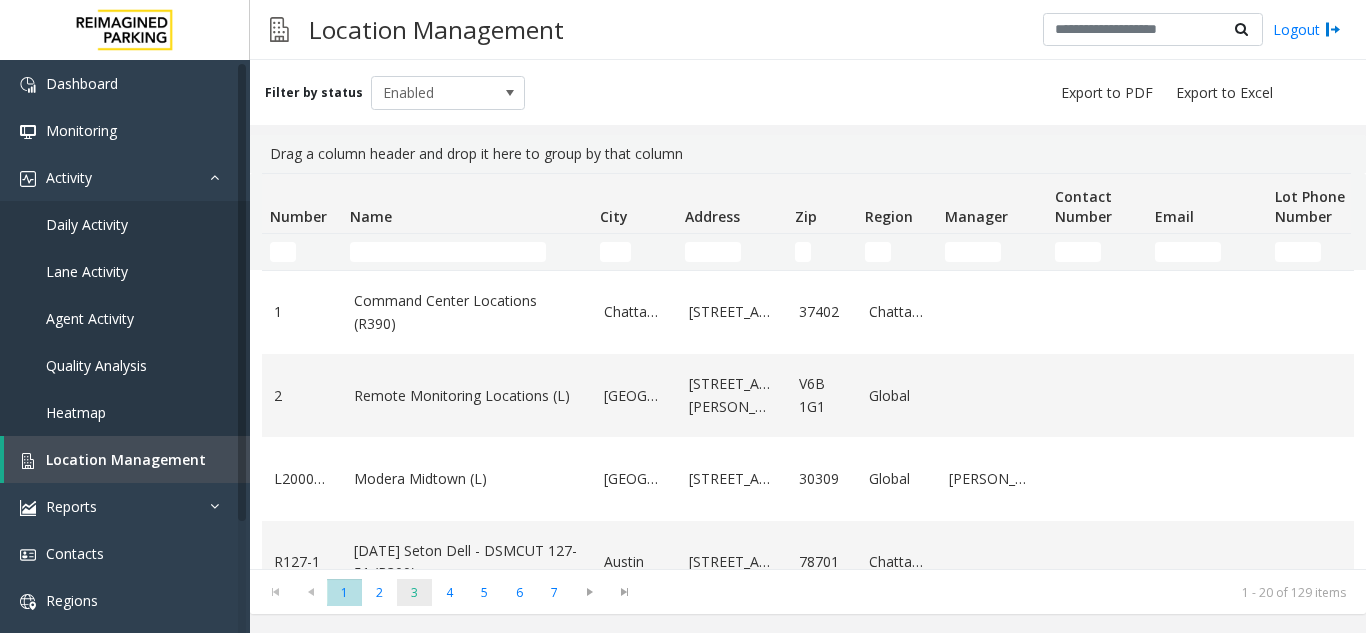 click on "3" 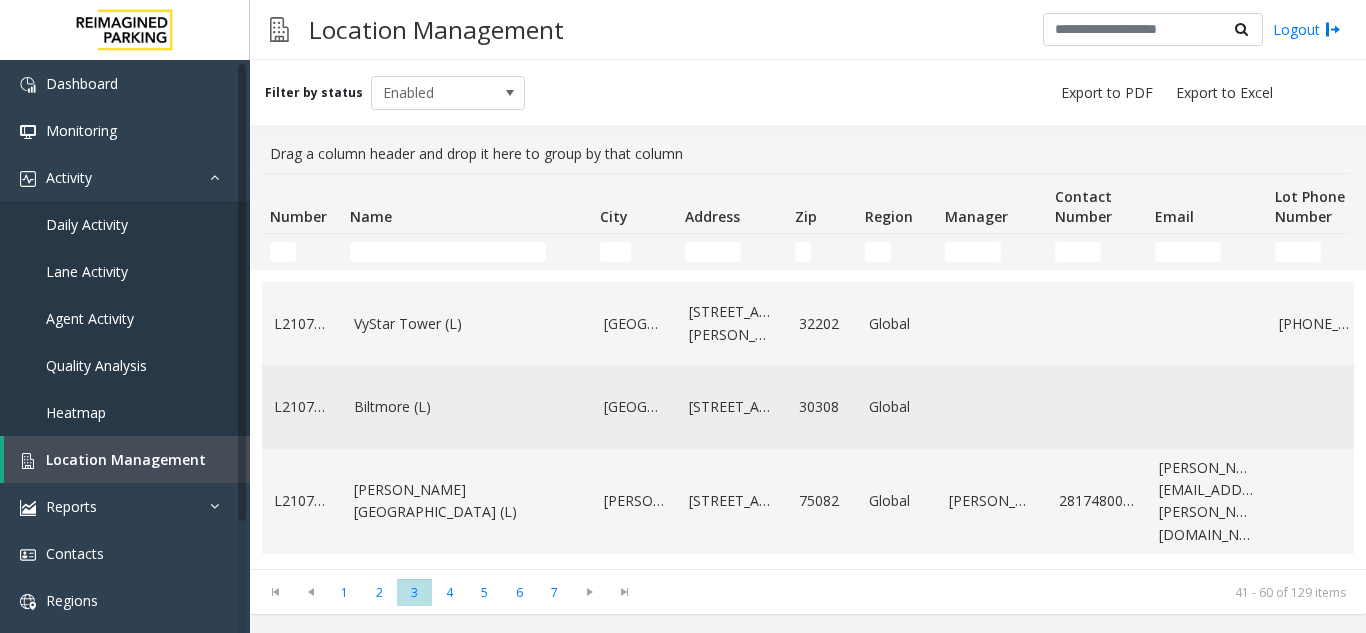 scroll, scrollTop: 0, scrollLeft: 0, axis: both 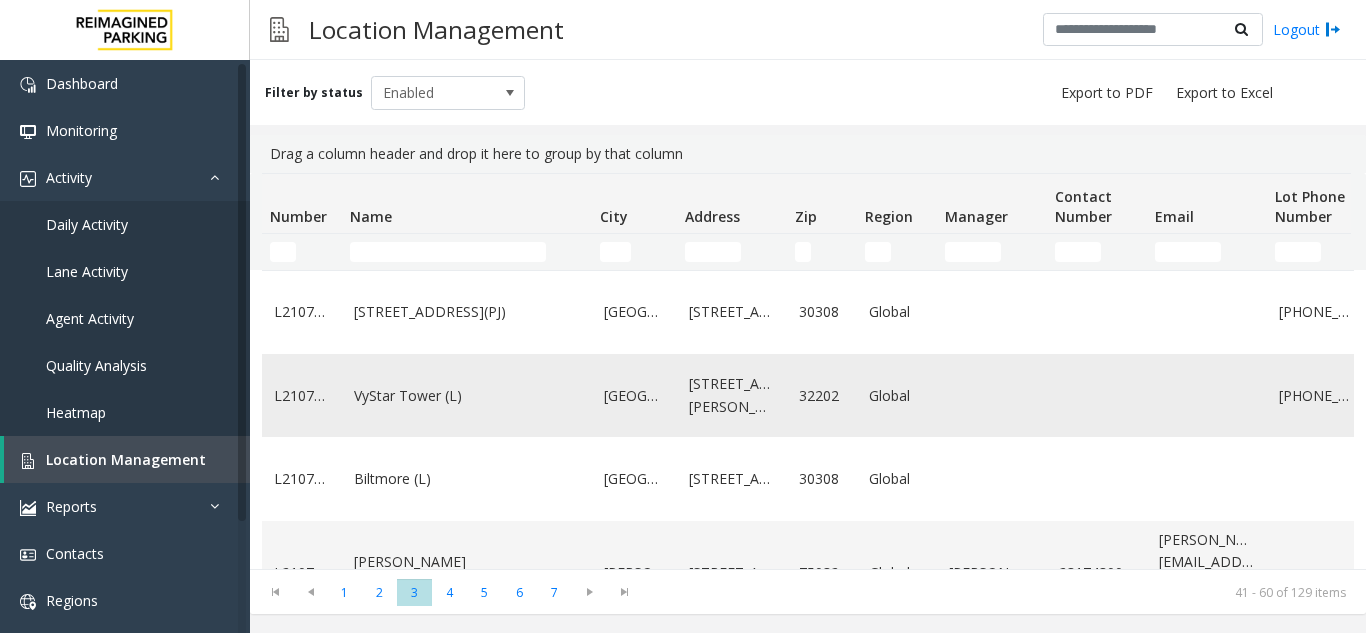 click on "VyStar Tower (L)" 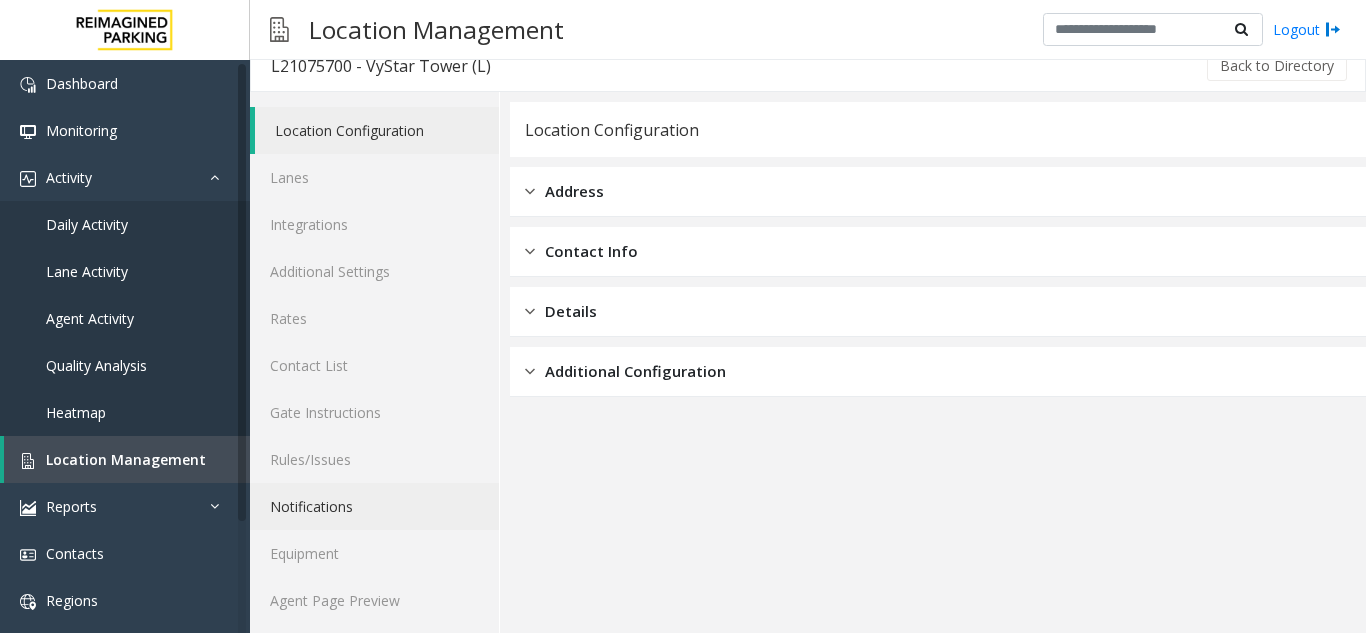 scroll, scrollTop: 26, scrollLeft: 0, axis: vertical 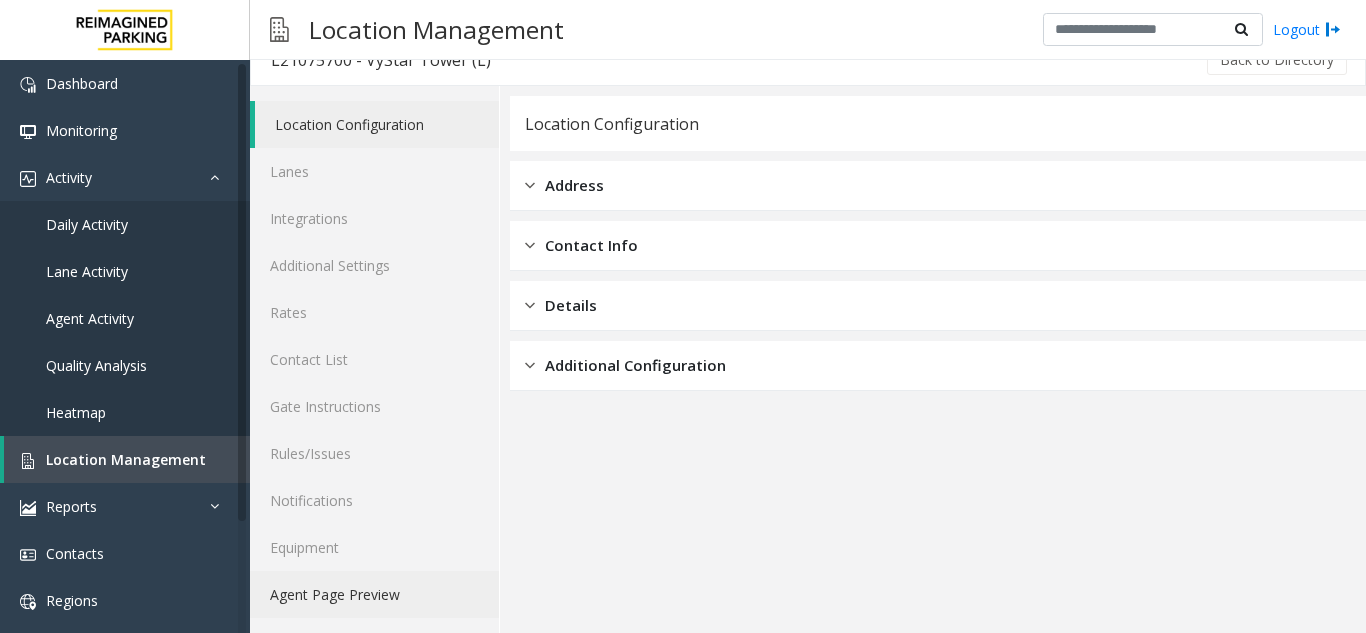 click on "Agent Page Preview" 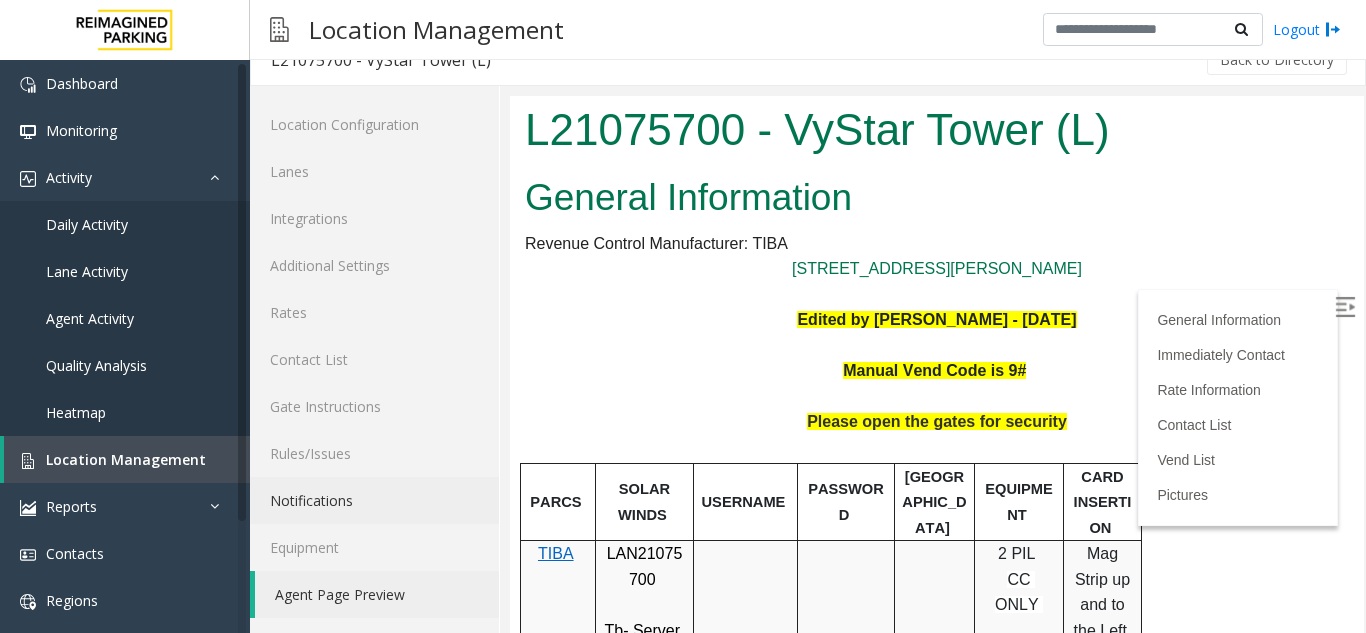 scroll, scrollTop: 0, scrollLeft: 0, axis: both 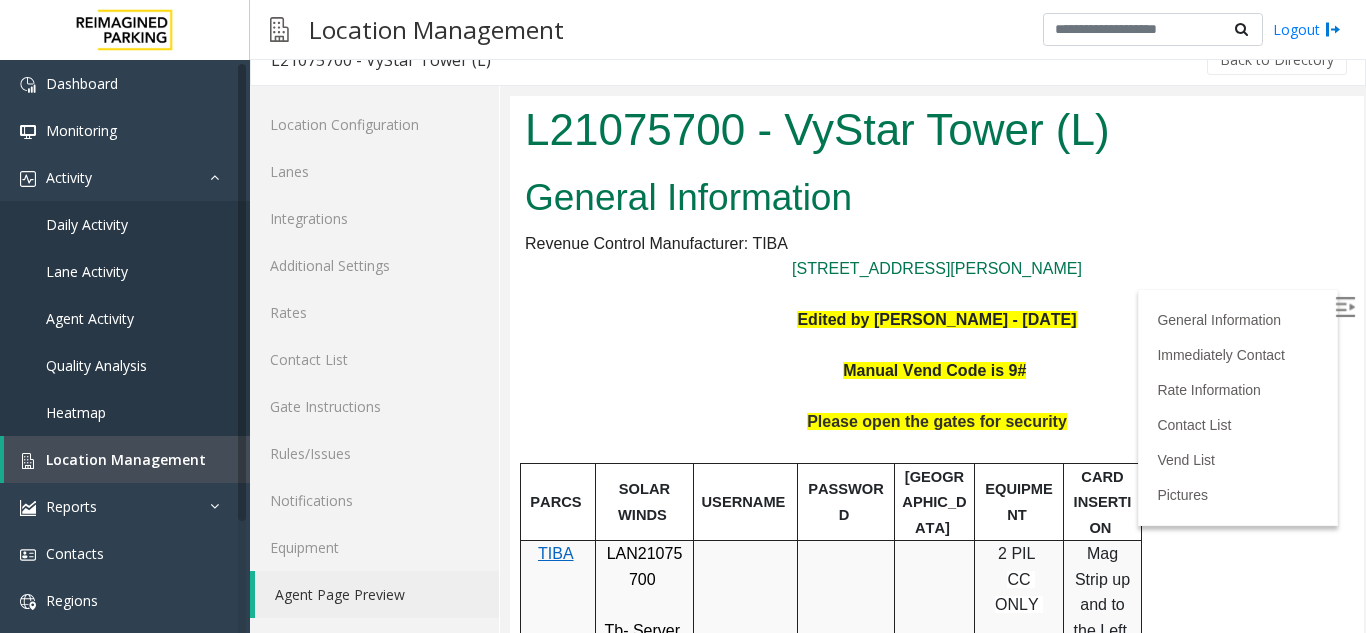 click at bounding box center [1345, 307] 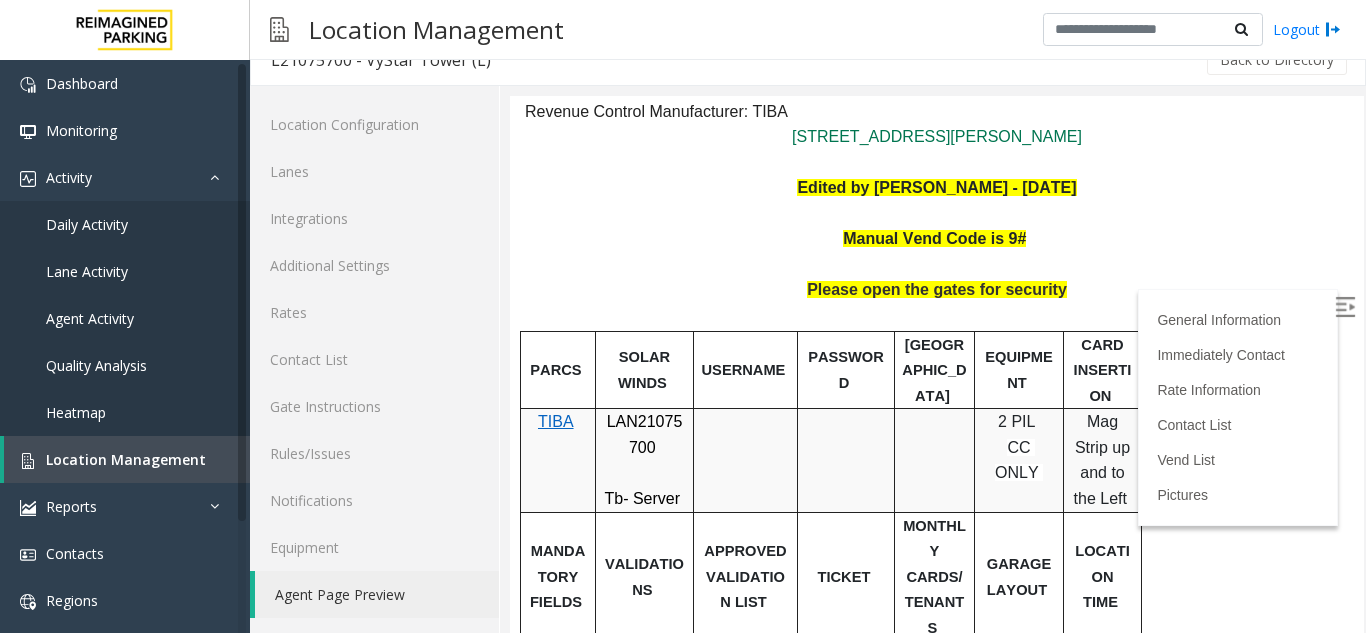 scroll, scrollTop: 0, scrollLeft: 0, axis: both 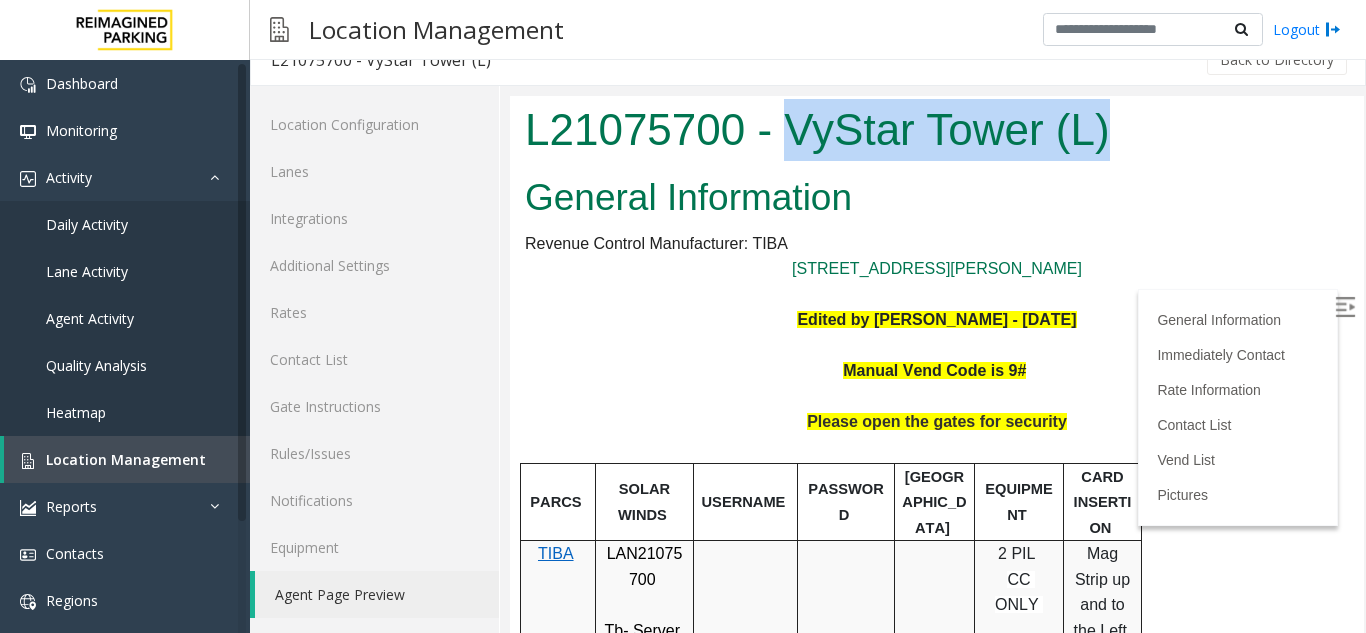 drag, startPoint x: 784, startPoint y: 145, endPoint x: 1129, endPoint y: 133, distance: 345.20862 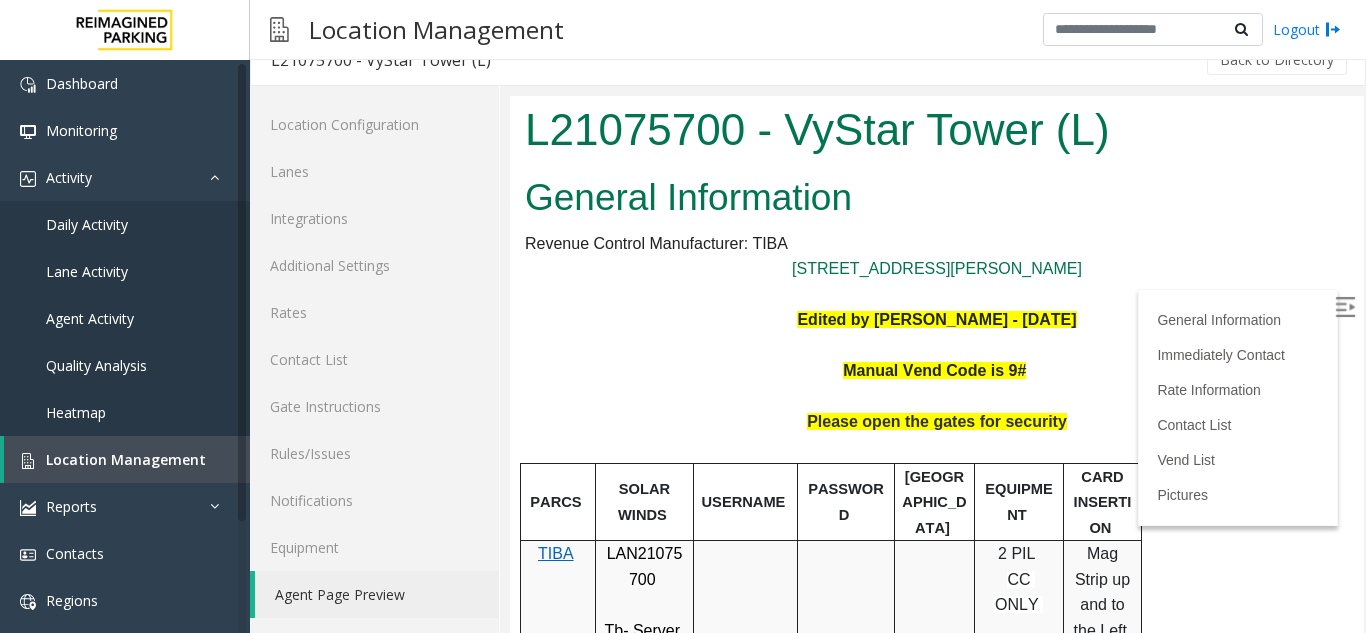 click on "[STREET_ADDRESS][PERSON_NAME]" at bounding box center [937, 269] 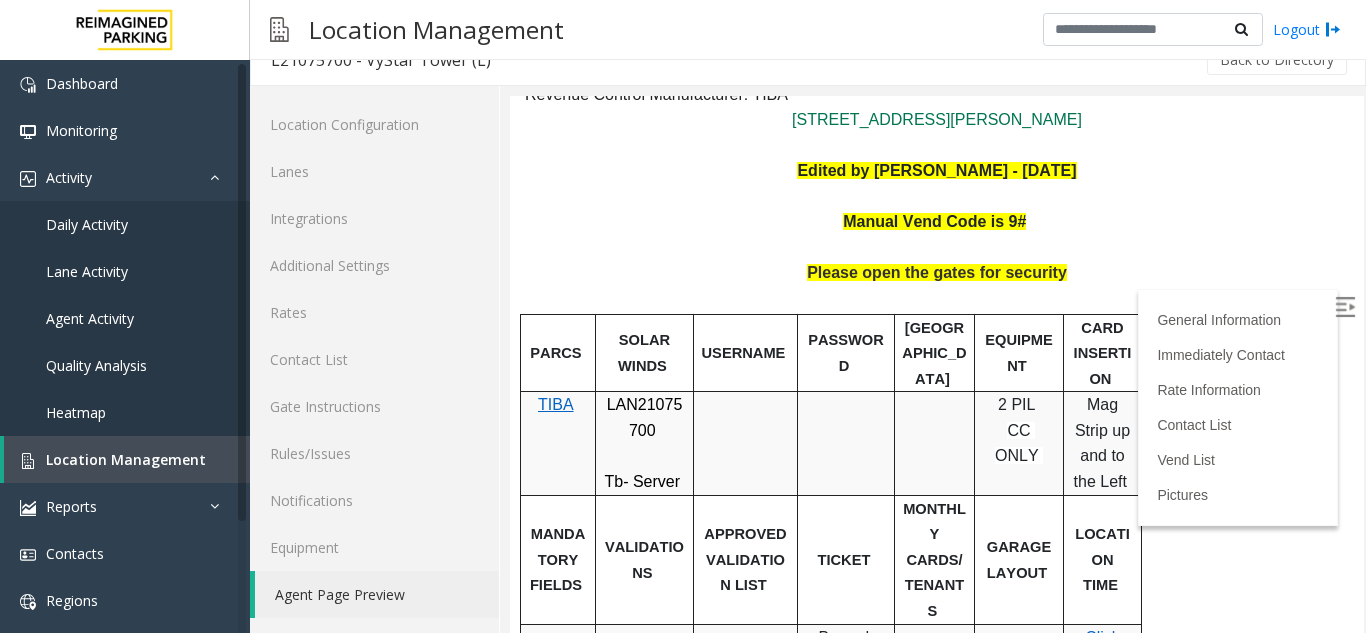 scroll, scrollTop: 100, scrollLeft: 0, axis: vertical 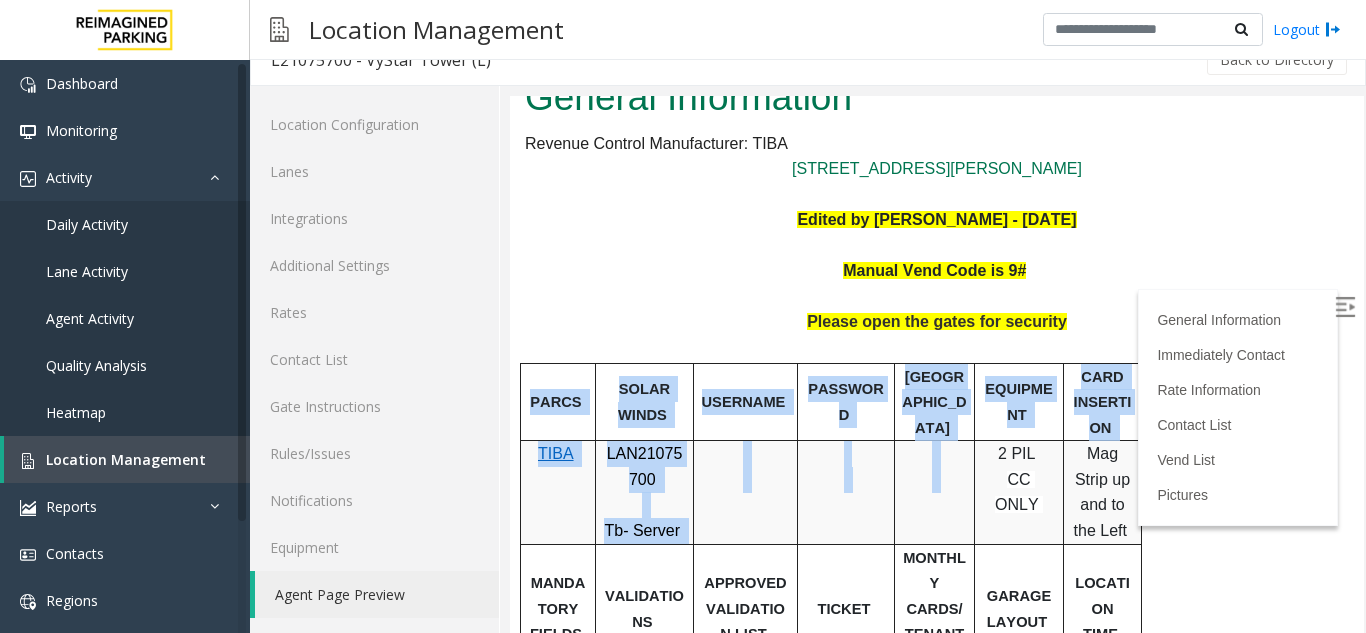 drag, startPoint x: 996, startPoint y: 452, endPoint x: 1161, endPoint y: 520, distance: 178.46288 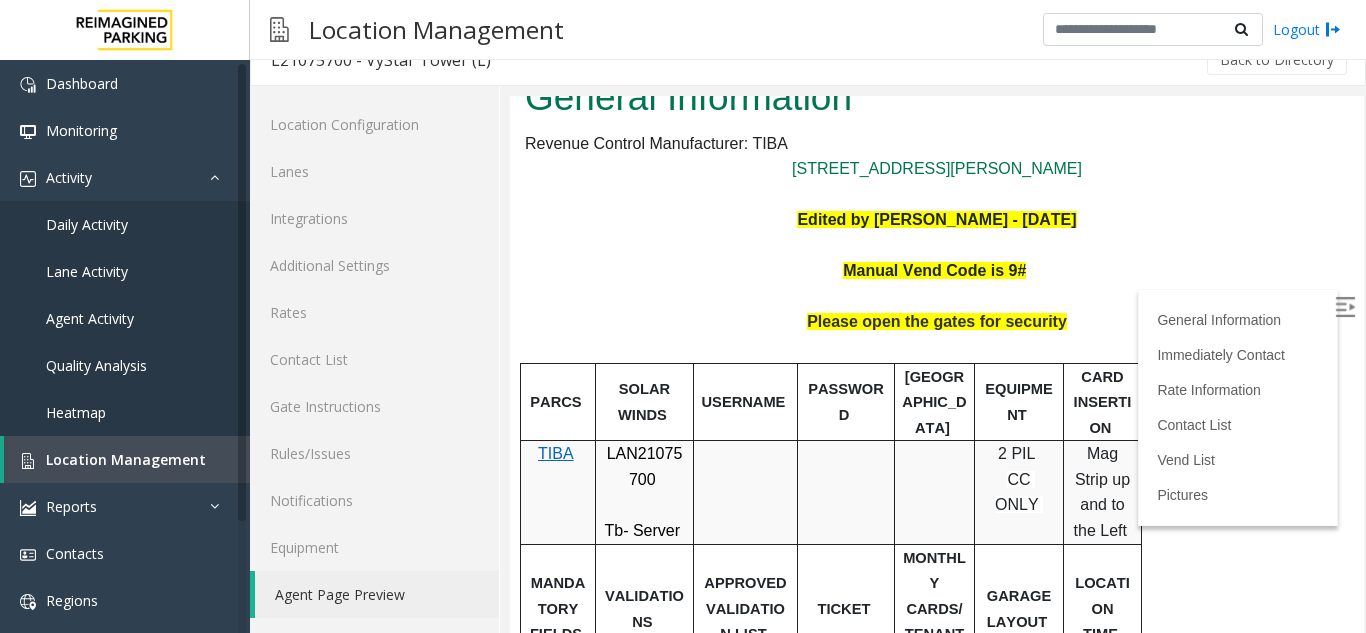 click on "CARD INSERTION" at bounding box center [1102, 402] 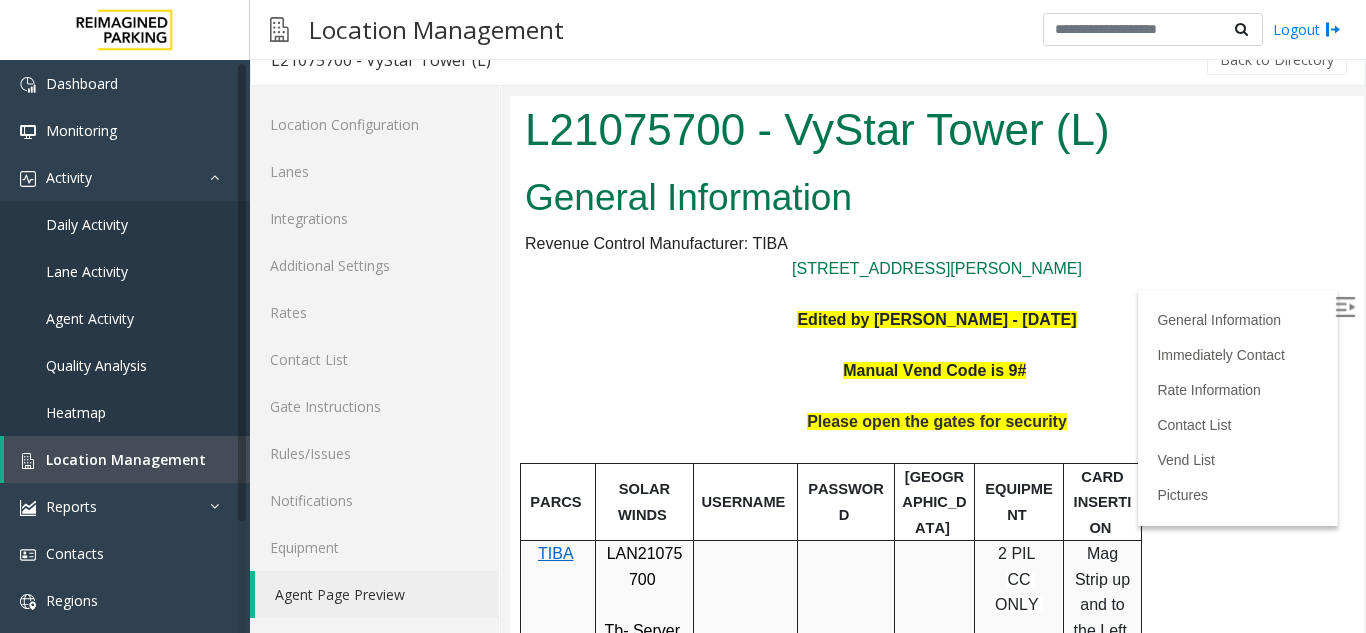 scroll, scrollTop: 100, scrollLeft: 0, axis: vertical 